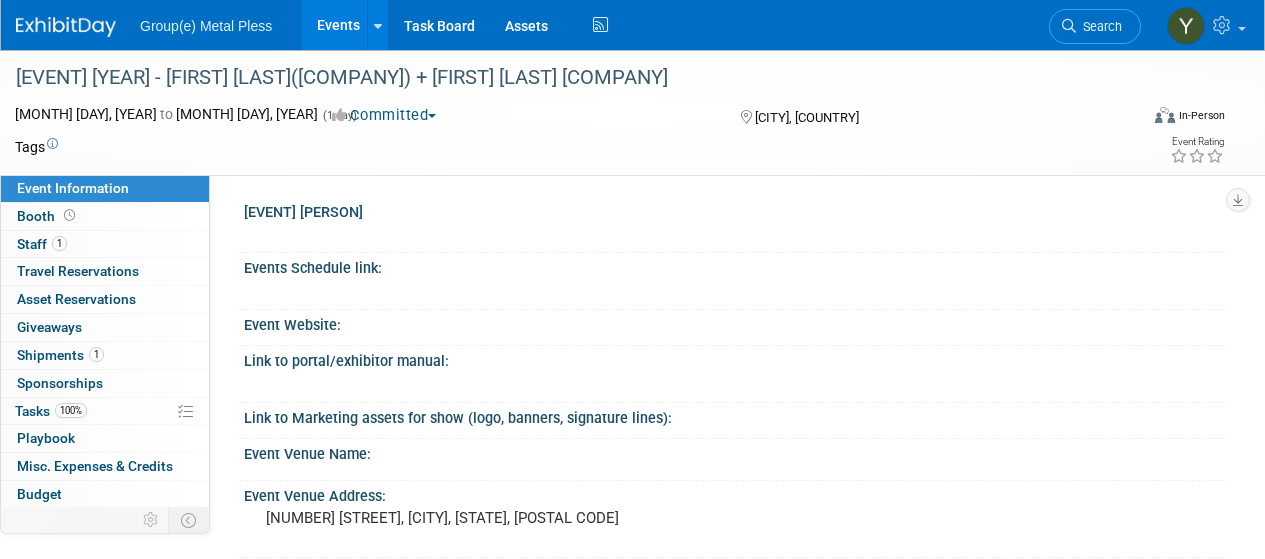 scroll, scrollTop: 0, scrollLeft: 0, axis: both 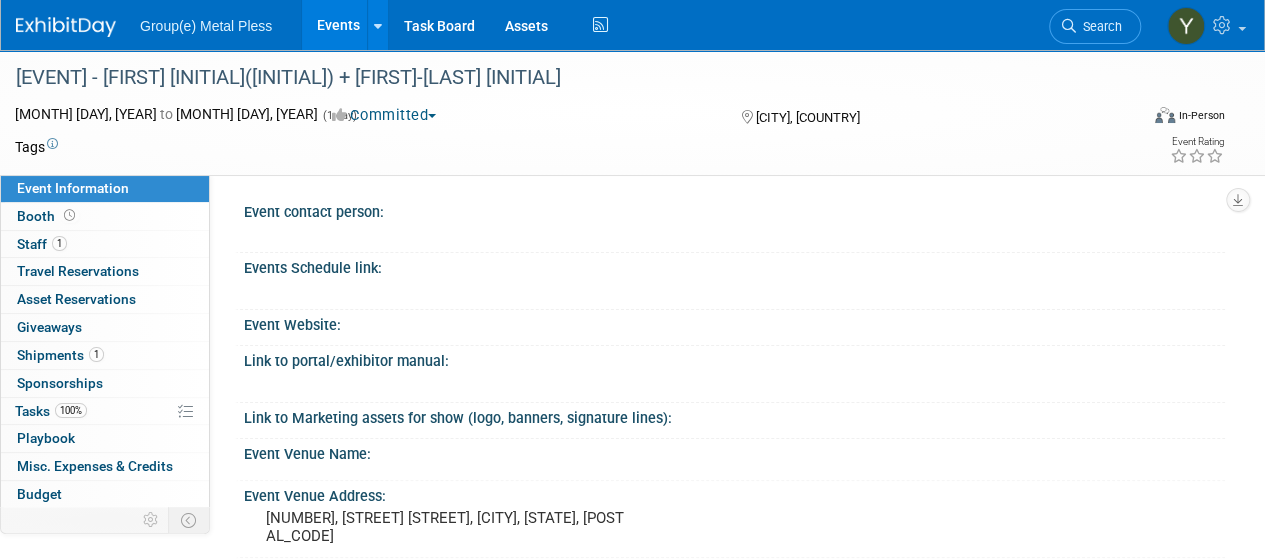 click on "Events" at bounding box center [338, 25] 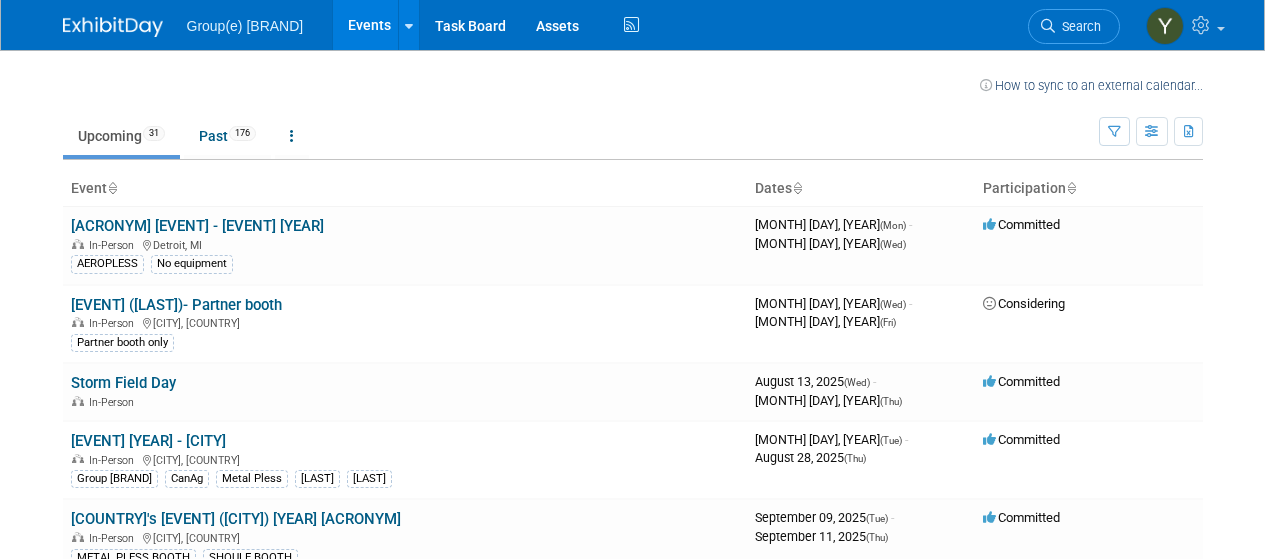 scroll, scrollTop: 0, scrollLeft: 0, axis: both 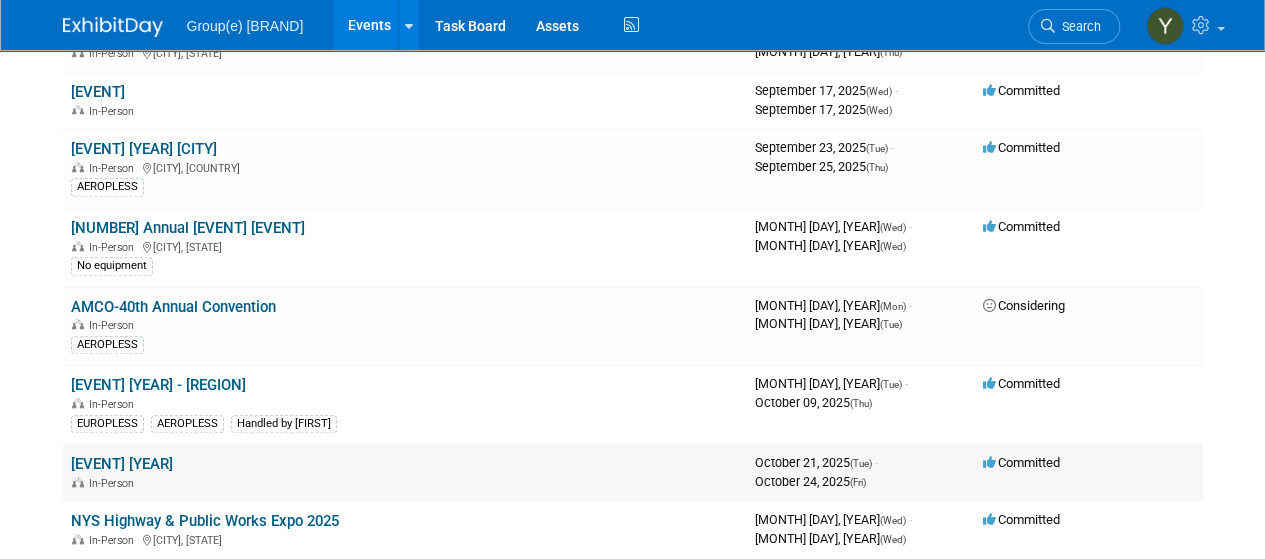 click on "[EVENT] [YEAR]" at bounding box center (122, 464) 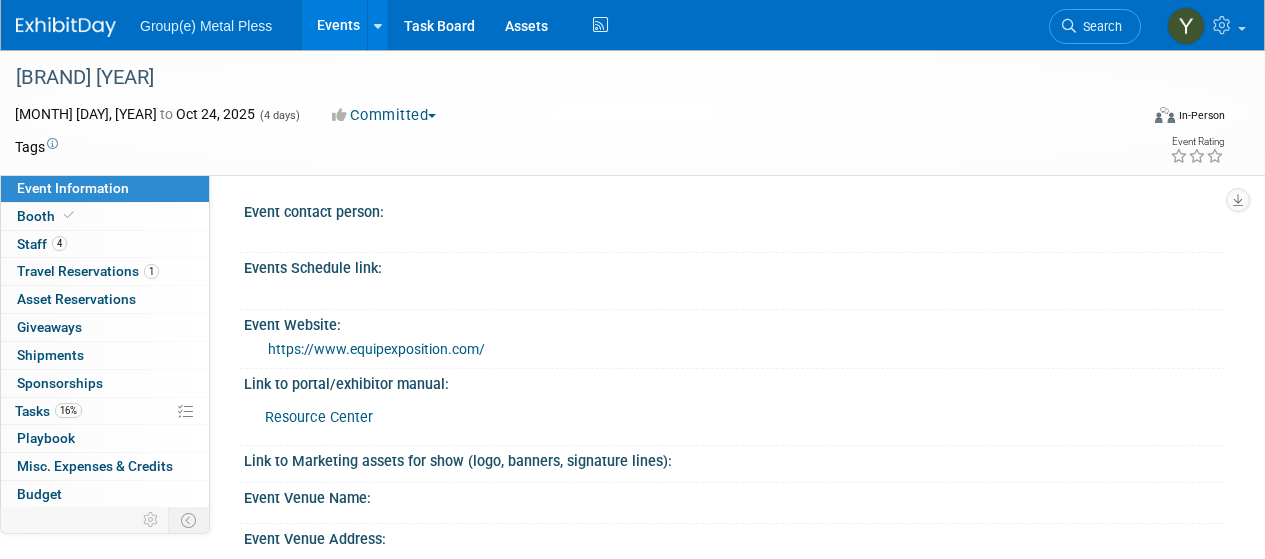 scroll, scrollTop: 0, scrollLeft: 0, axis: both 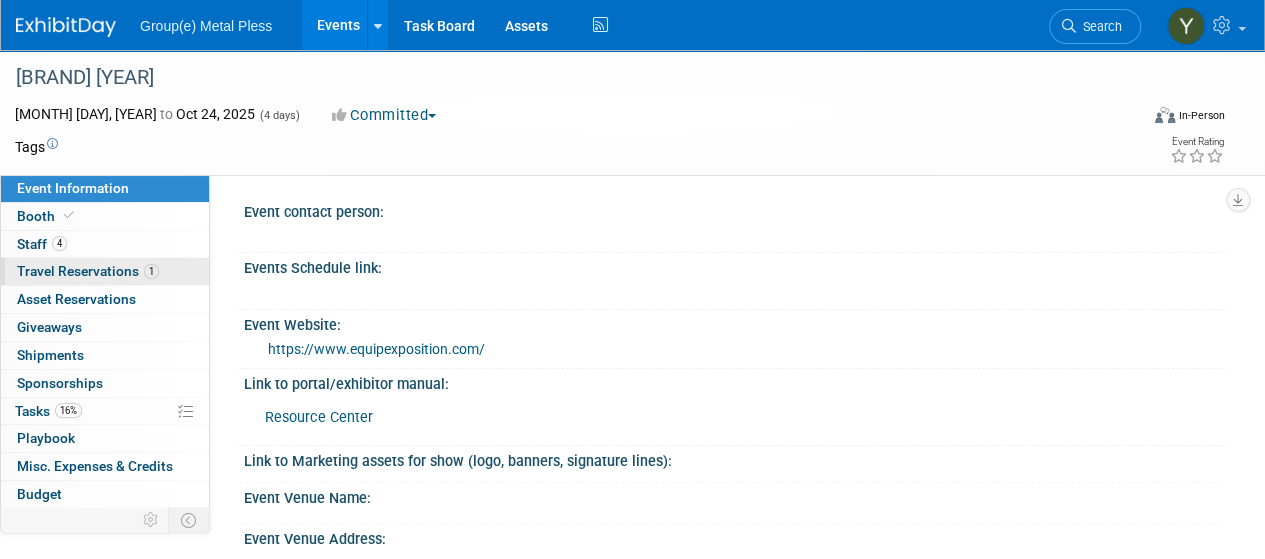 click on "Travel Reservations 1" at bounding box center (88, 271) 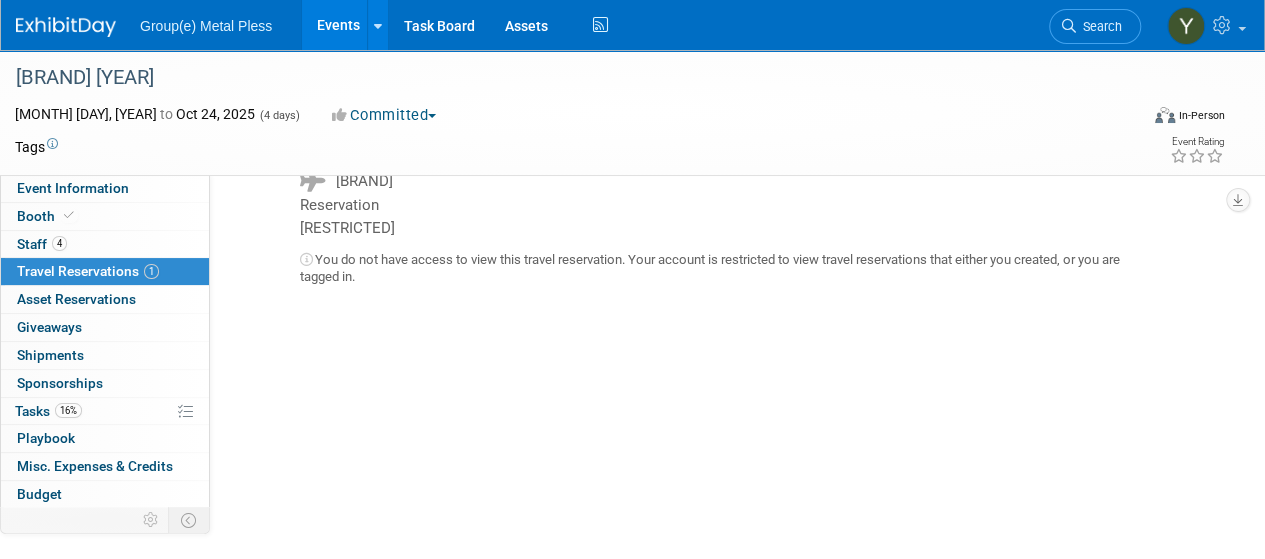 scroll, scrollTop: 0, scrollLeft: 0, axis: both 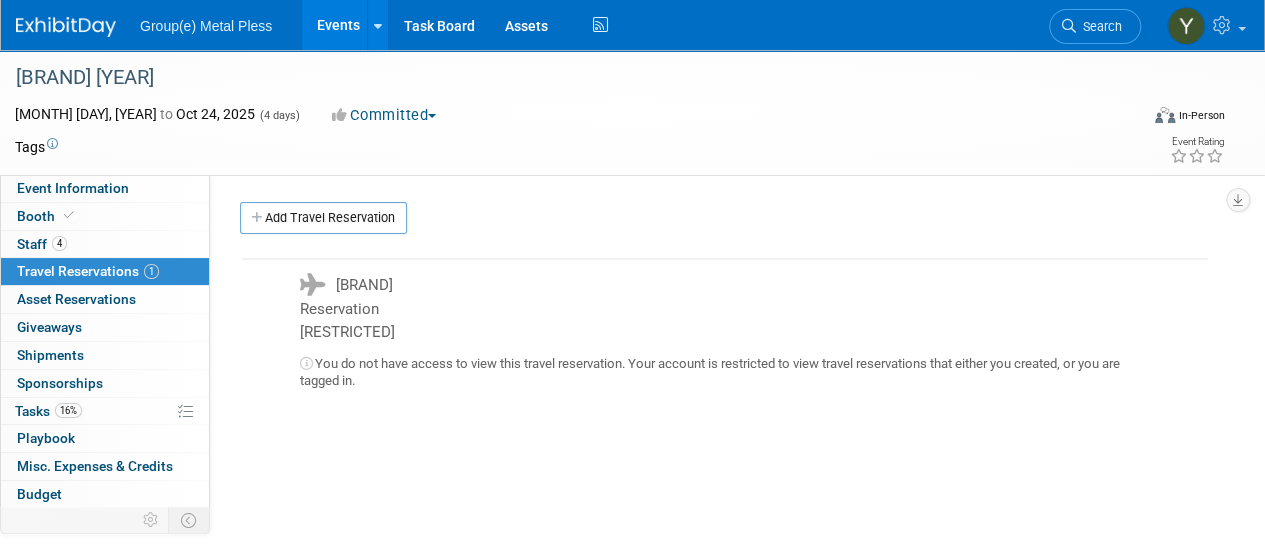 drag, startPoint x: 352, startPoint y: 283, endPoint x: 481, endPoint y: 265, distance: 130.24976 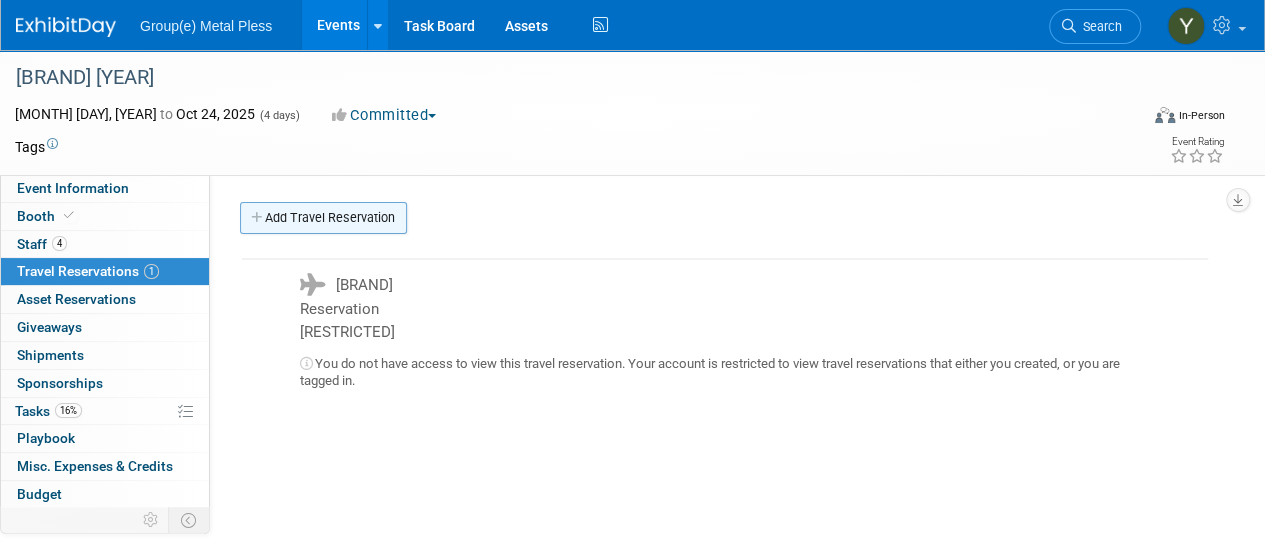 click on "Add Travel Reservation" at bounding box center (323, 218) 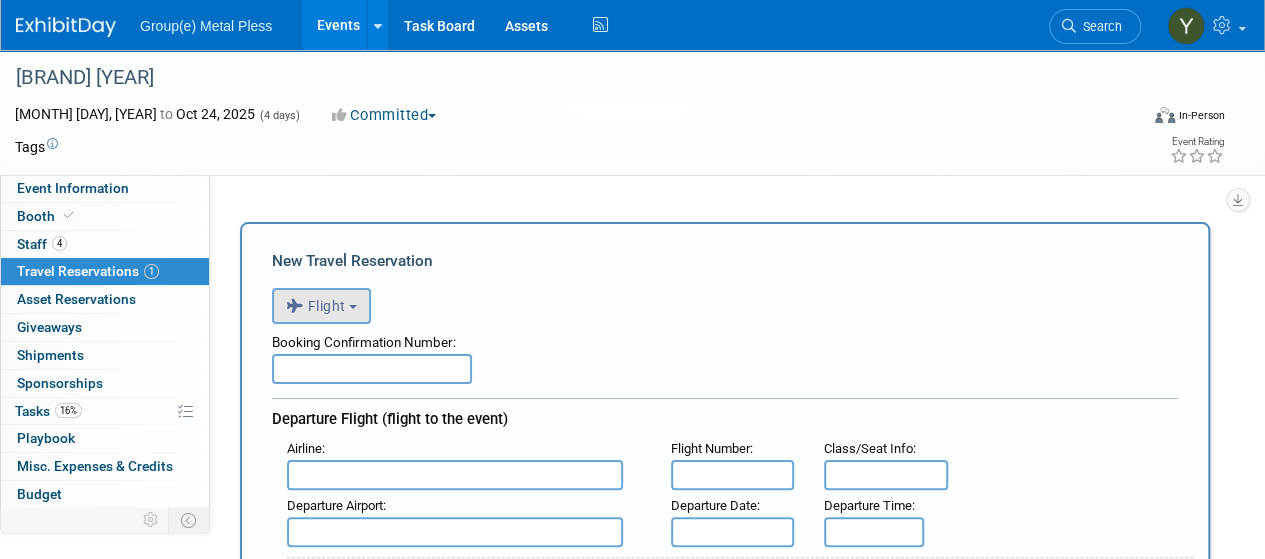 scroll, scrollTop: 0, scrollLeft: 0, axis: both 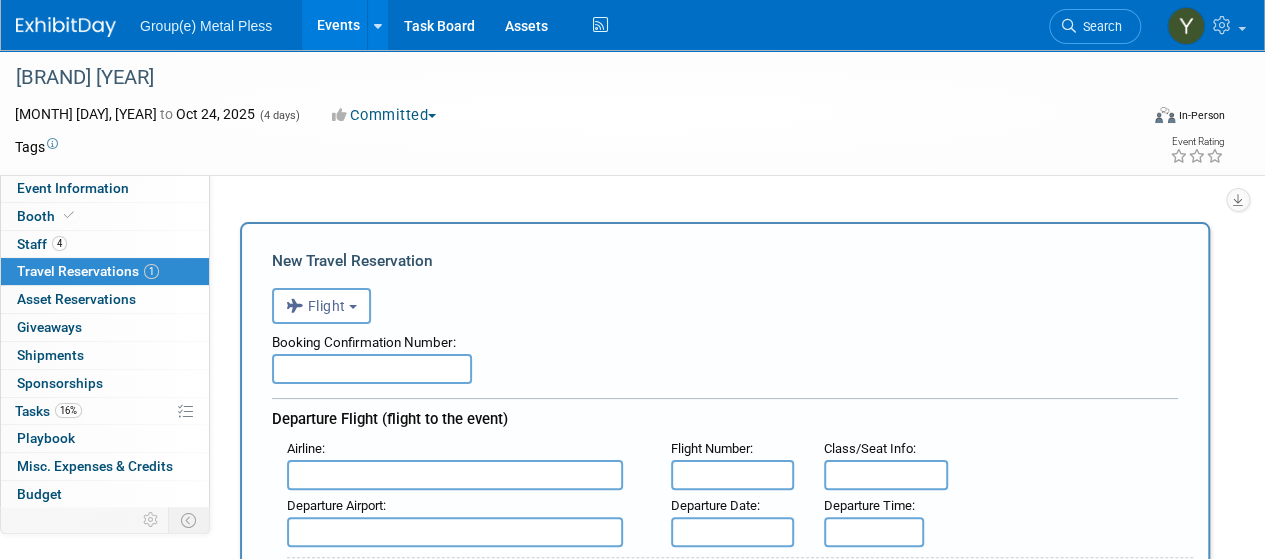 click at bounding box center [372, 369] 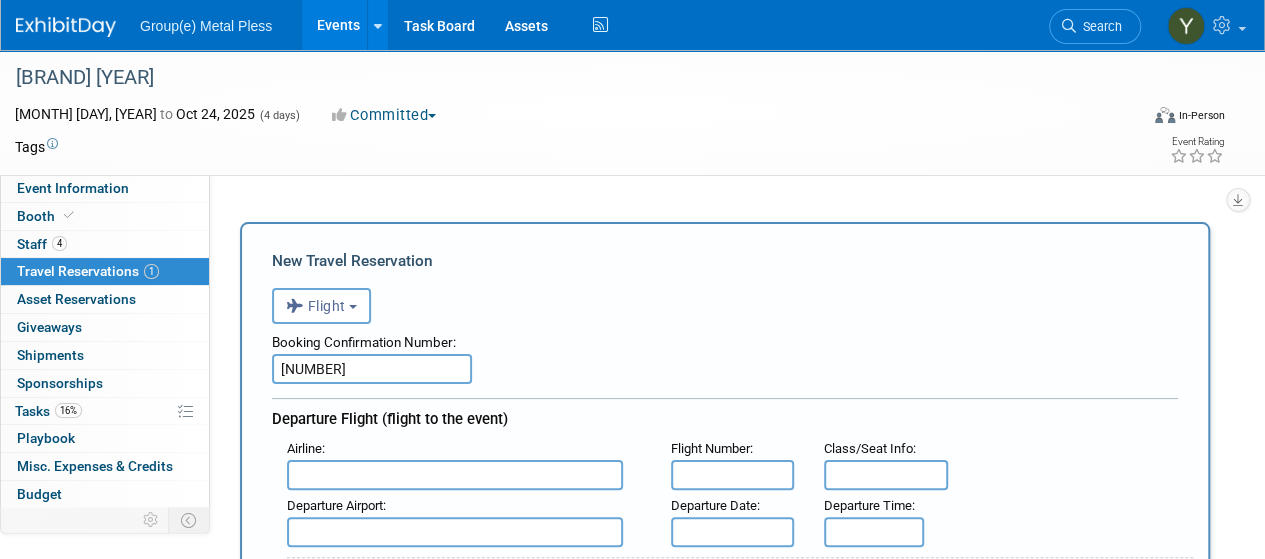 scroll, scrollTop: 100, scrollLeft: 0, axis: vertical 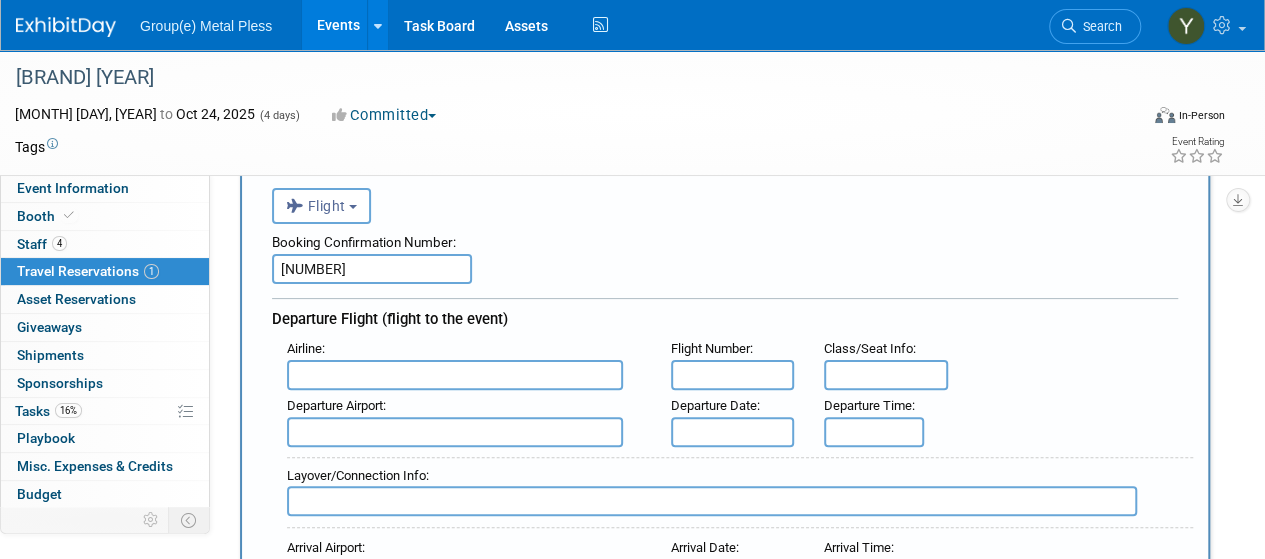 type on "[NUMBER]" 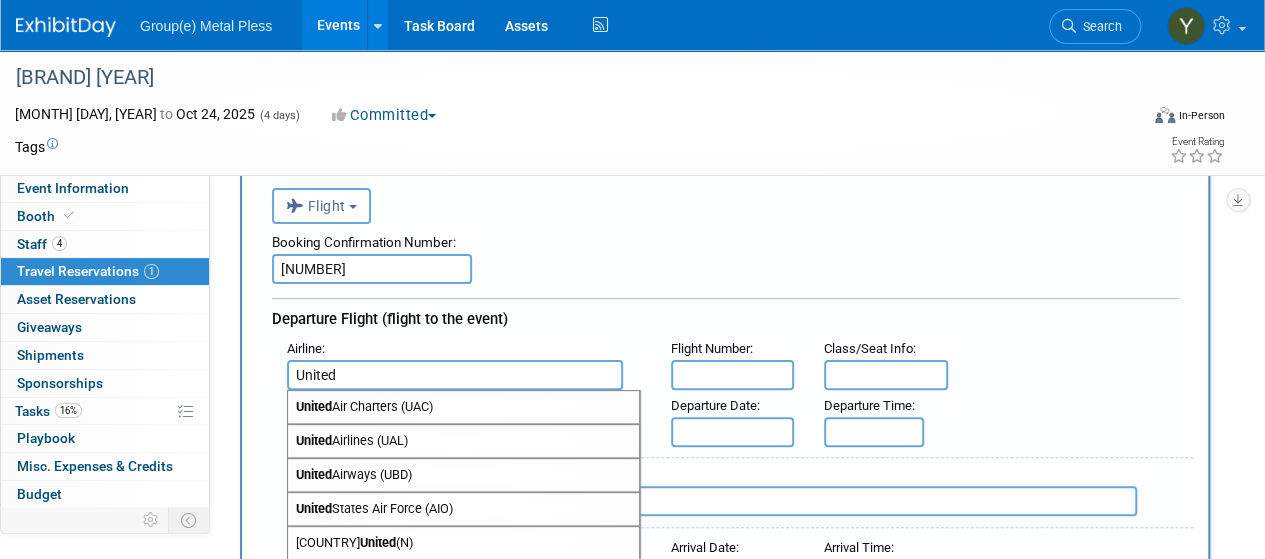 click on "[BRAND] Airlines (UAL)" at bounding box center [463, 441] 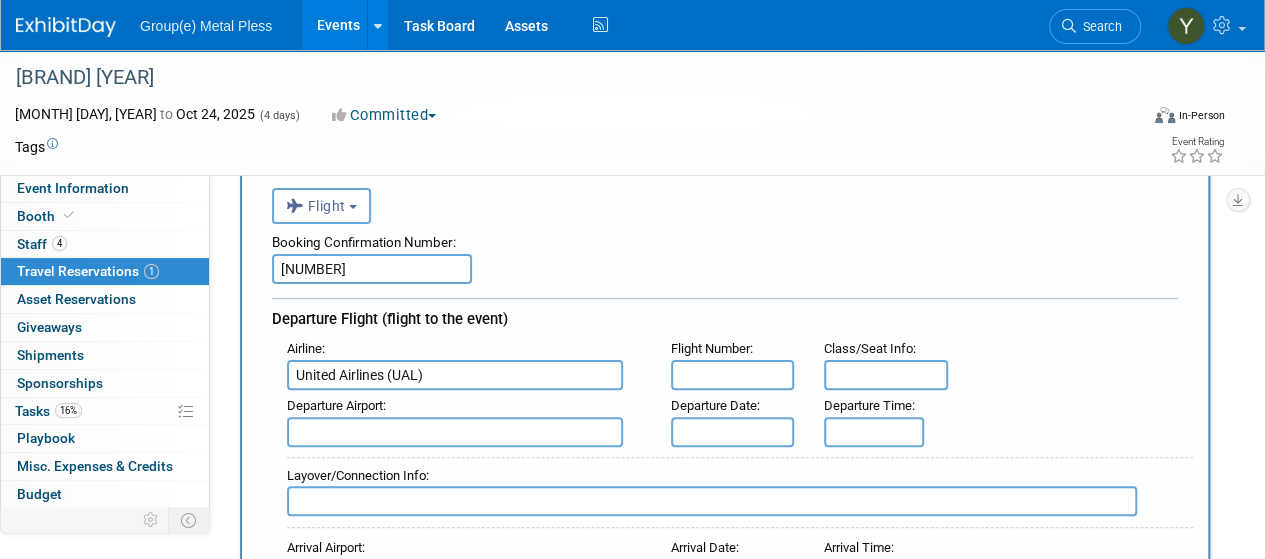 click at bounding box center [732, 375] 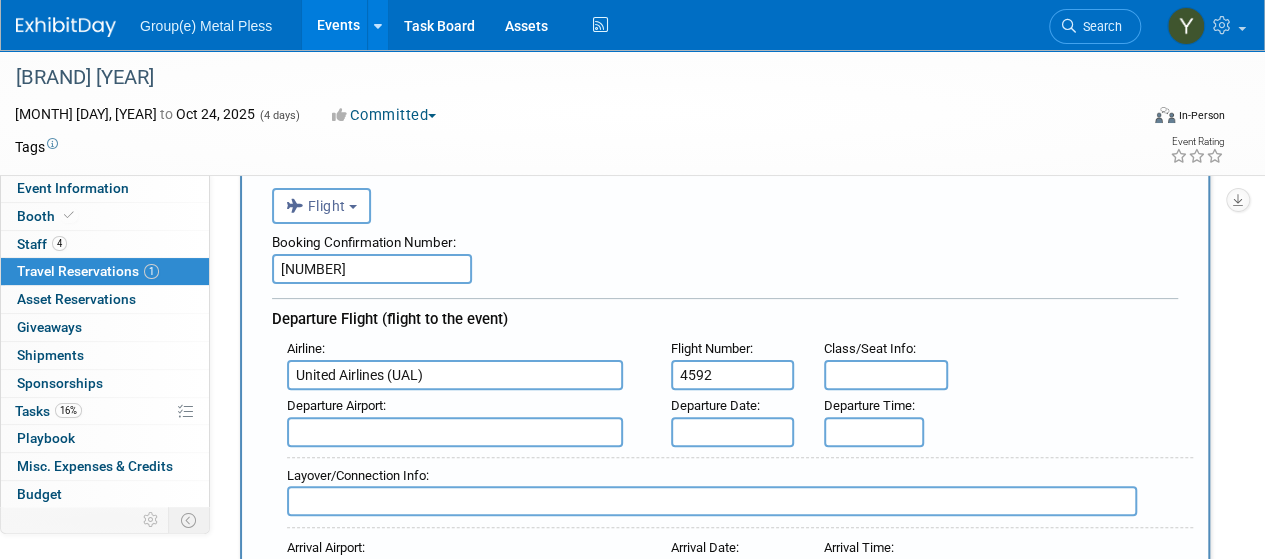 type on "4592" 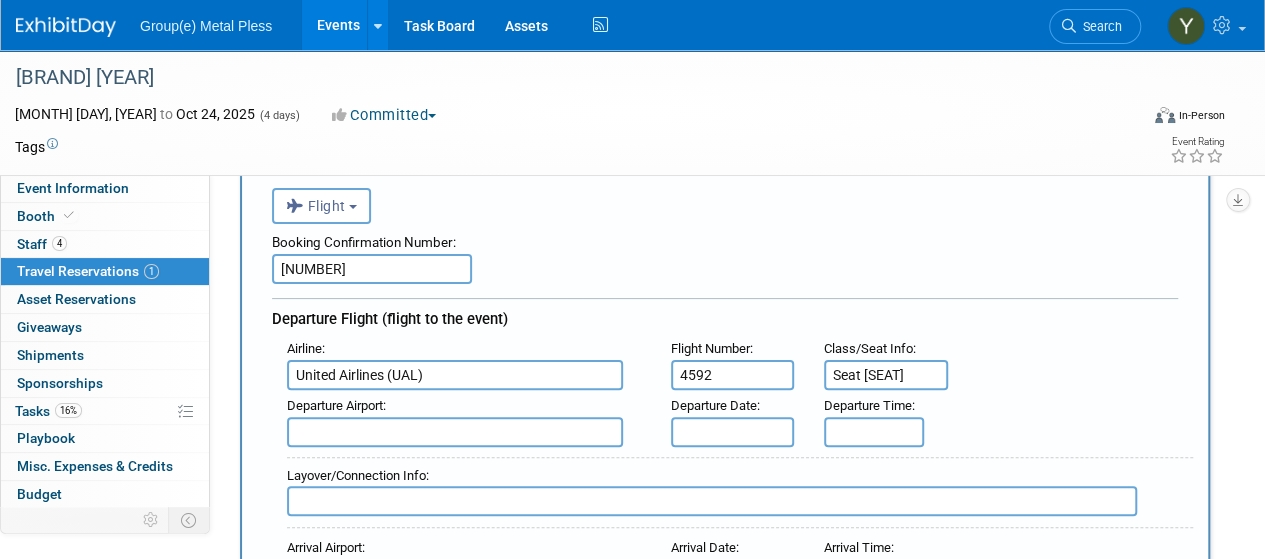 type on "Seat [SEAT]" 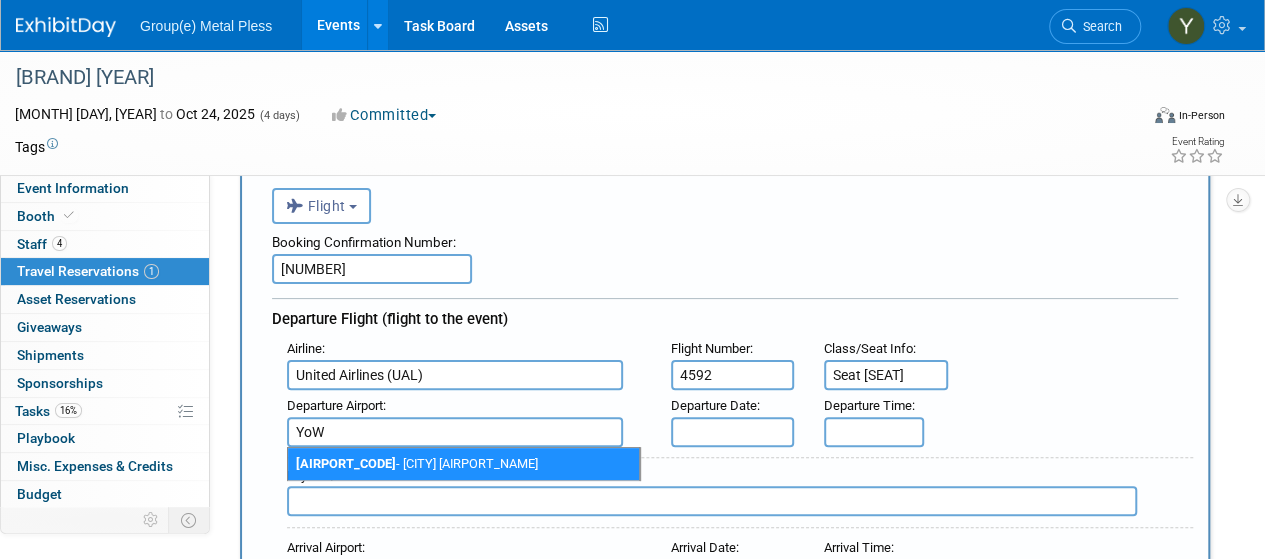 type on "YoW" 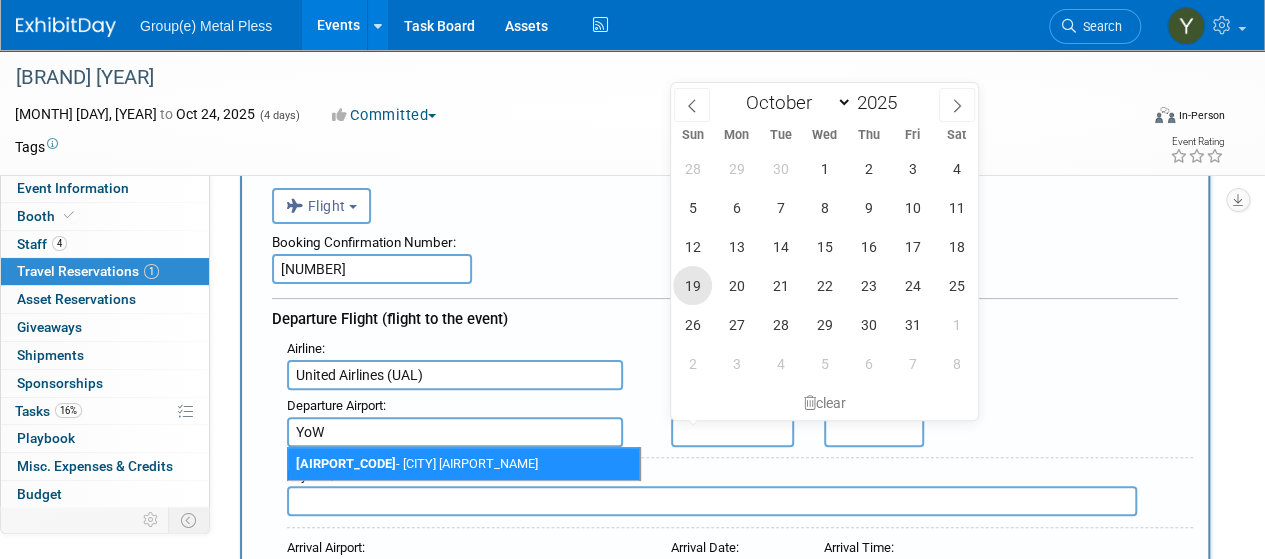 click on "19" at bounding box center (692, 285) 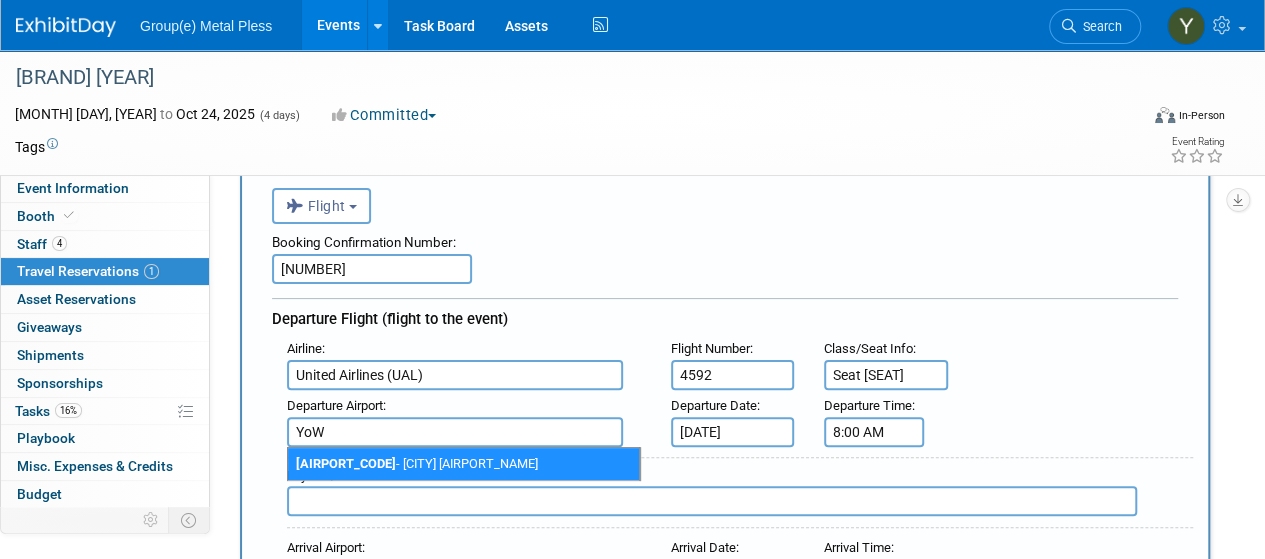 click on "8:00 AM" at bounding box center [874, 432] 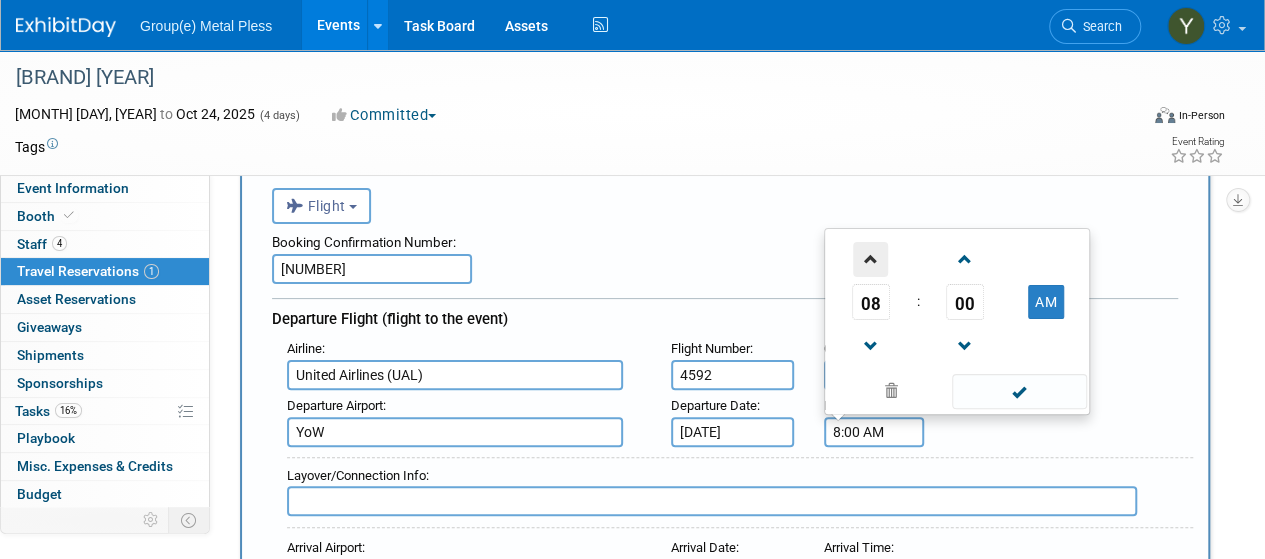 click at bounding box center (870, 259) 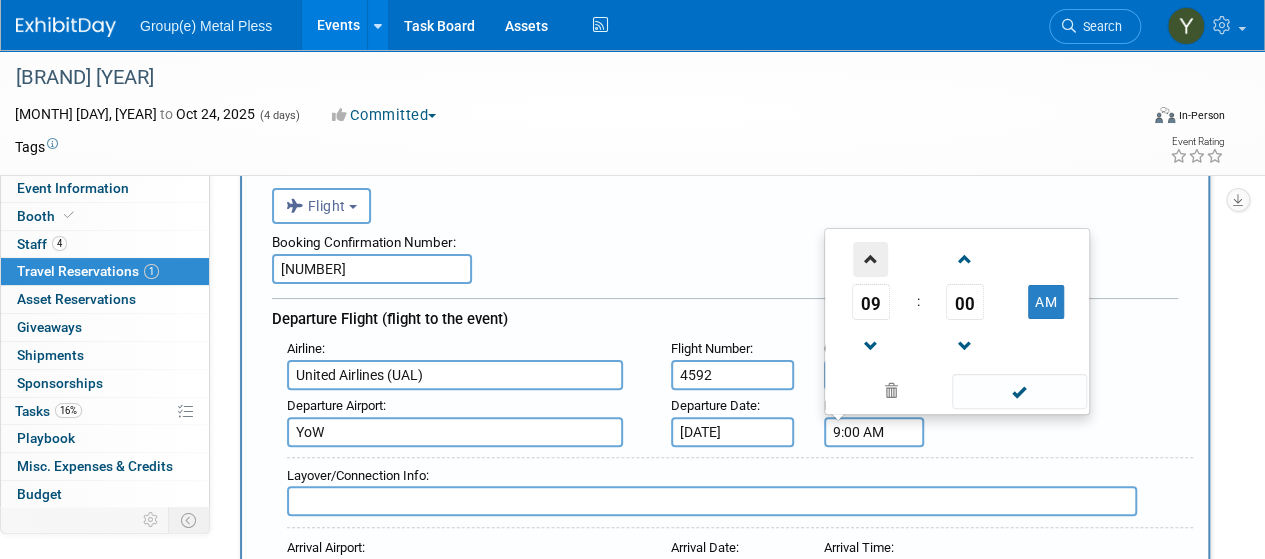 click at bounding box center (870, 259) 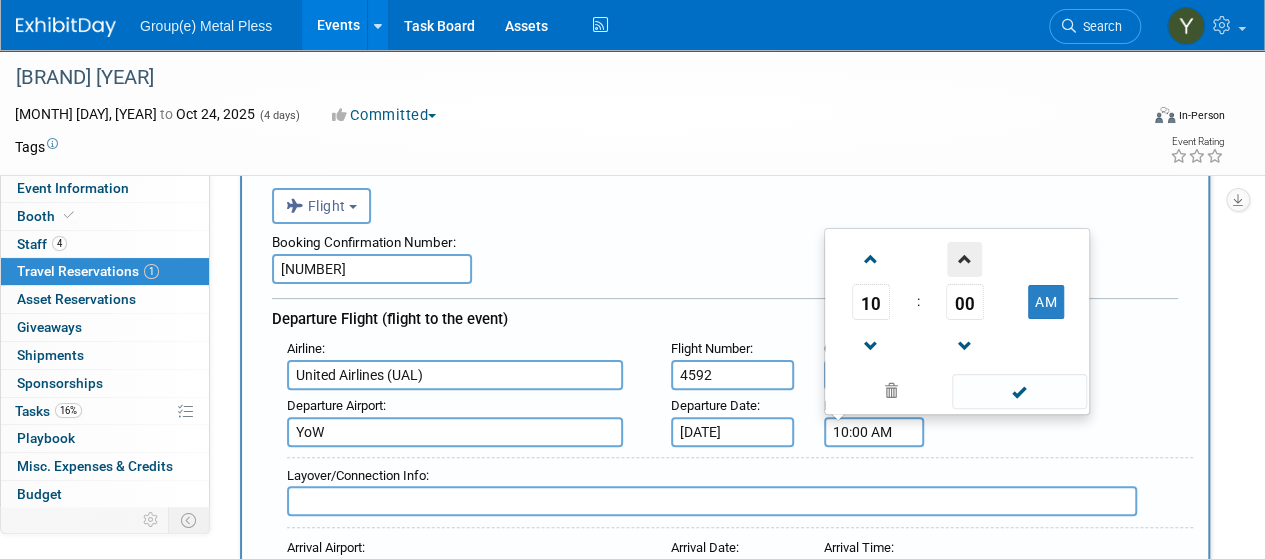 click at bounding box center (964, 259) 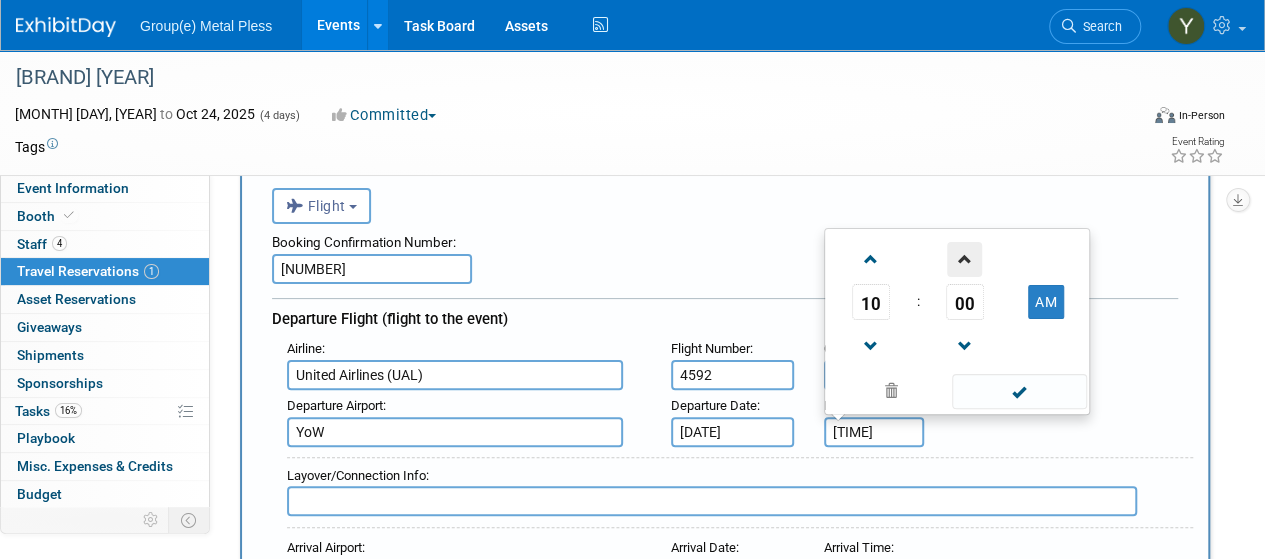click at bounding box center [964, 259] 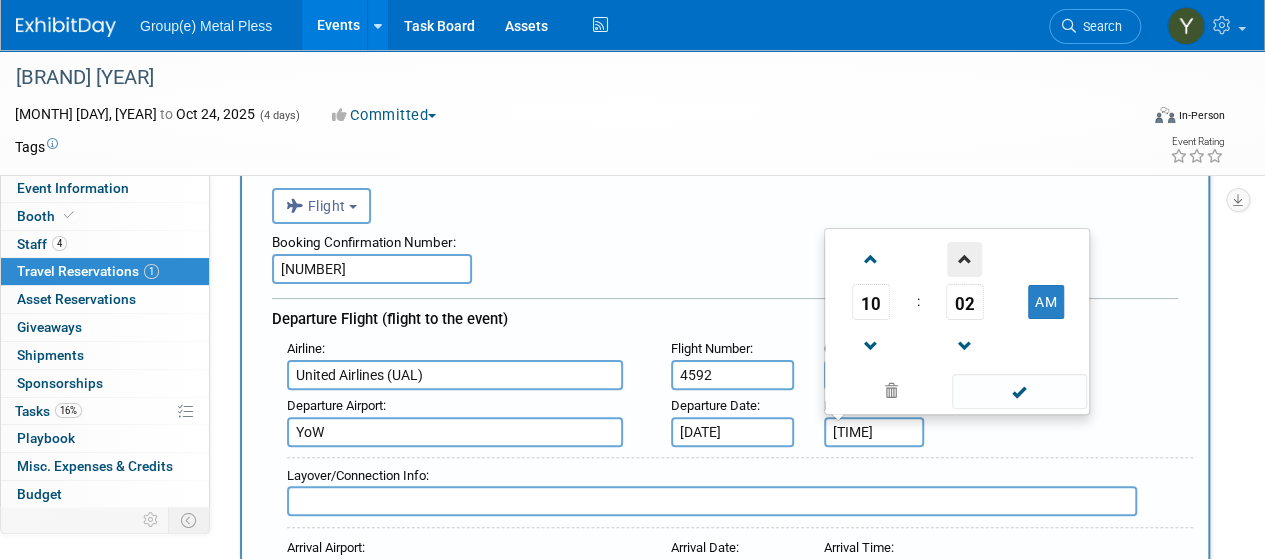 click at bounding box center [964, 259] 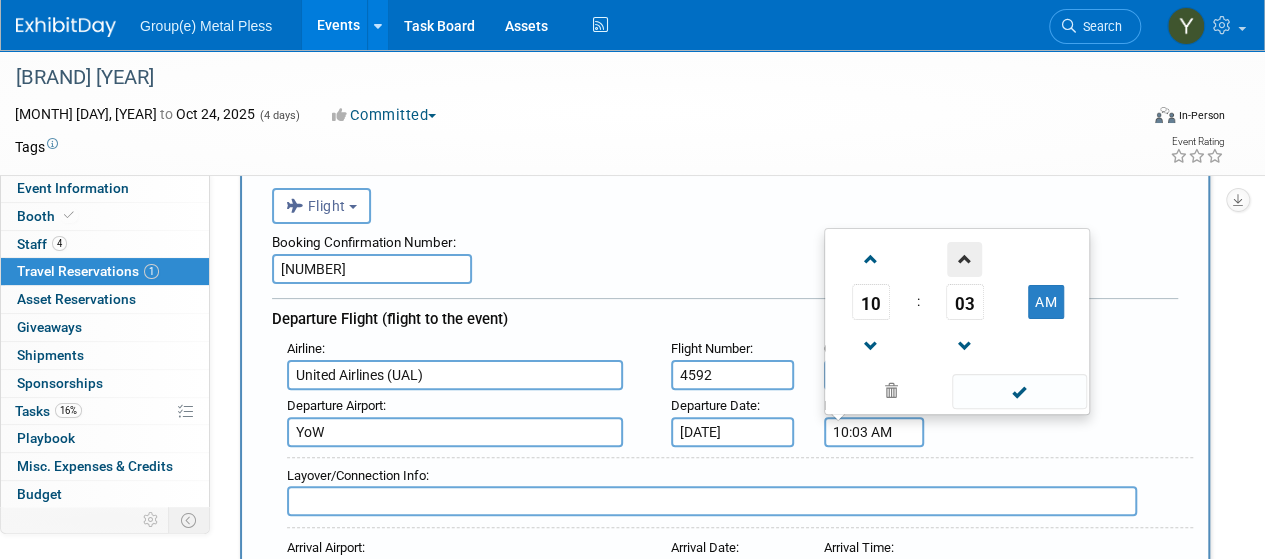 click at bounding box center (964, 259) 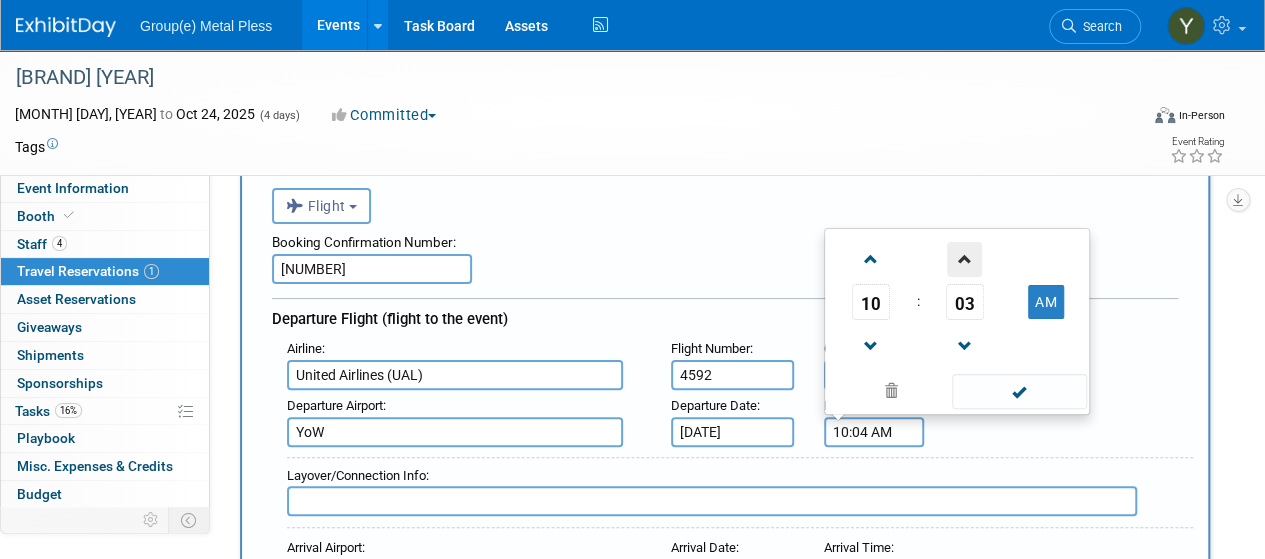 click at bounding box center [964, 259] 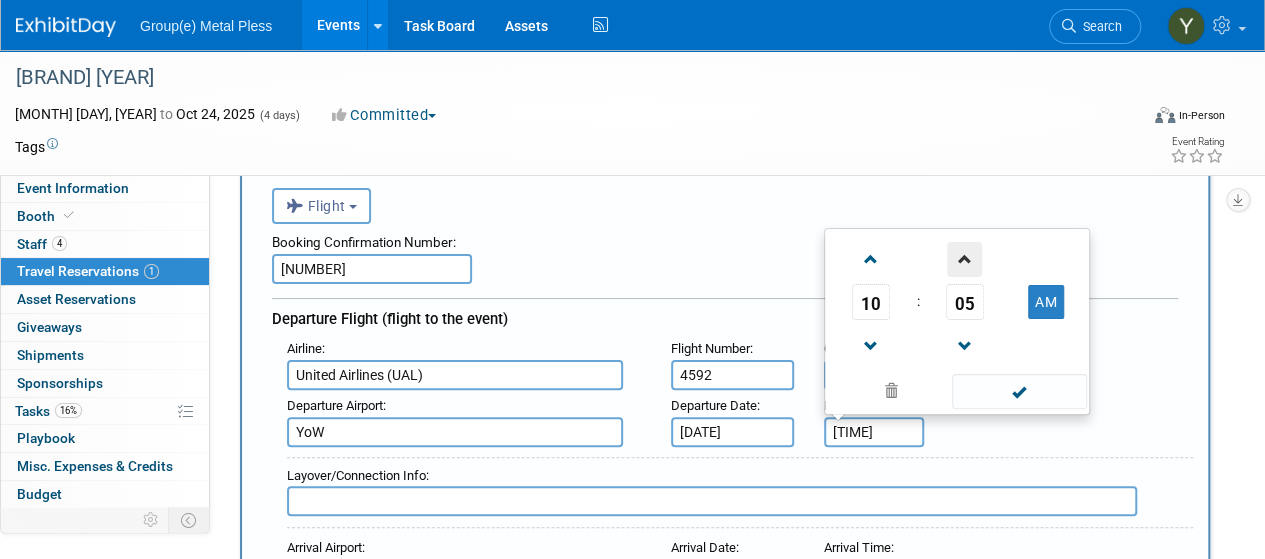 click at bounding box center [964, 259] 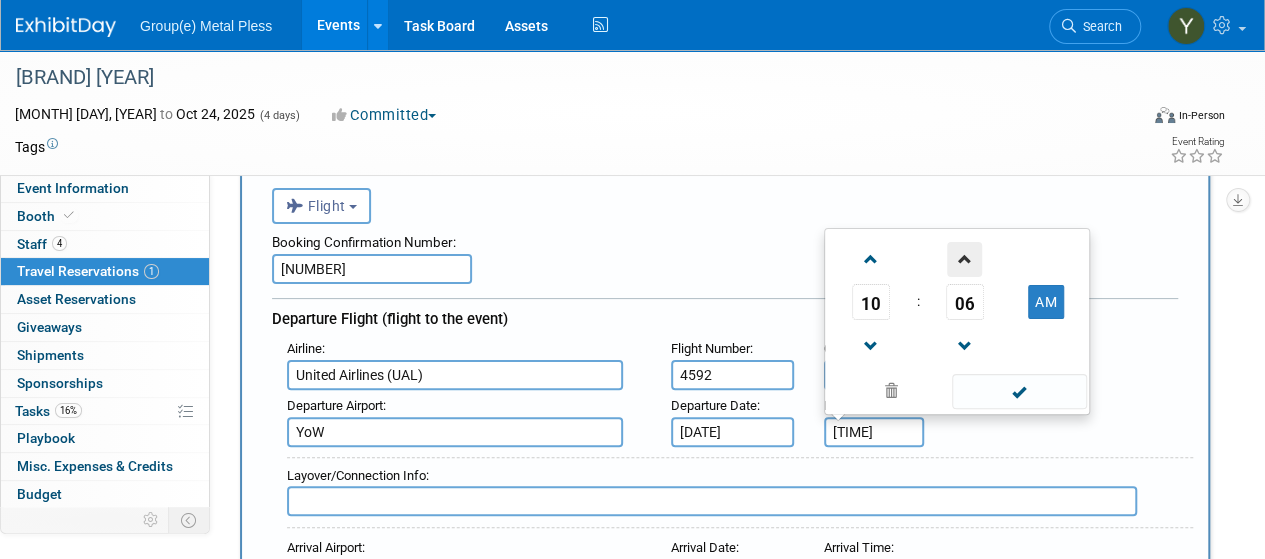 click at bounding box center [964, 259] 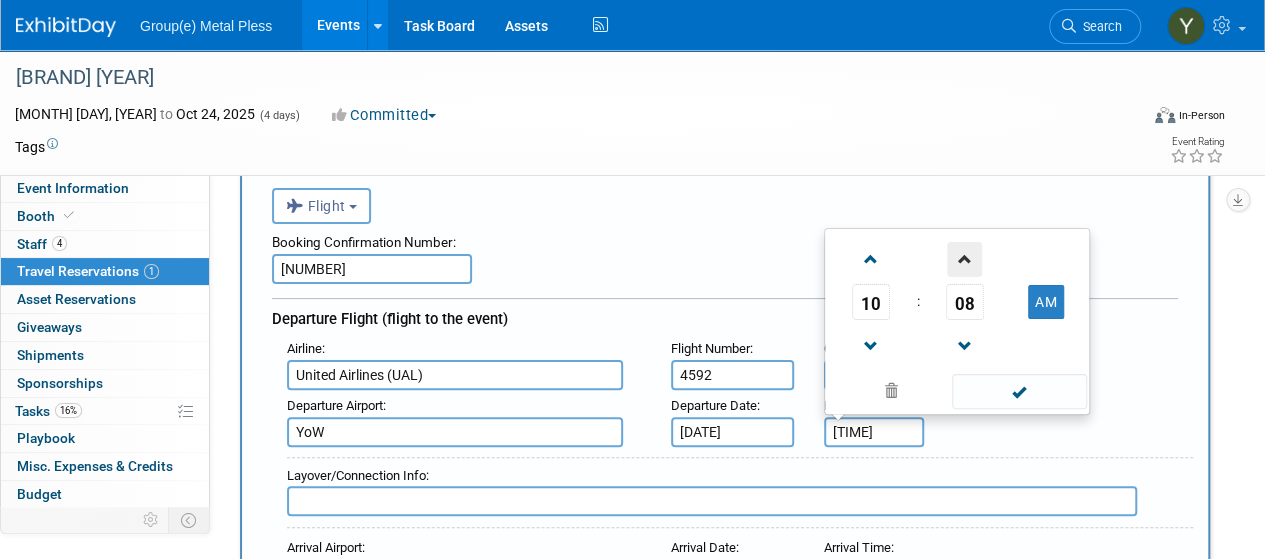 click at bounding box center (964, 259) 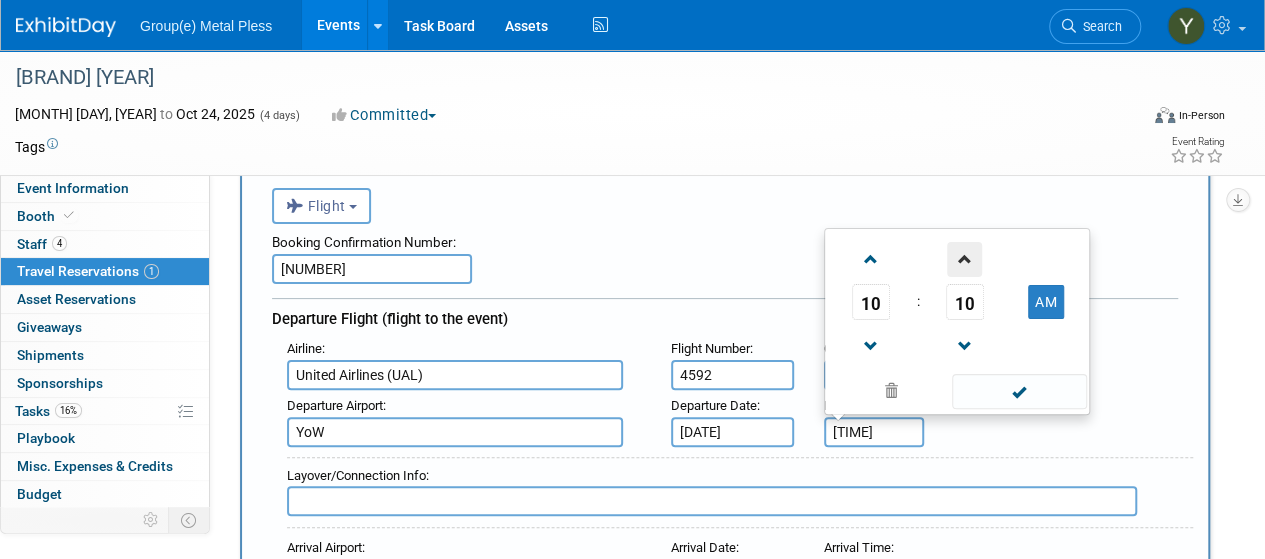 click at bounding box center (964, 259) 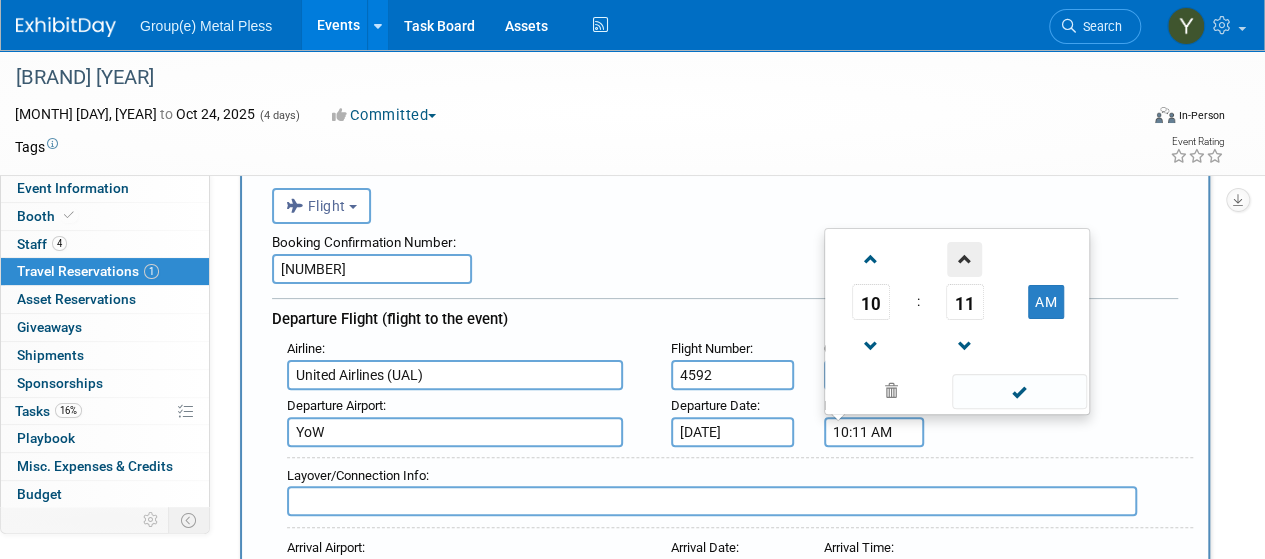 click at bounding box center [964, 259] 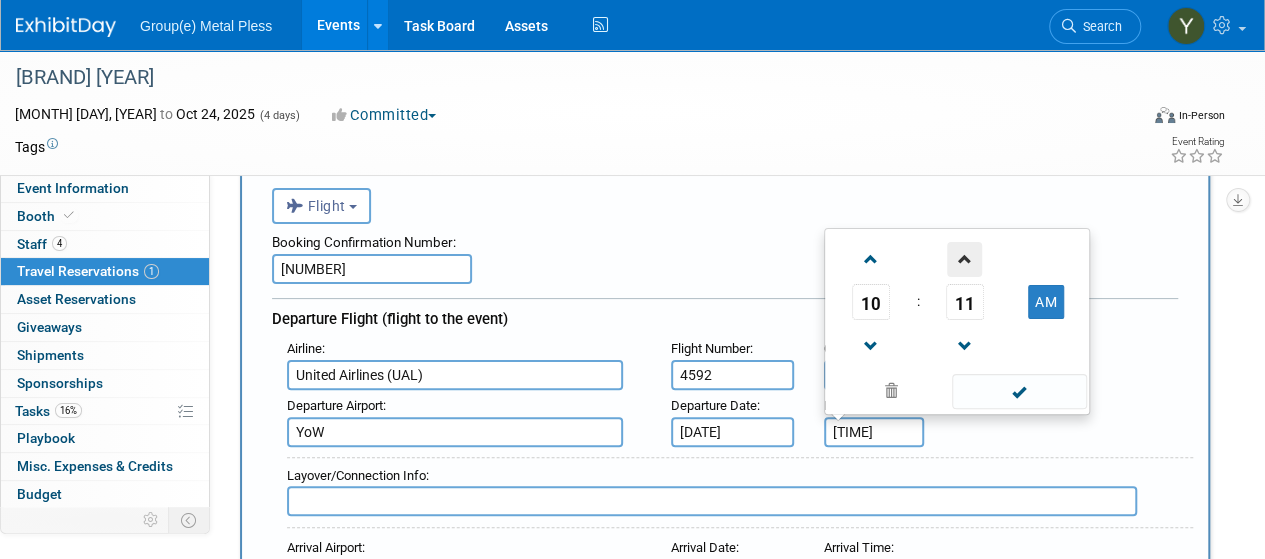 click at bounding box center [964, 259] 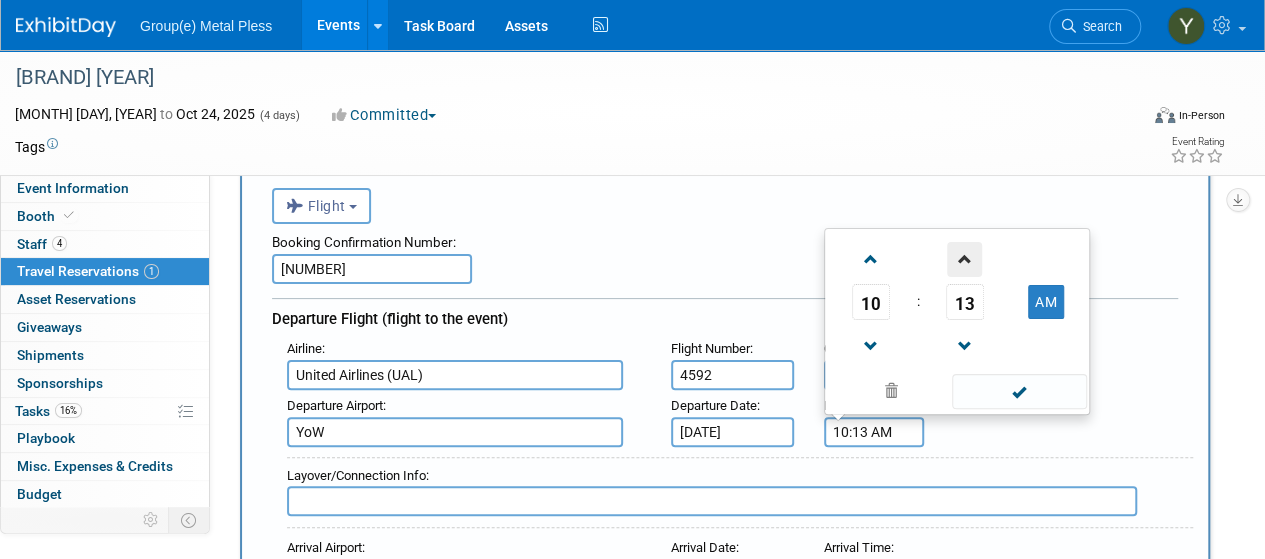 click at bounding box center [964, 259] 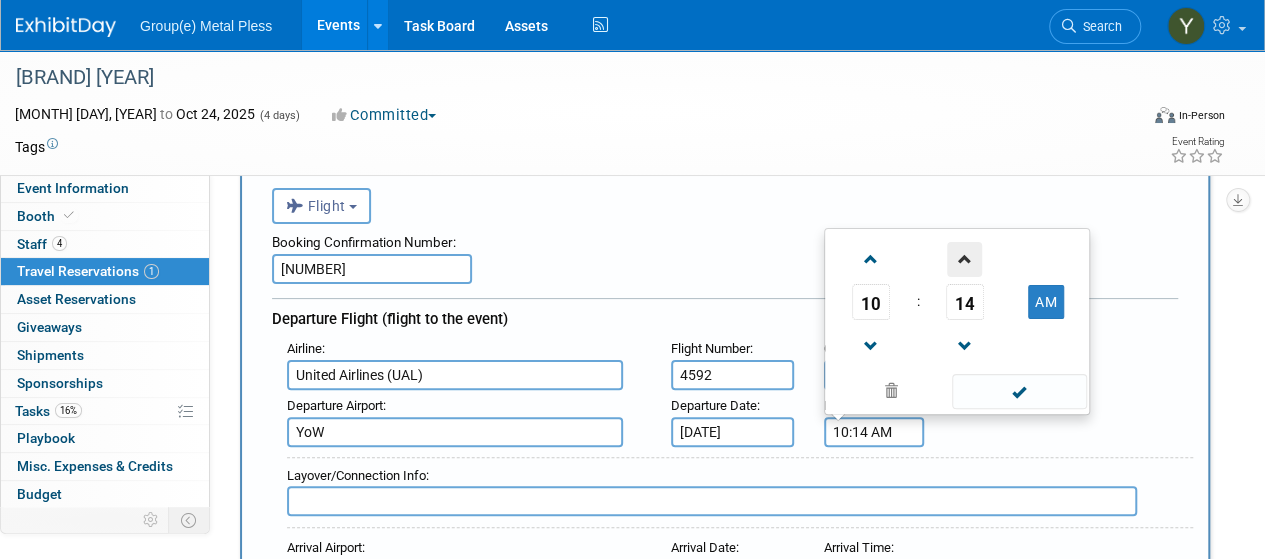 click at bounding box center (964, 259) 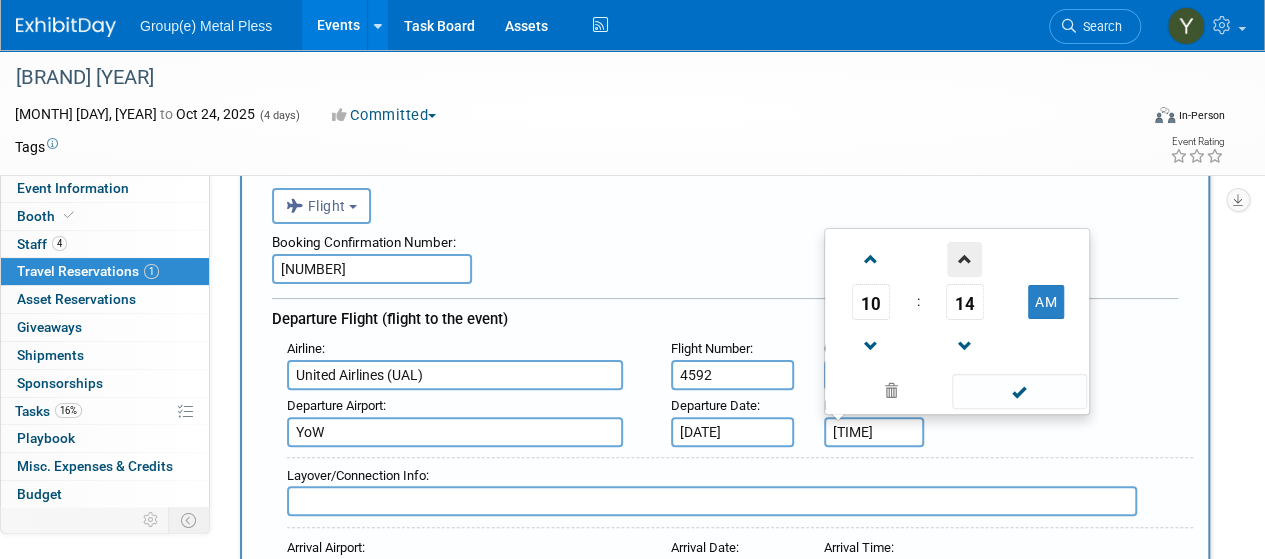 click at bounding box center (964, 259) 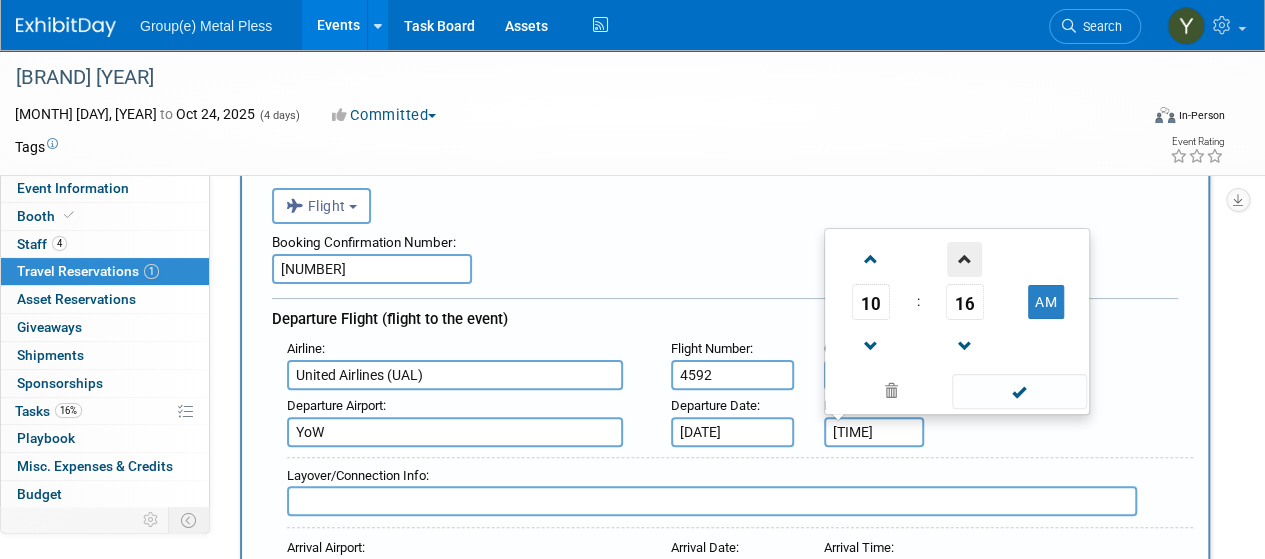 click at bounding box center (964, 259) 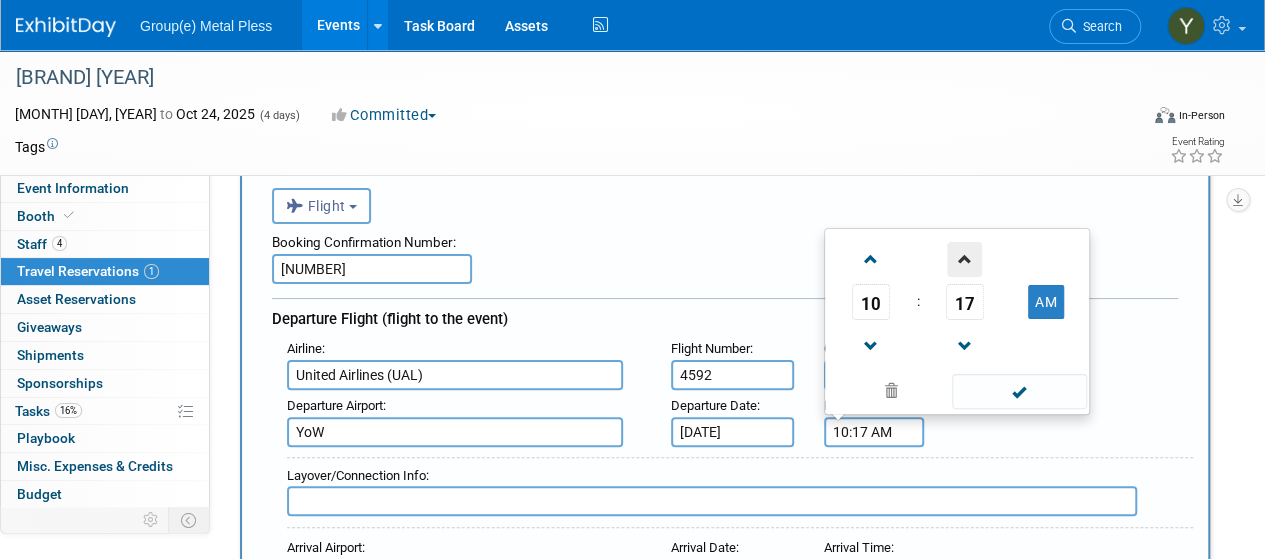 click at bounding box center [964, 259] 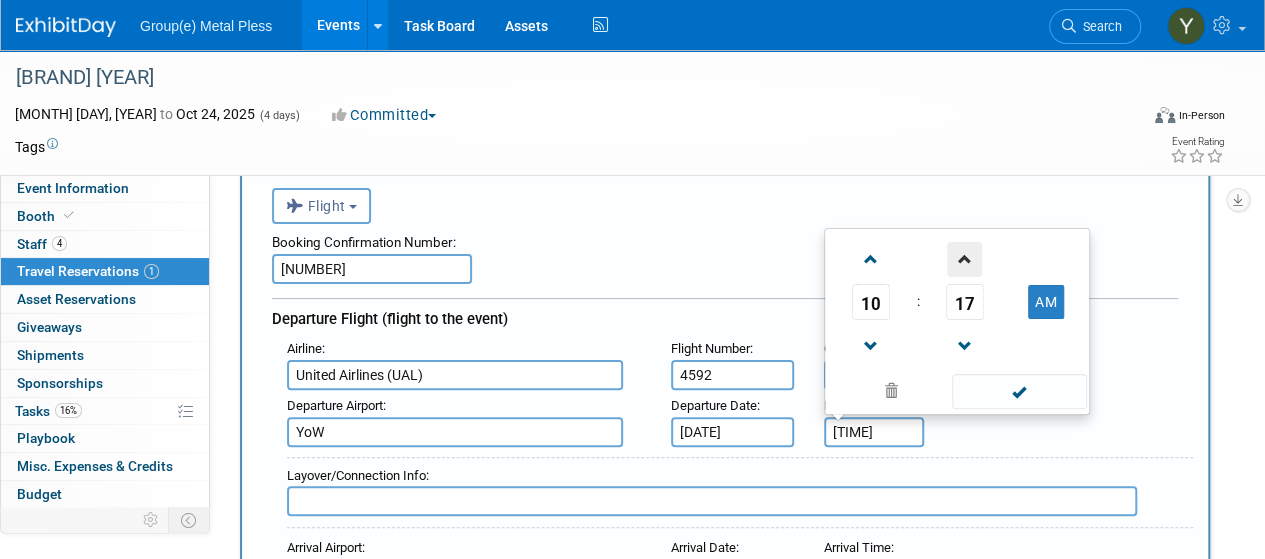 click at bounding box center (964, 259) 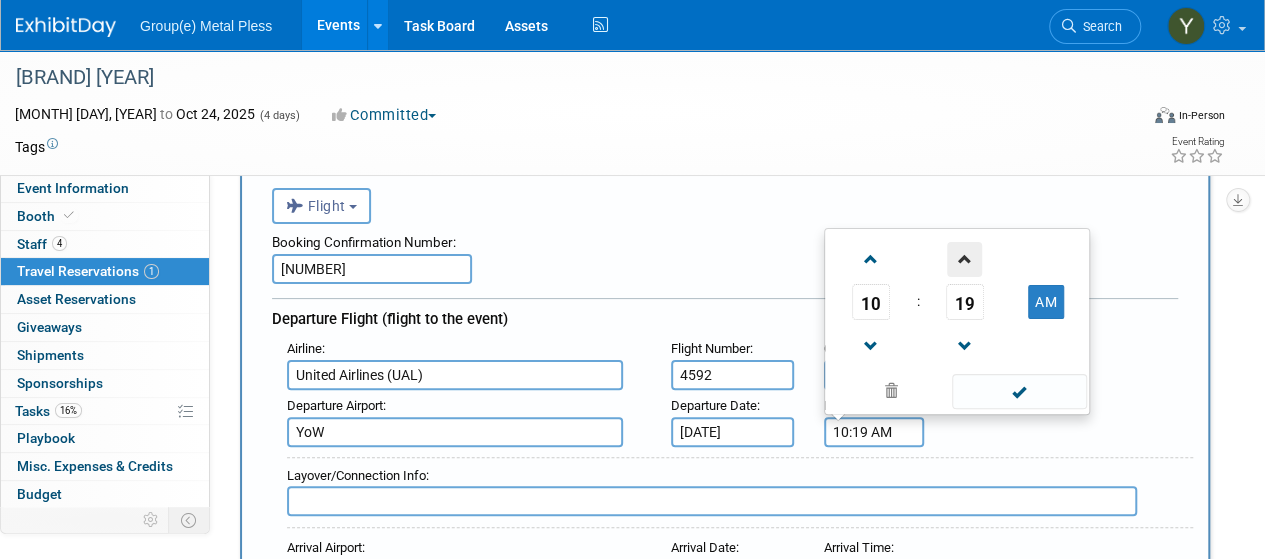 click at bounding box center [964, 259] 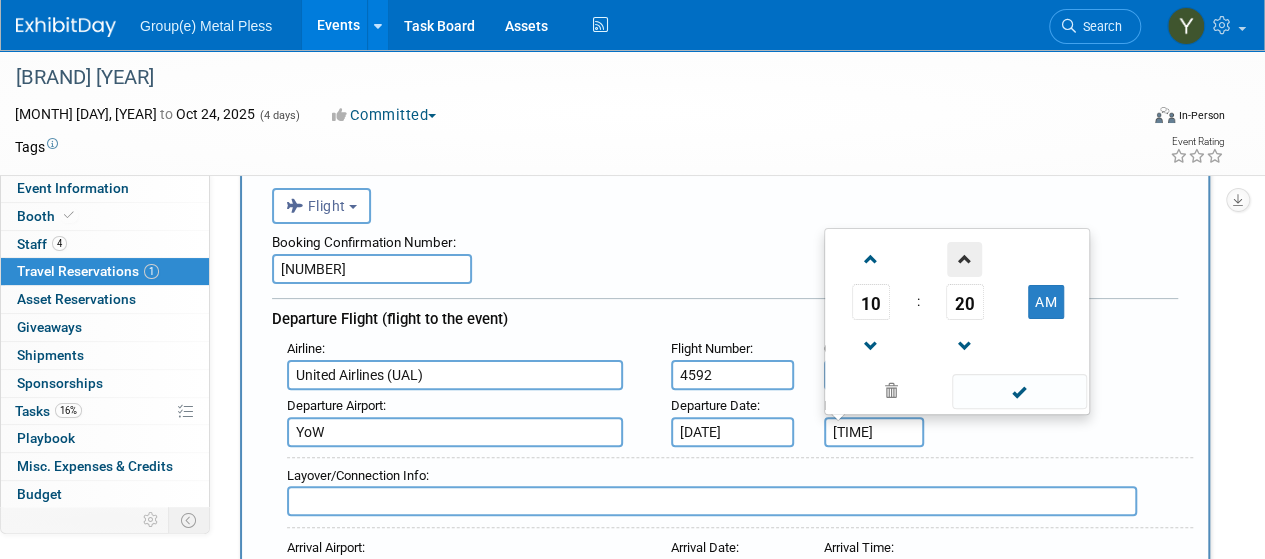 click at bounding box center [964, 259] 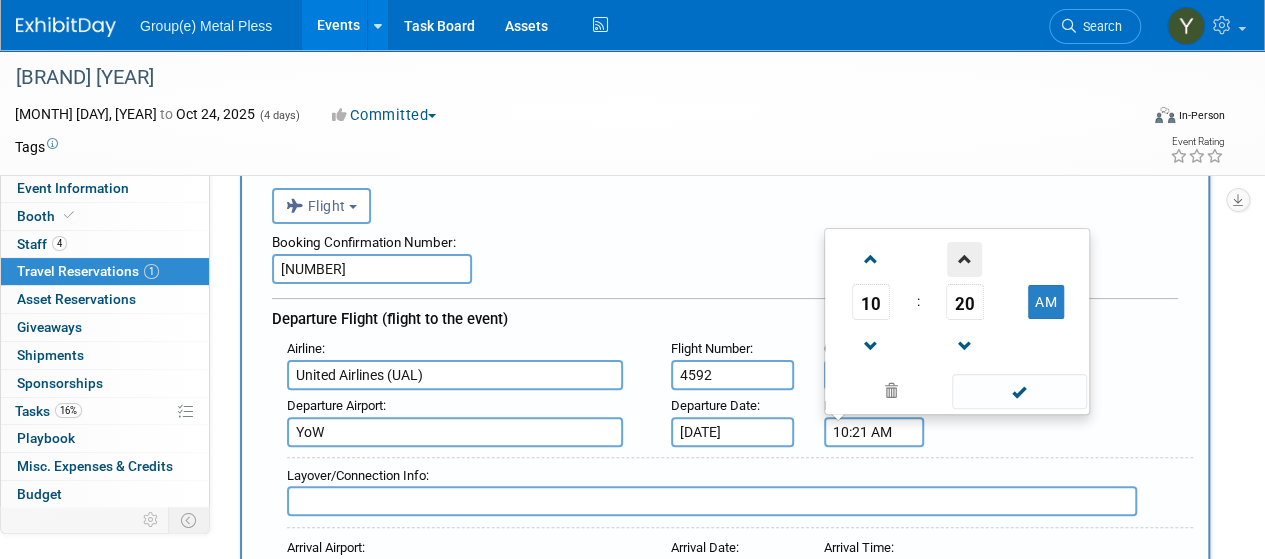 click at bounding box center (964, 259) 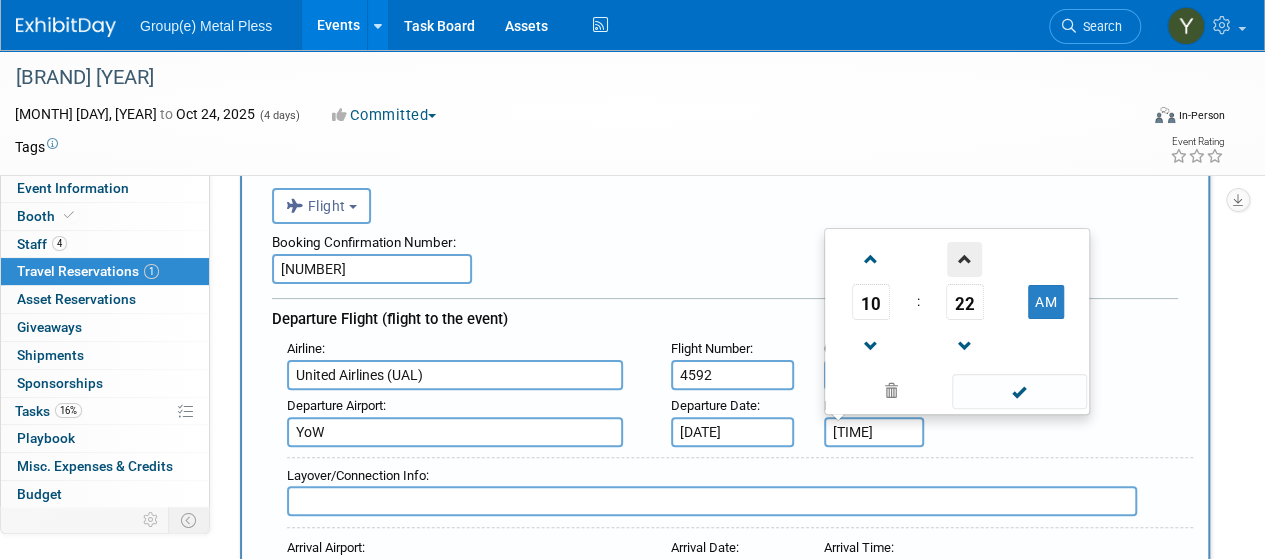 click at bounding box center [964, 259] 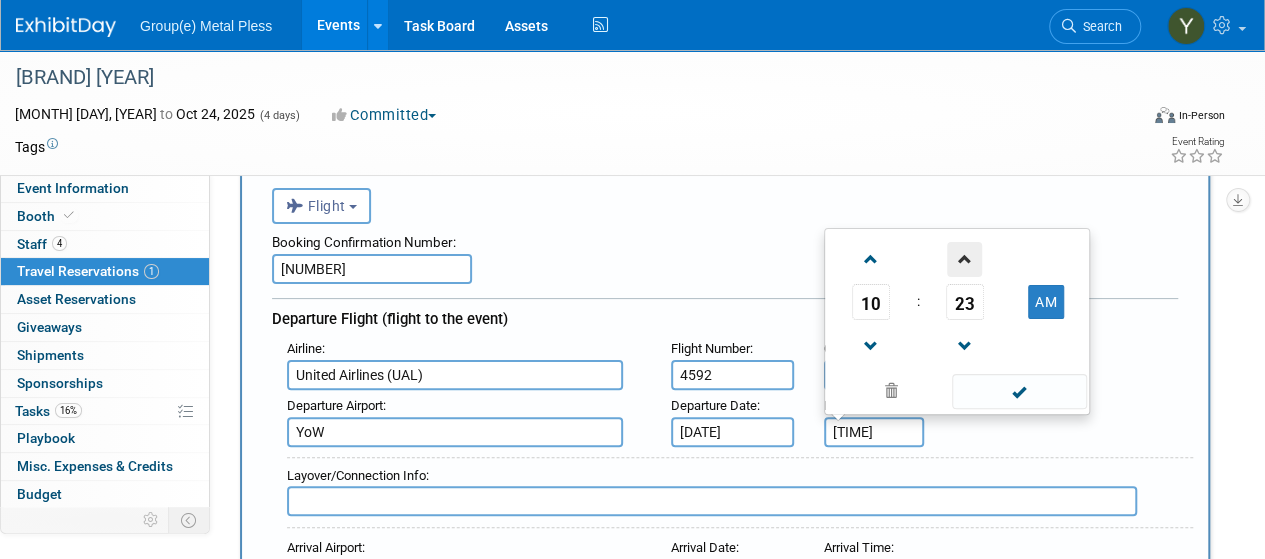 click at bounding box center [964, 259] 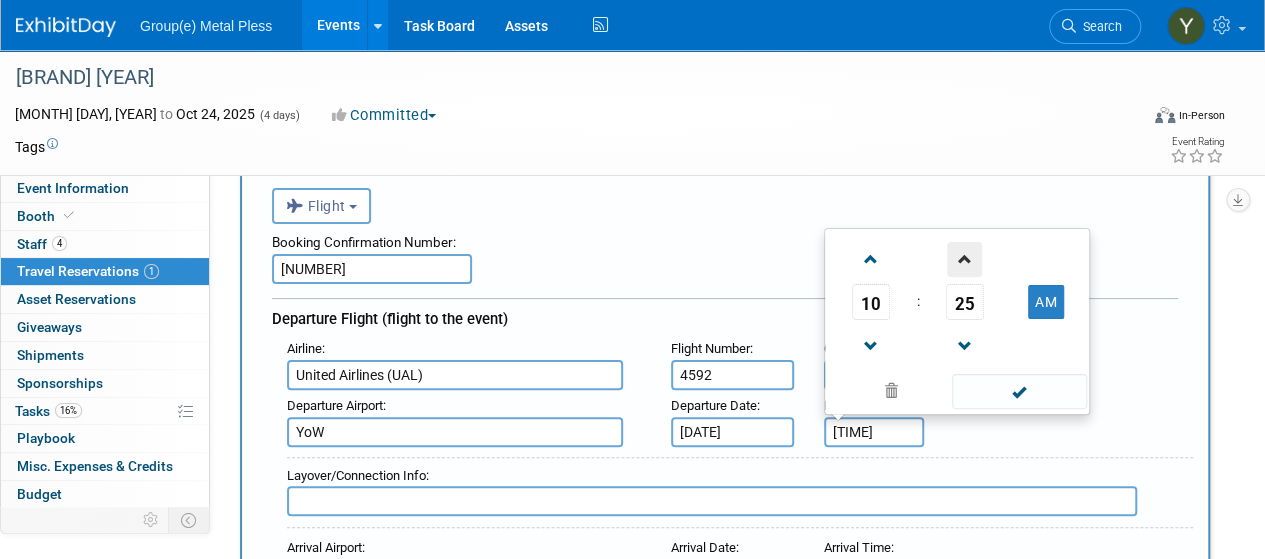 click at bounding box center [964, 259] 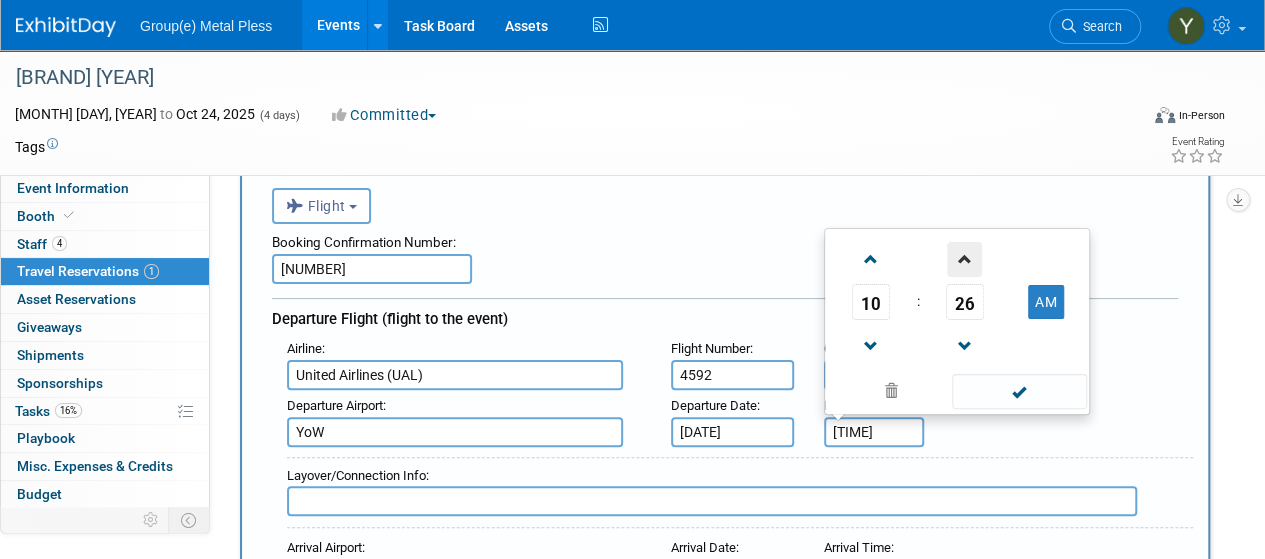 click at bounding box center (964, 259) 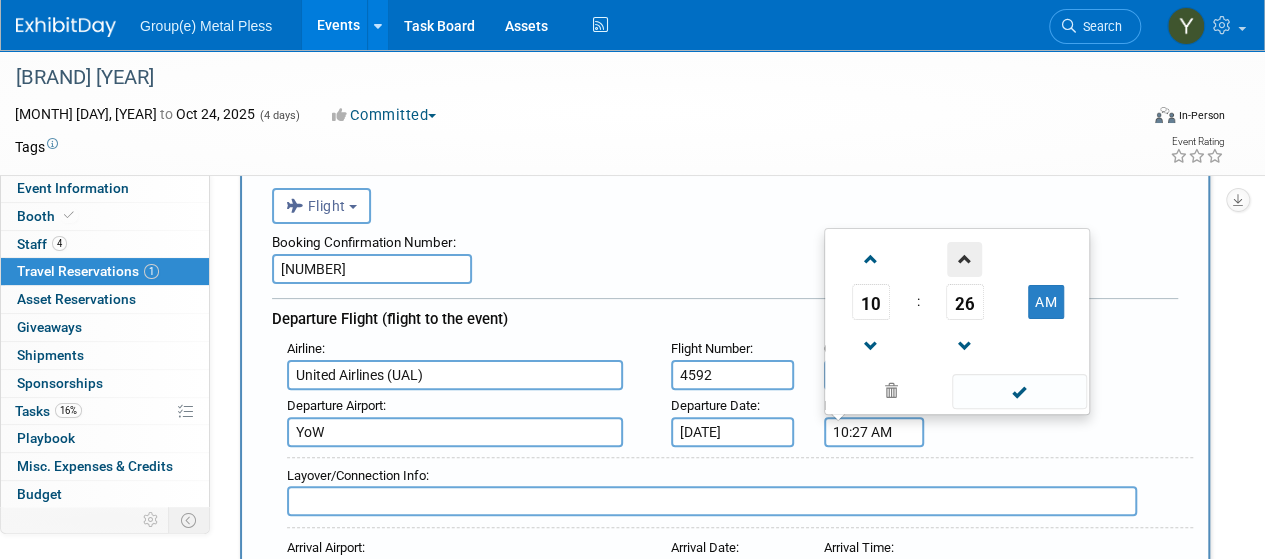 click at bounding box center [964, 259] 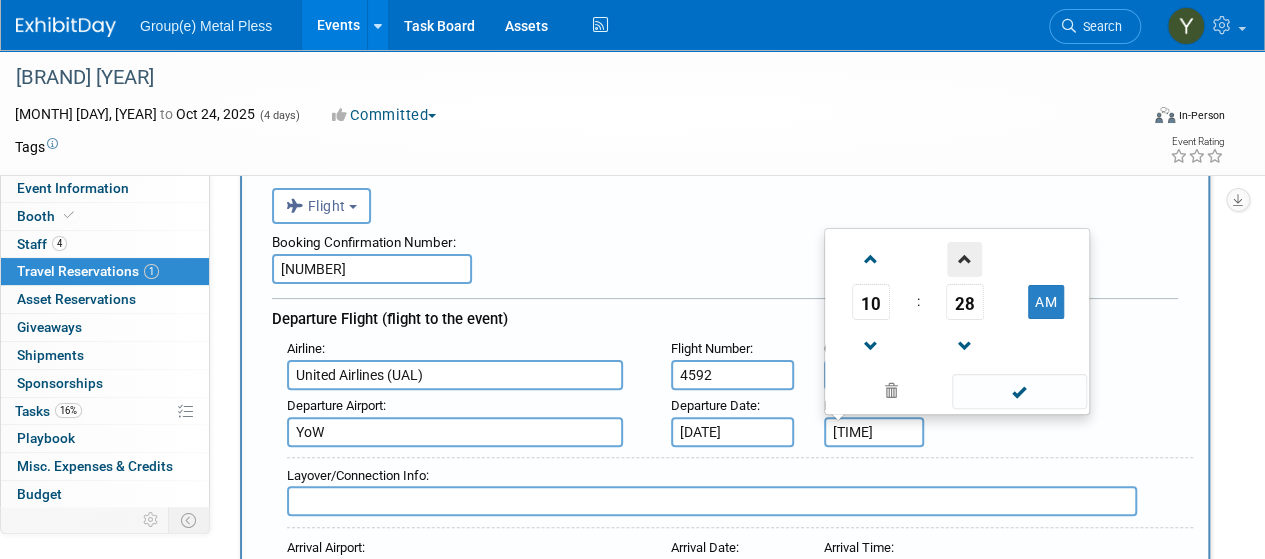 click at bounding box center (964, 259) 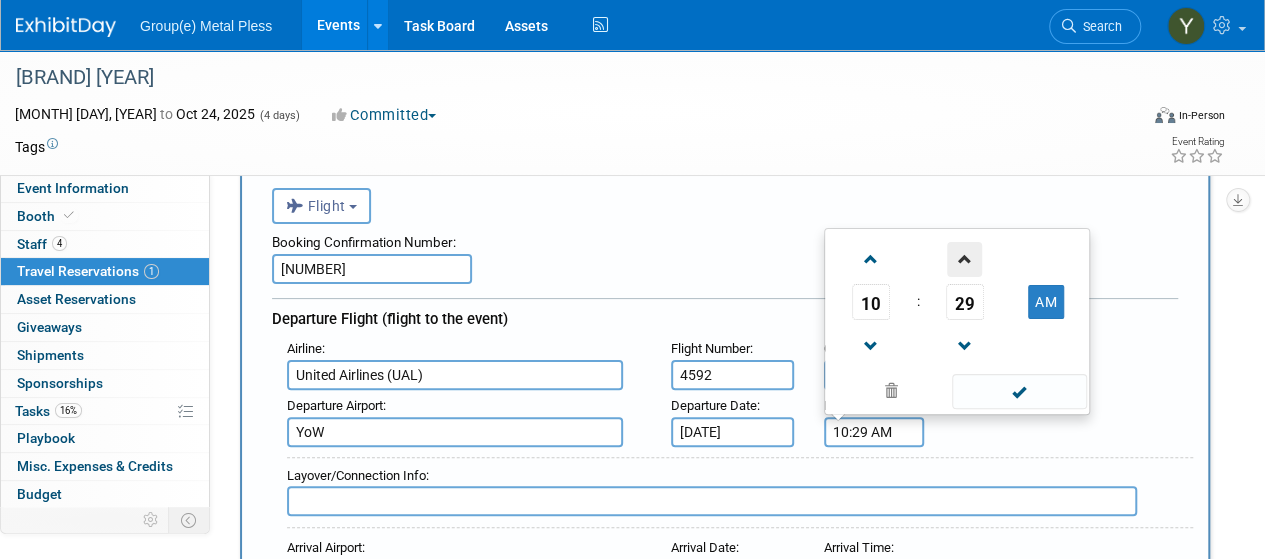 click at bounding box center (964, 259) 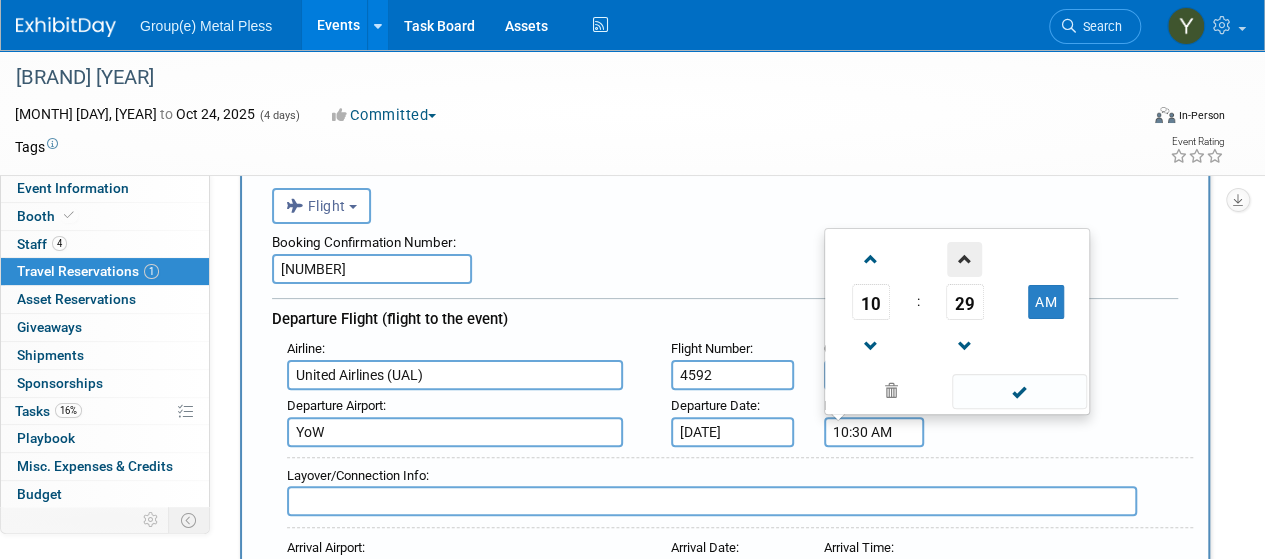 click at bounding box center (964, 259) 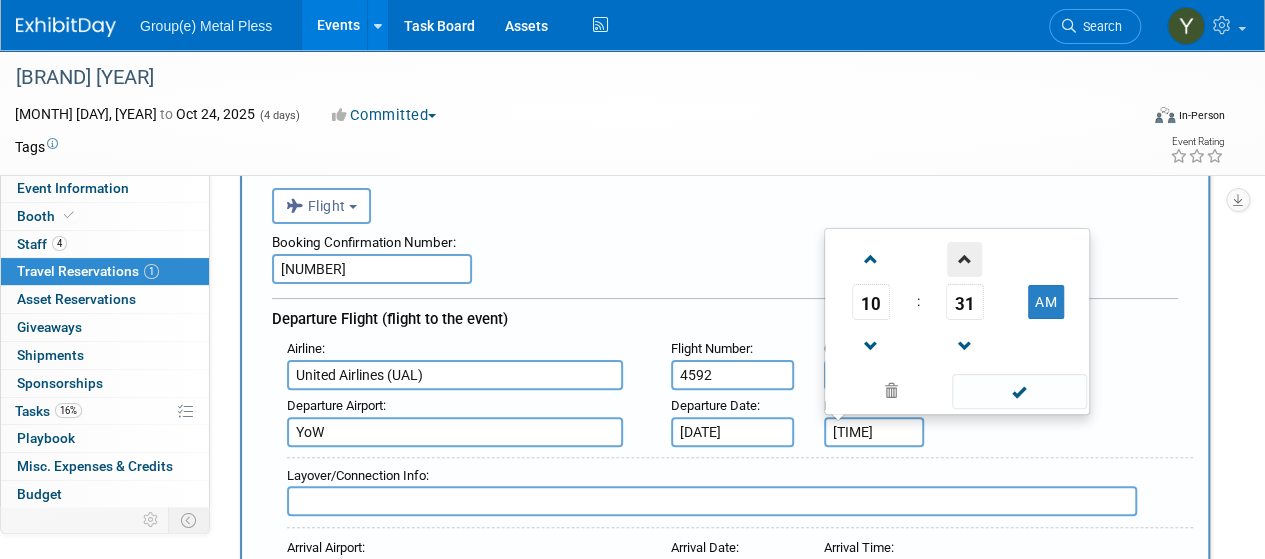 click at bounding box center (964, 259) 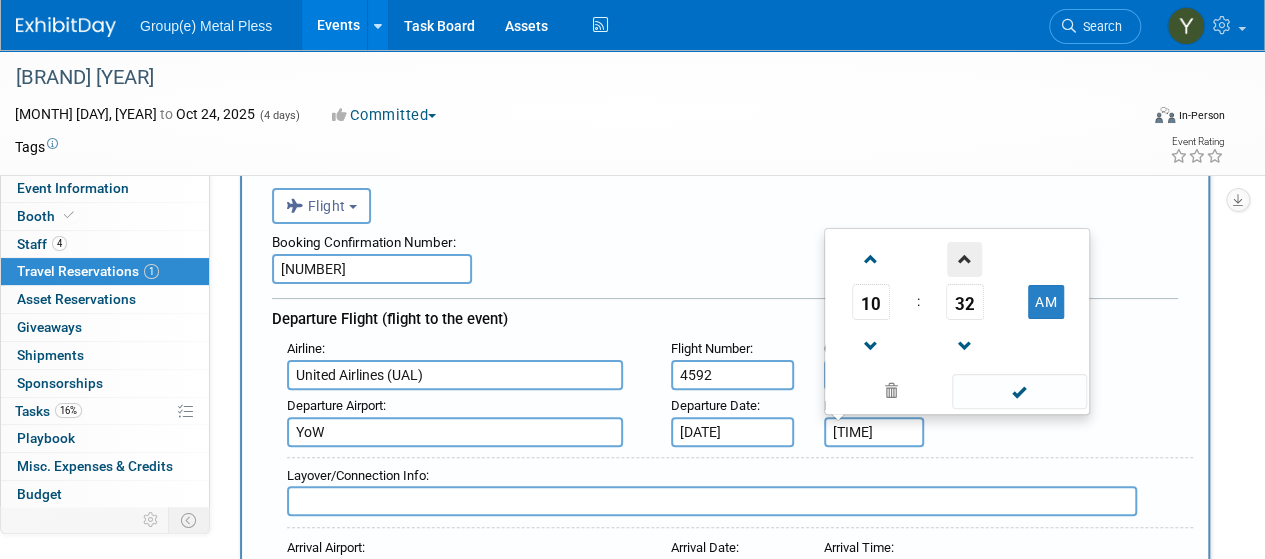 click at bounding box center (964, 259) 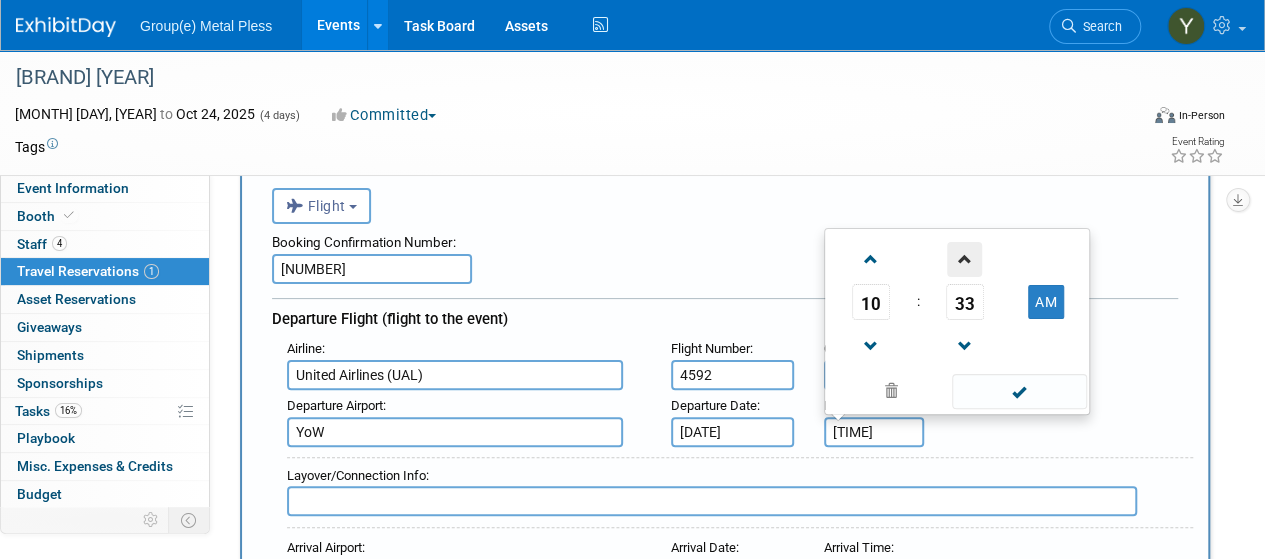 click at bounding box center (964, 259) 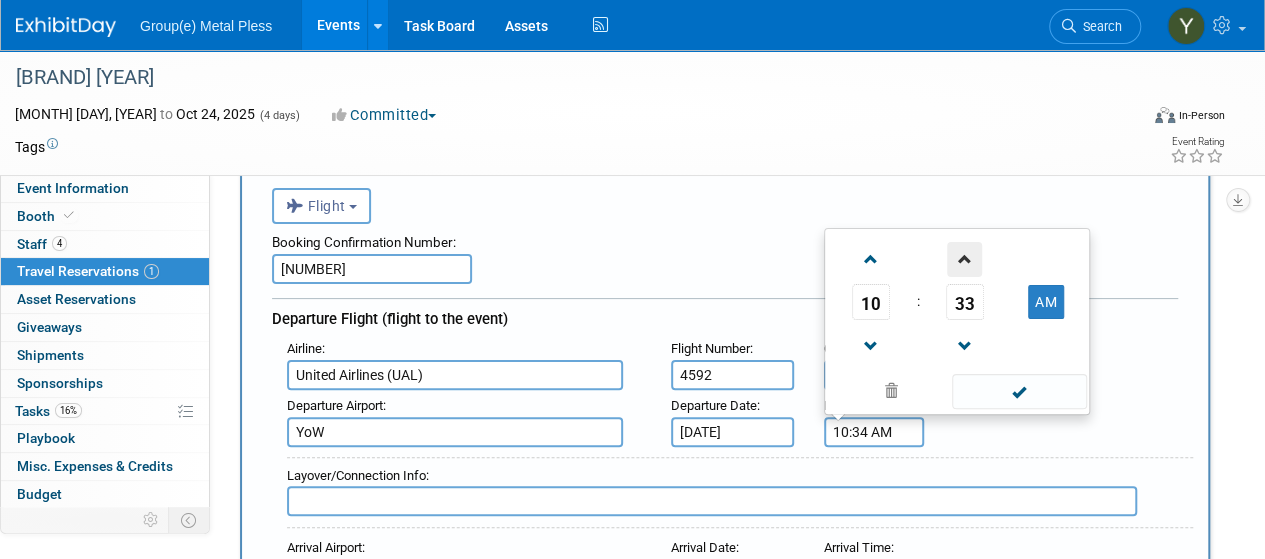 click at bounding box center [964, 259] 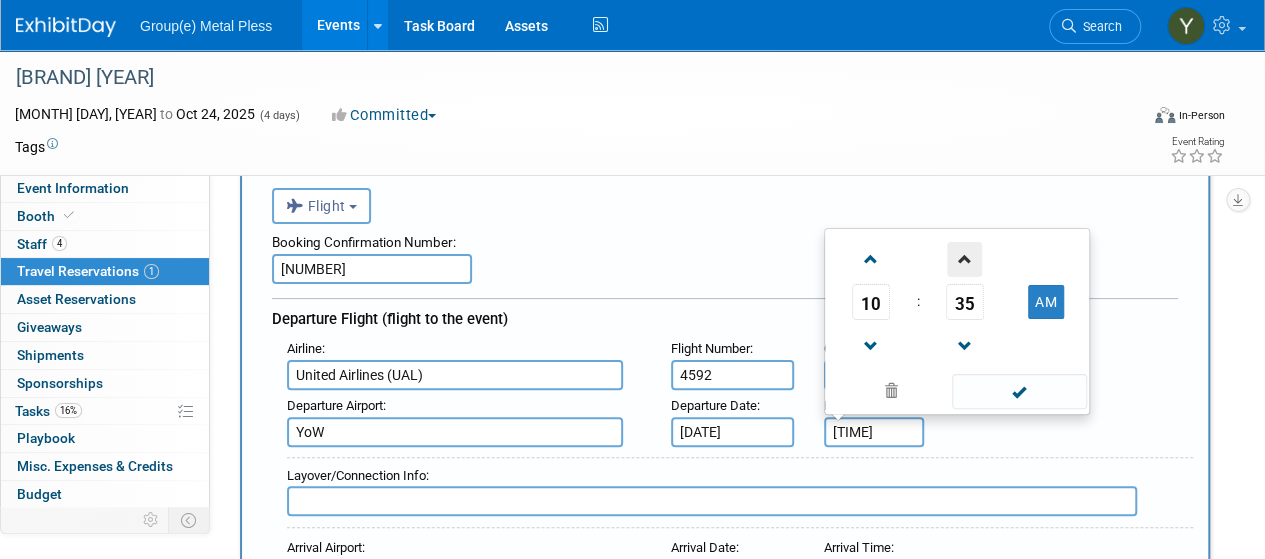 click at bounding box center (964, 259) 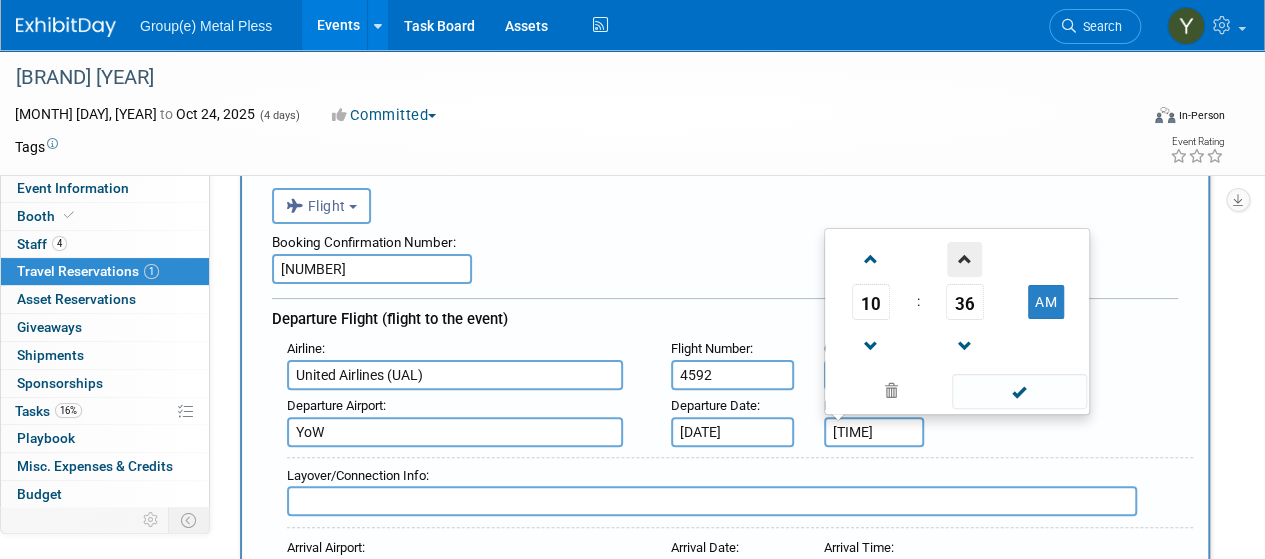 click at bounding box center (964, 259) 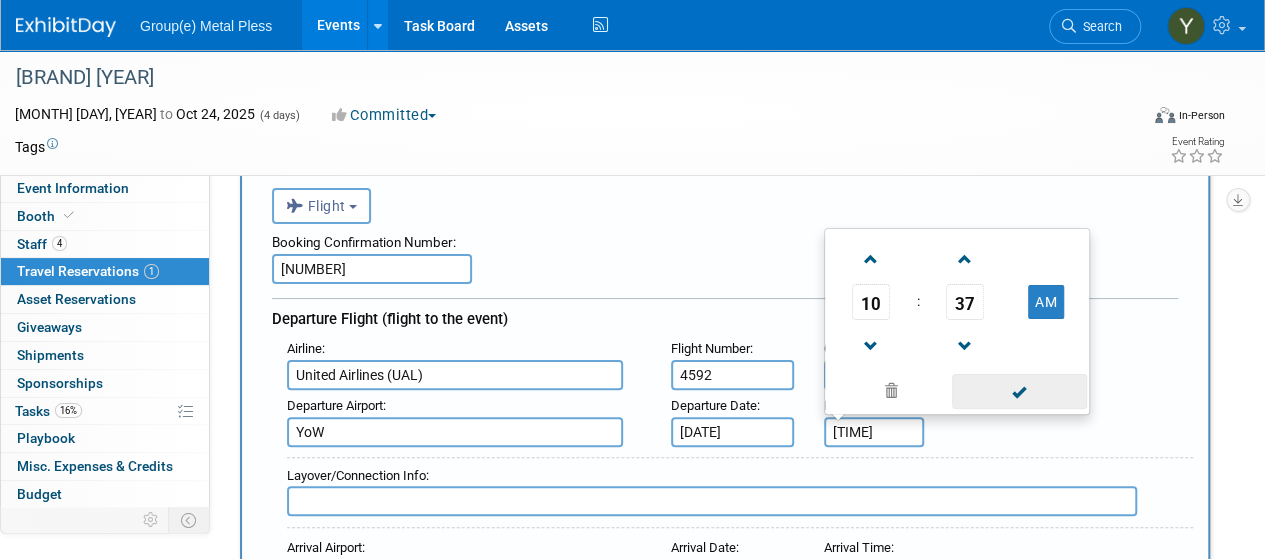 click at bounding box center (1019, 391) 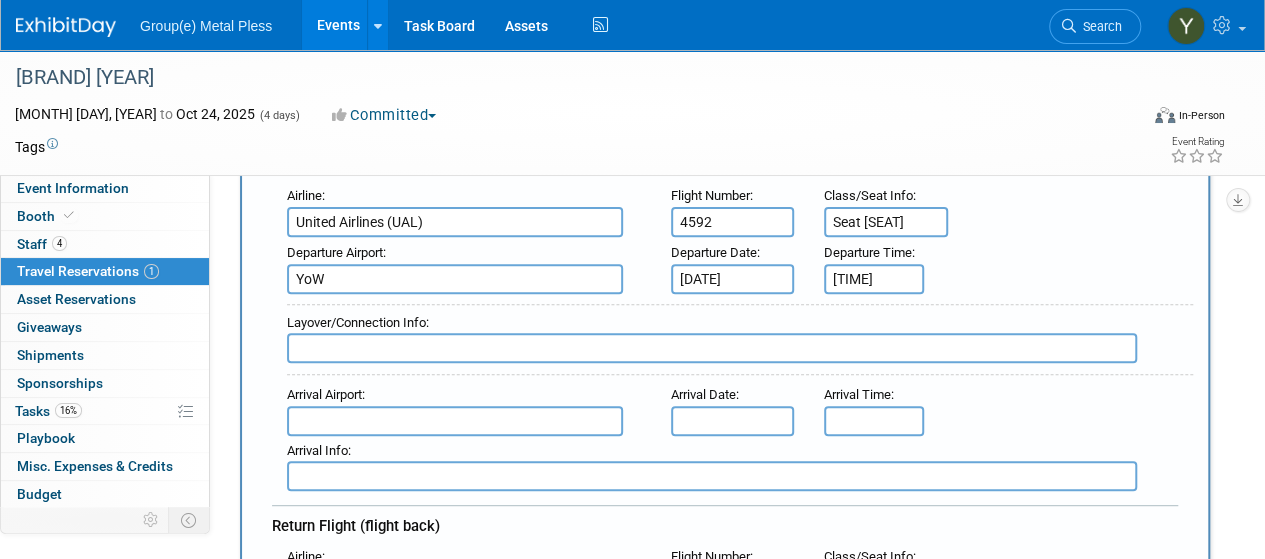 scroll, scrollTop: 300, scrollLeft: 0, axis: vertical 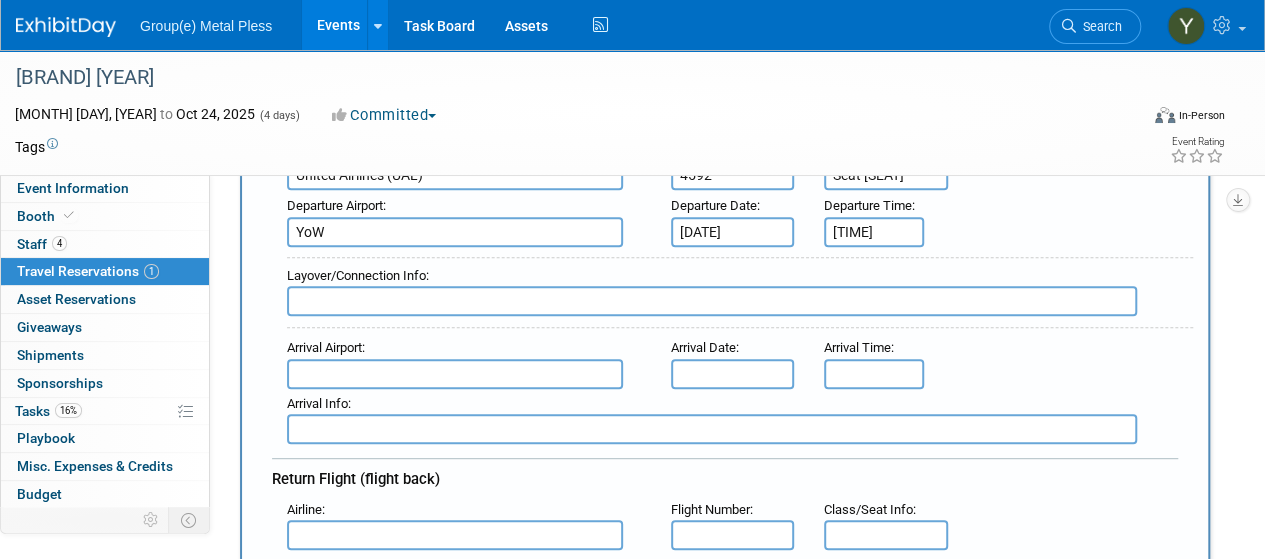 click at bounding box center [712, 301] 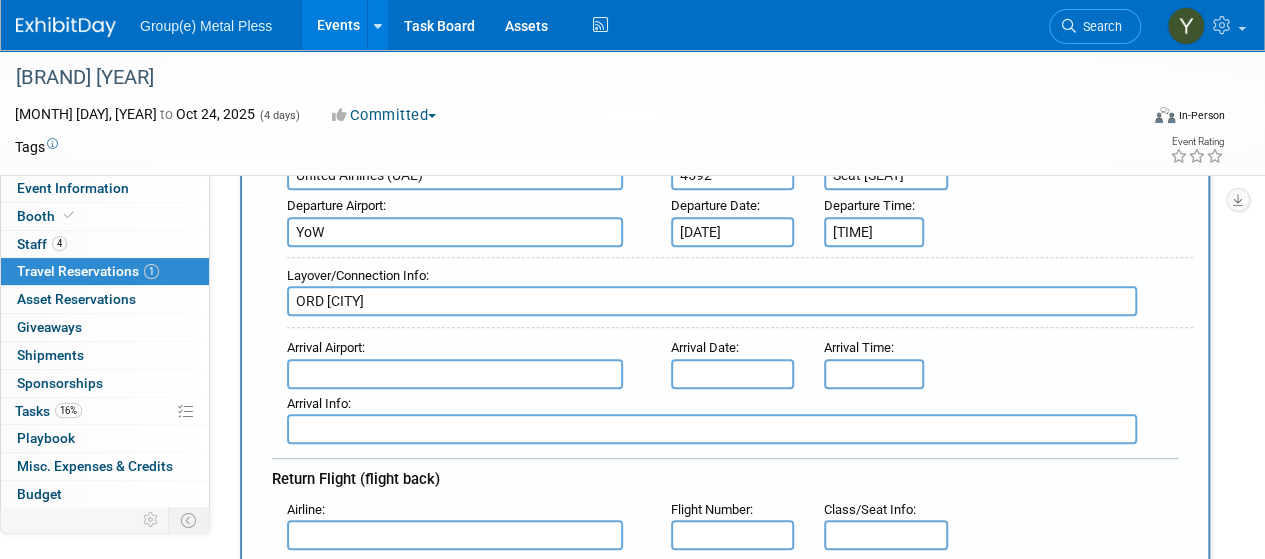click on "ORD [CITY]" at bounding box center [712, 301] 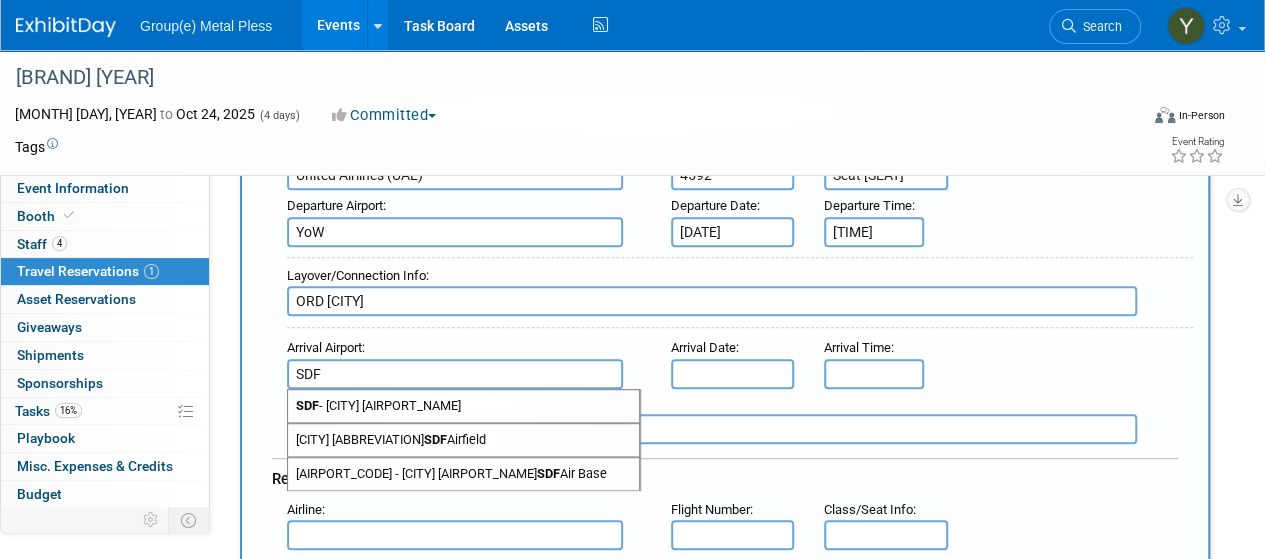 click on "[AIRPORT_CODE]  - [CITY] [AIRPORT_NAME]" at bounding box center [463, 406] 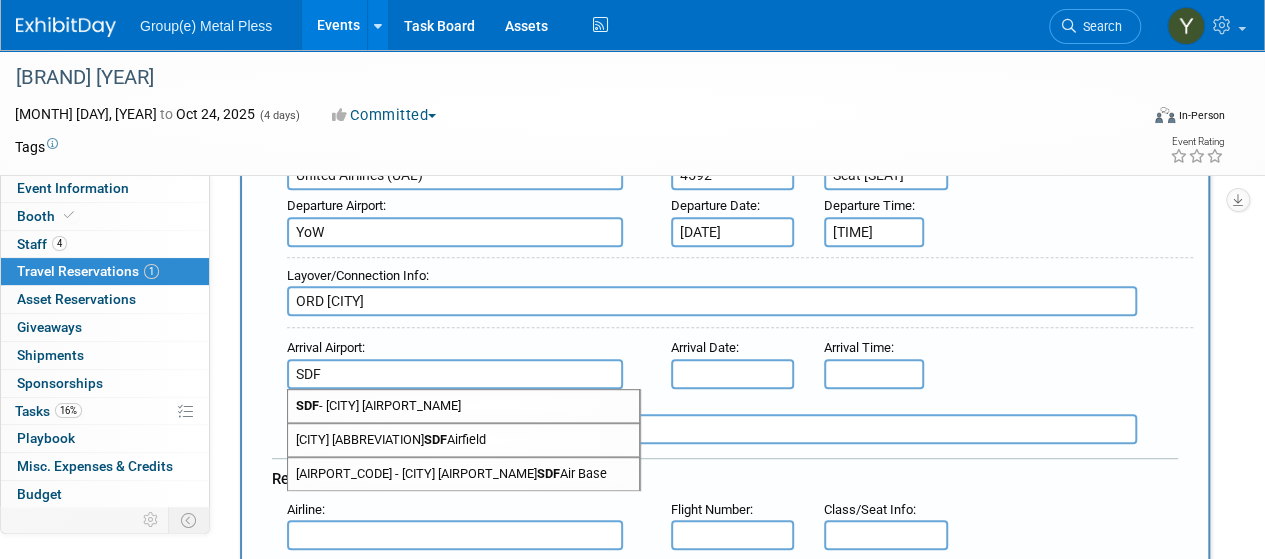 type on "[AIRPORT_CODE] - [CITY] [AIRPORT_NAME]" 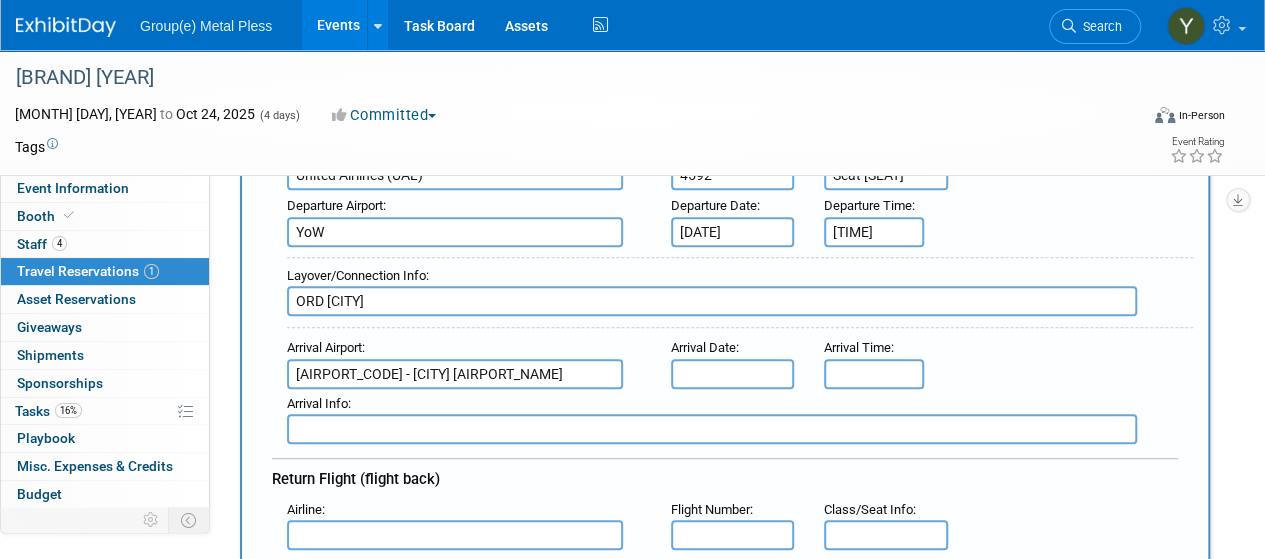 click at bounding box center [732, 374] 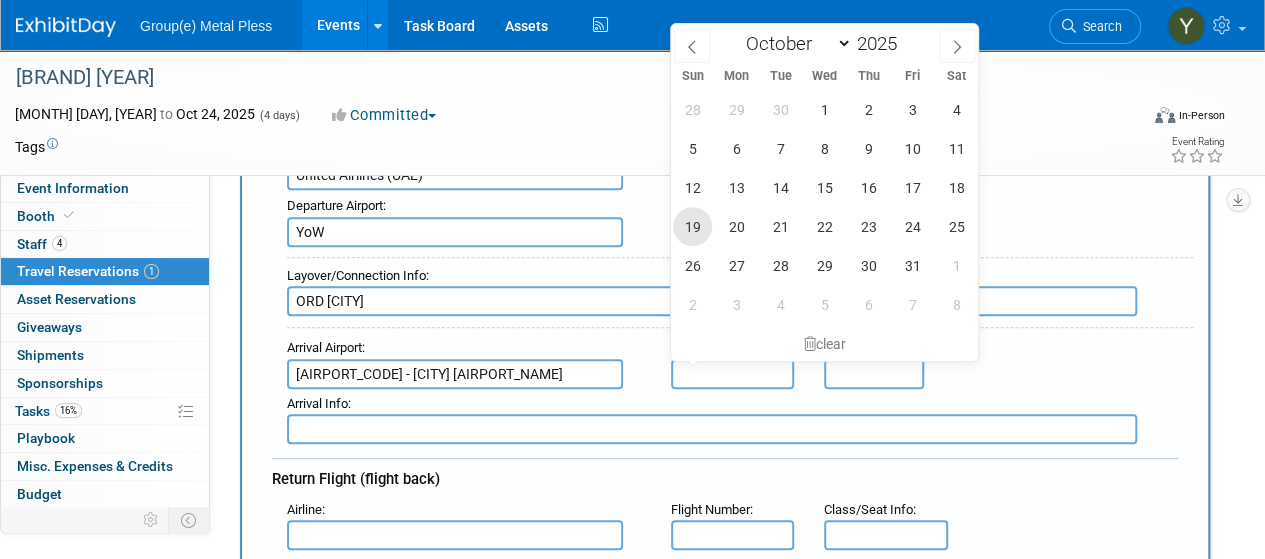 click on "19" at bounding box center [692, 226] 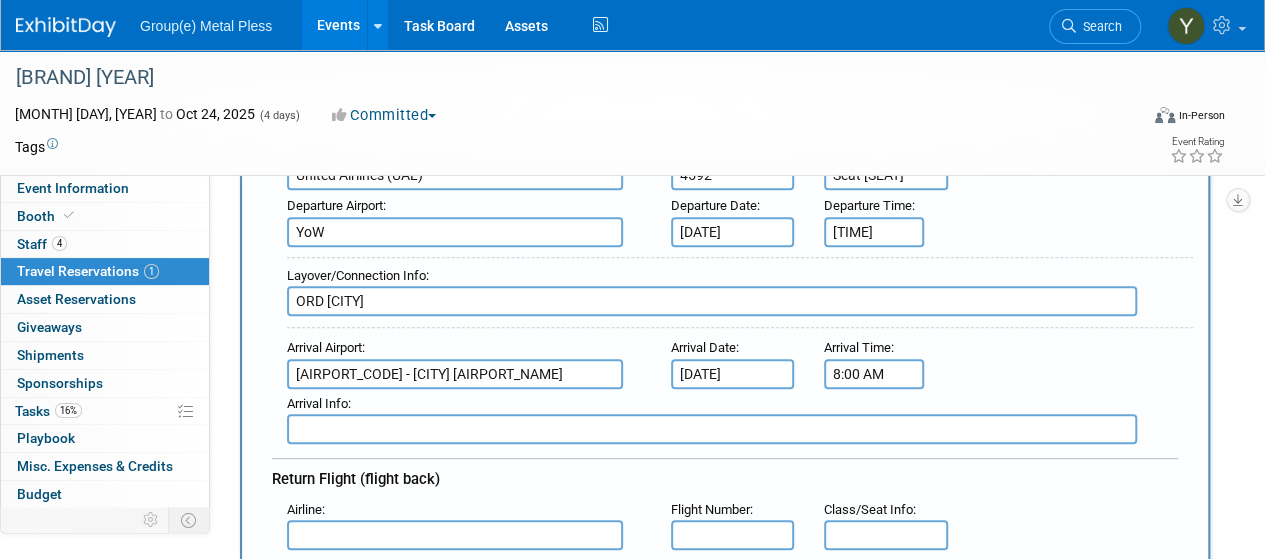 click on "8:00 AM" at bounding box center (874, 374) 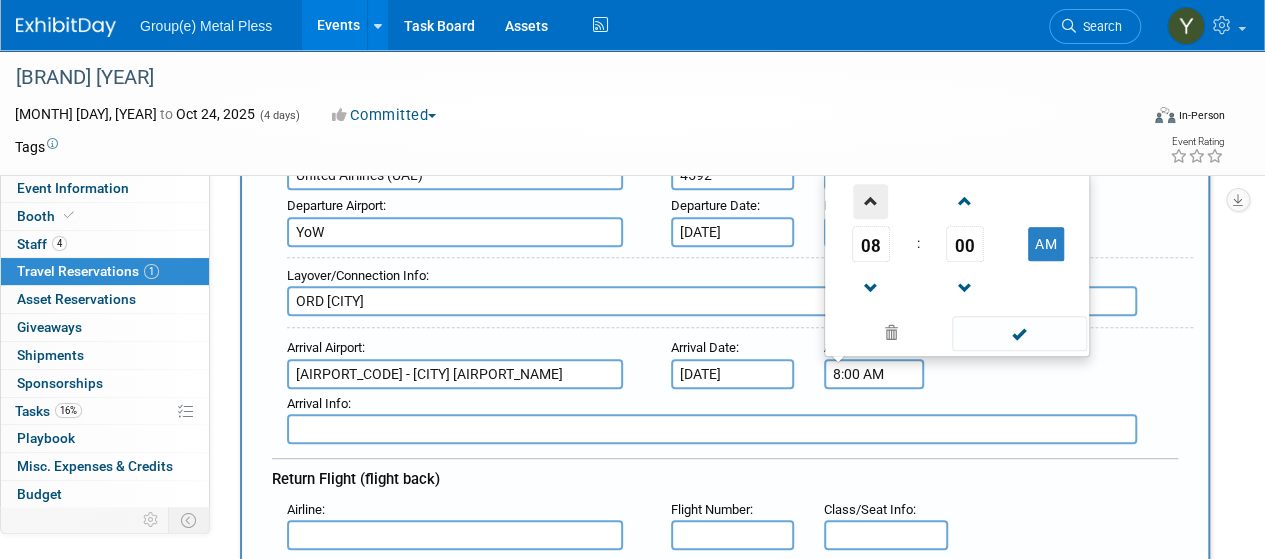 click at bounding box center (870, 201) 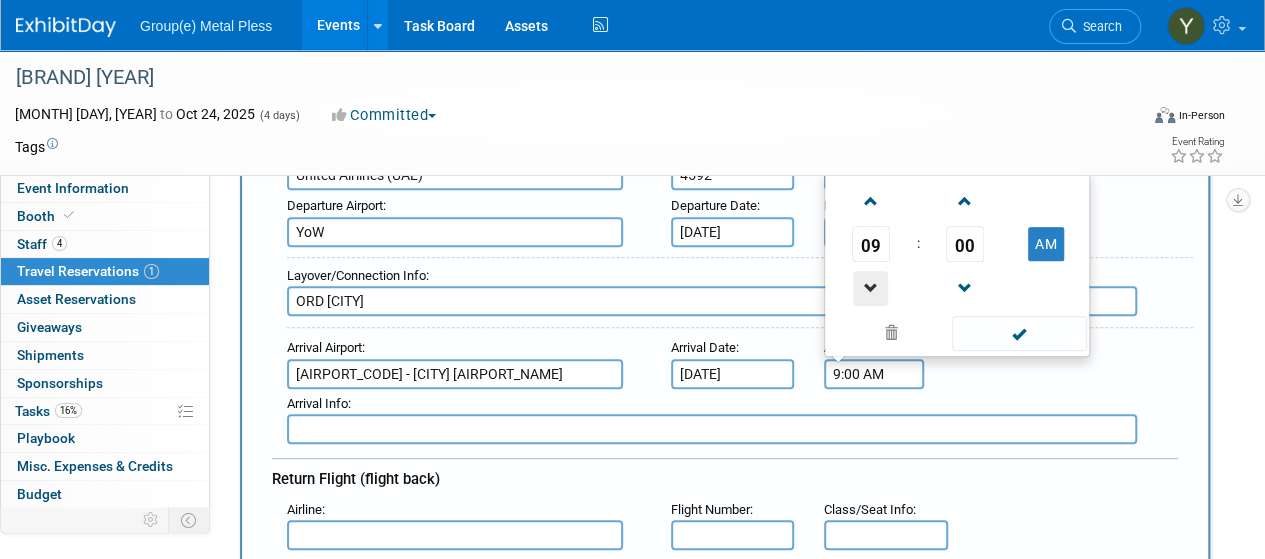 click at bounding box center [870, 288] 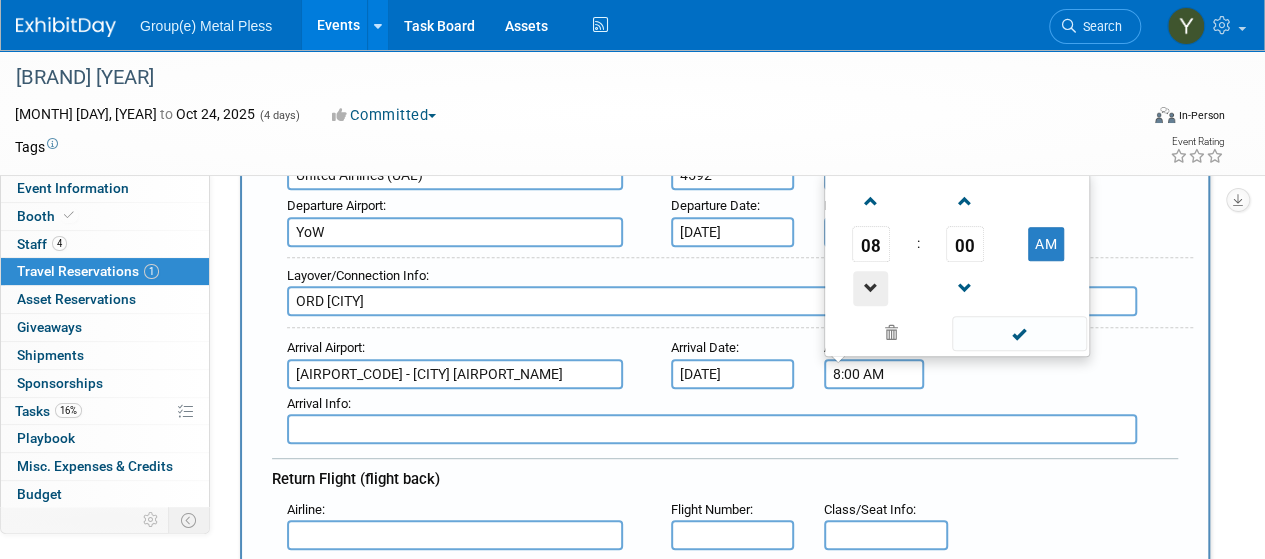 click at bounding box center [870, 288] 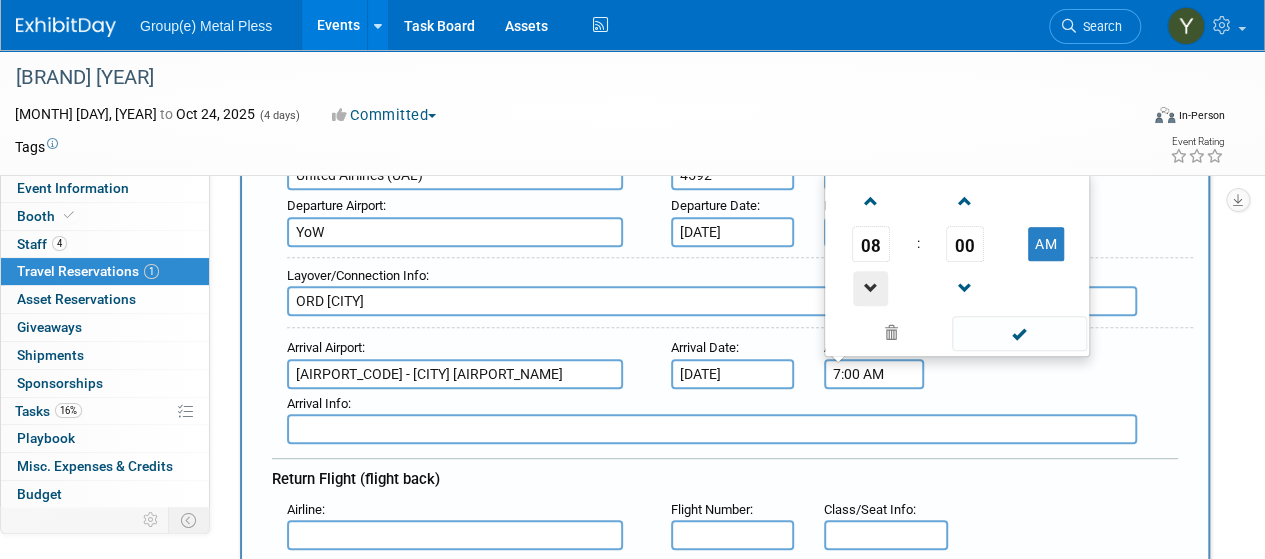 click at bounding box center [870, 288] 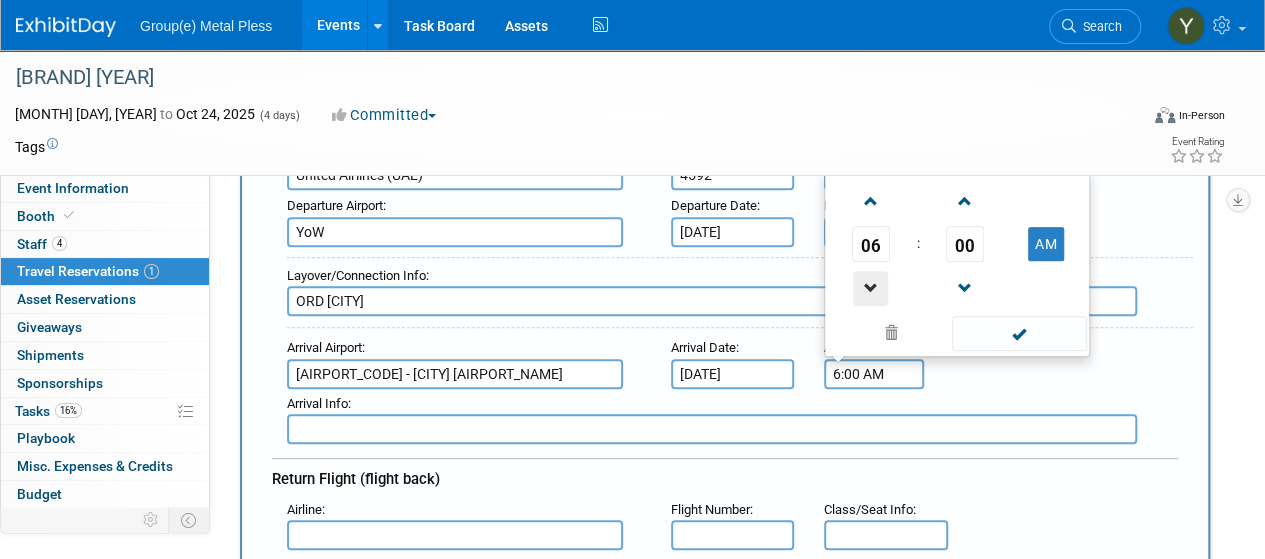 click at bounding box center [870, 288] 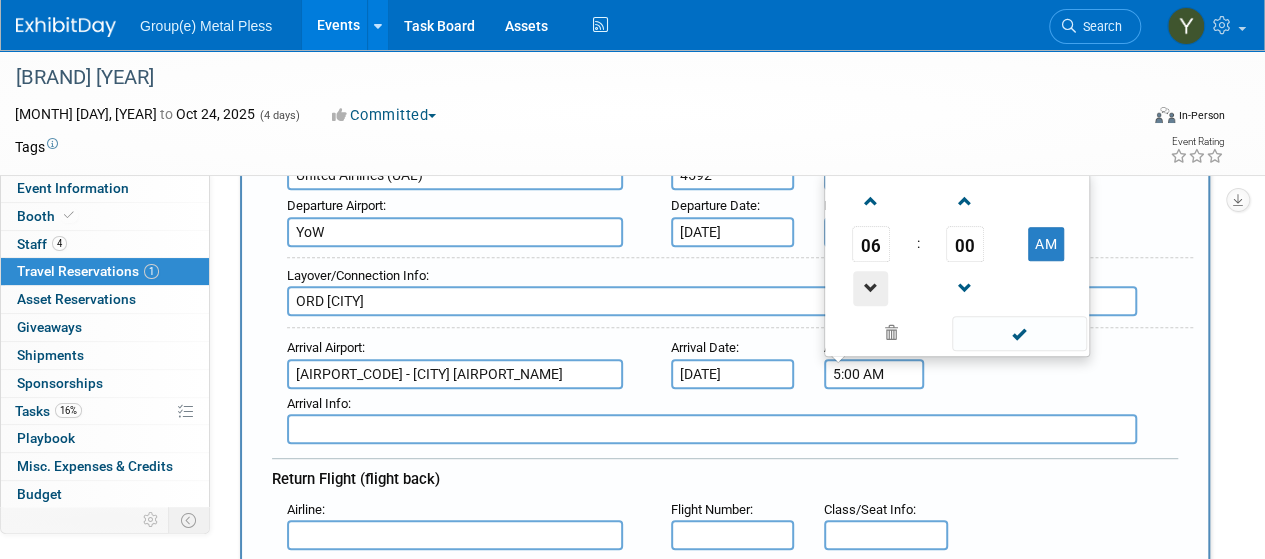 click at bounding box center (870, 288) 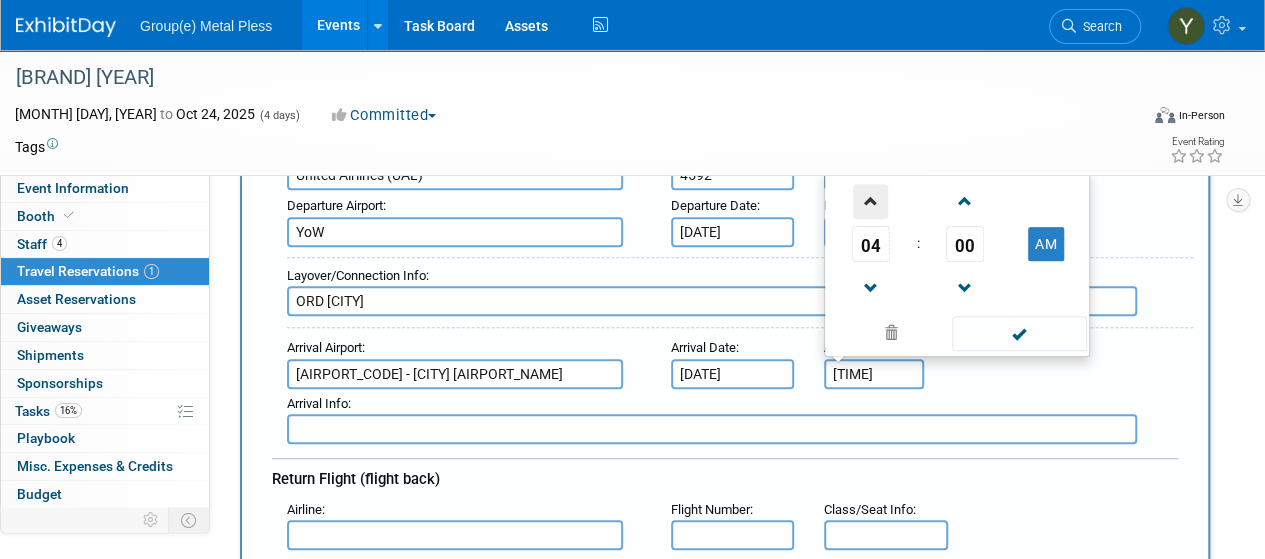 click at bounding box center (870, 201) 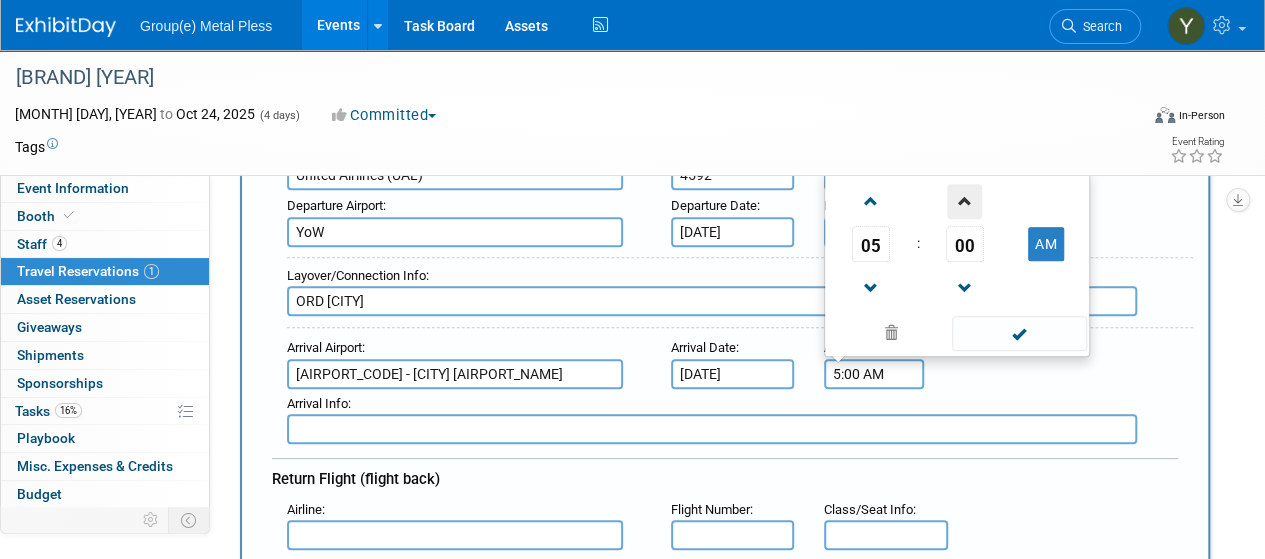 click at bounding box center [964, 201] 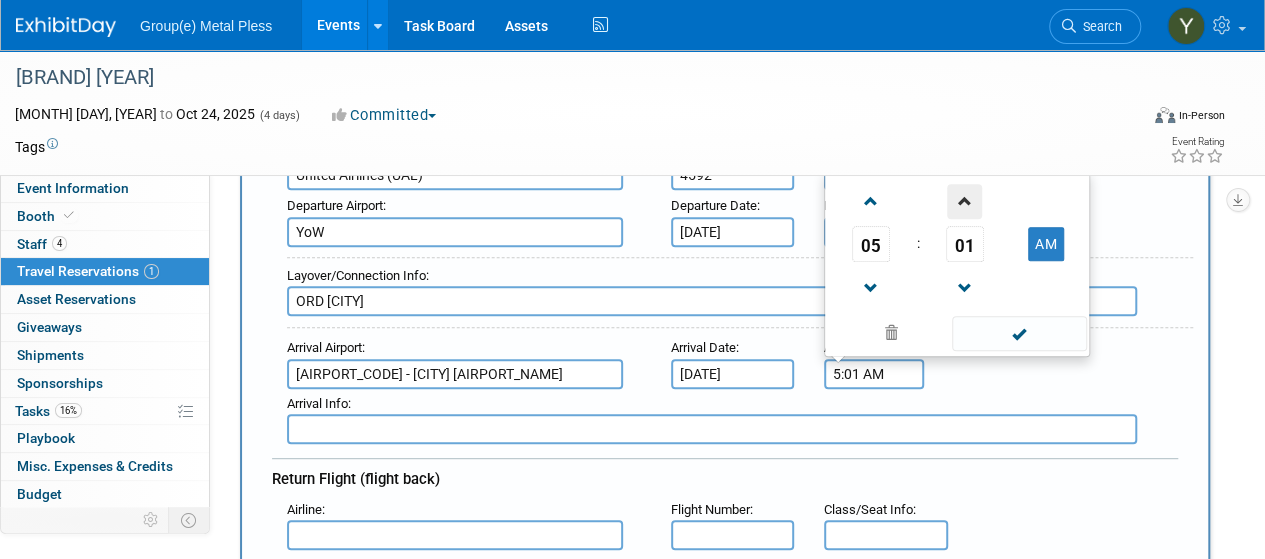 click at bounding box center [964, 201] 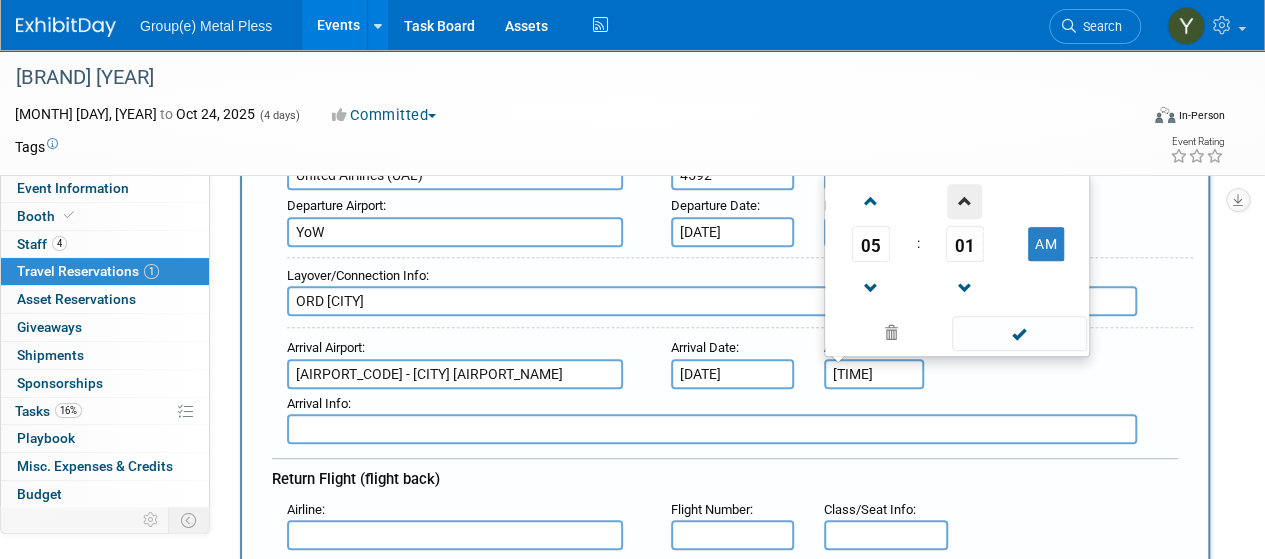 click at bounding box center [964, 201] 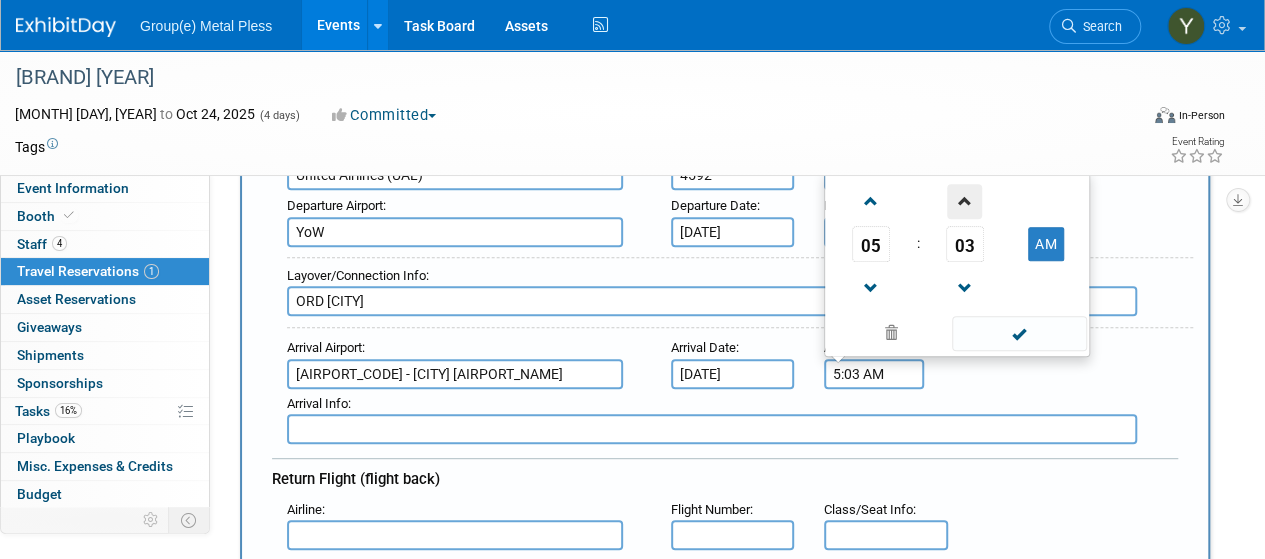 click at bounding box center (964, 201) 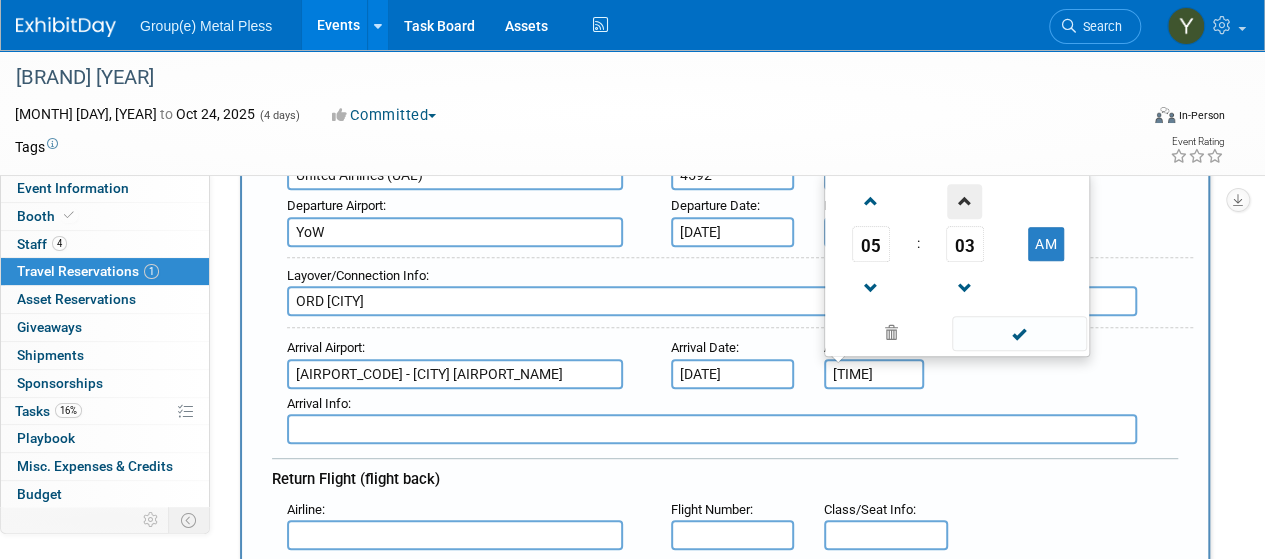 click at bounding box center [964, 201] 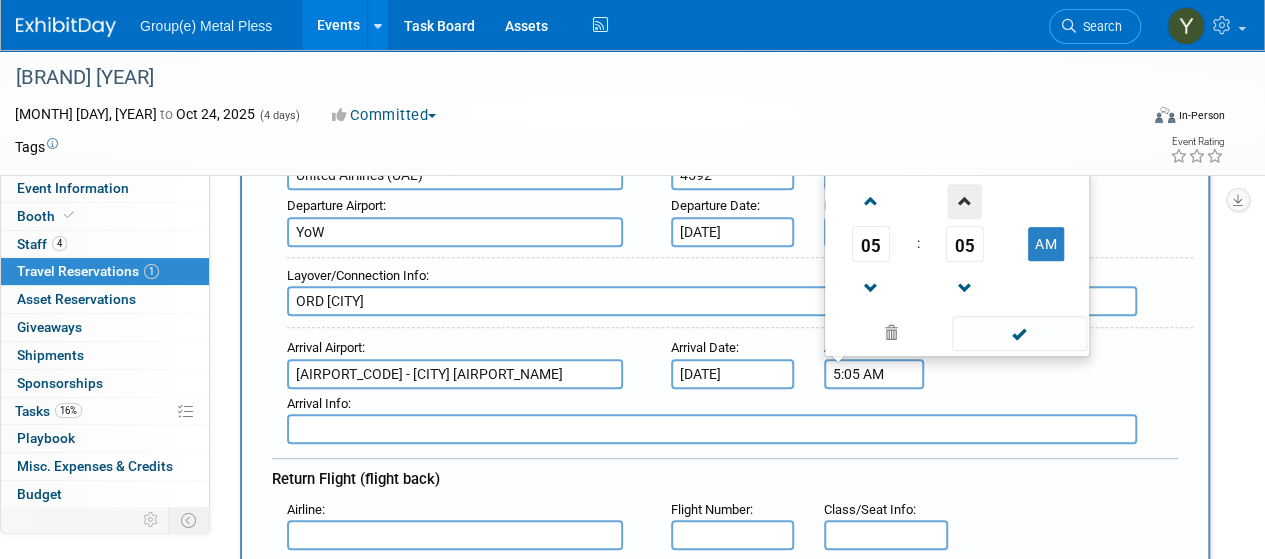 click at bounding box center (964, 201) 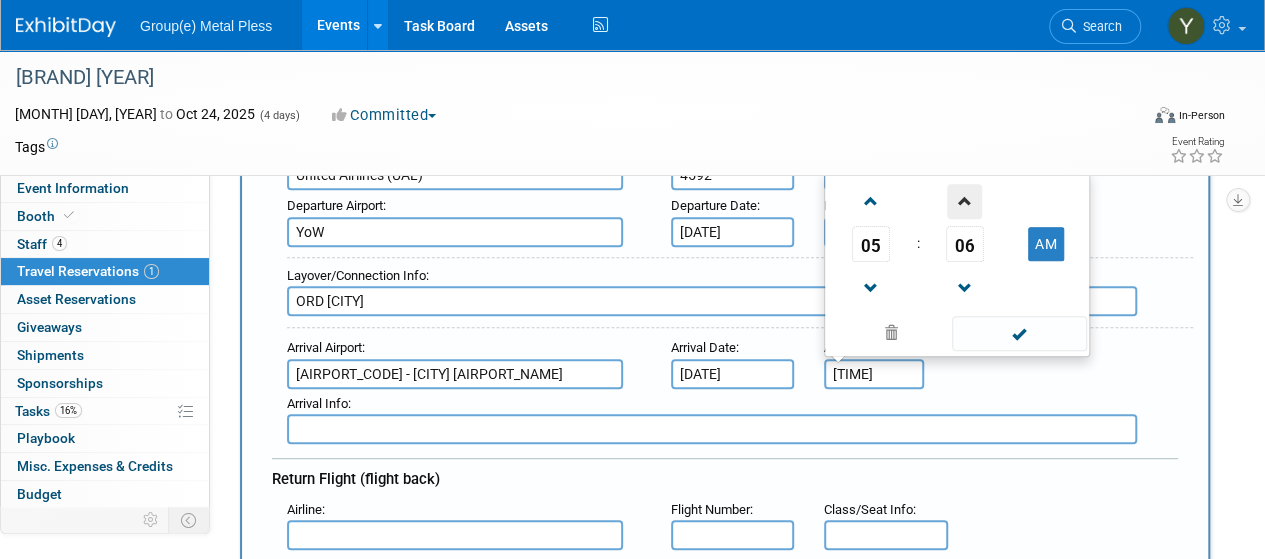 click at bounding box center [964, 201] 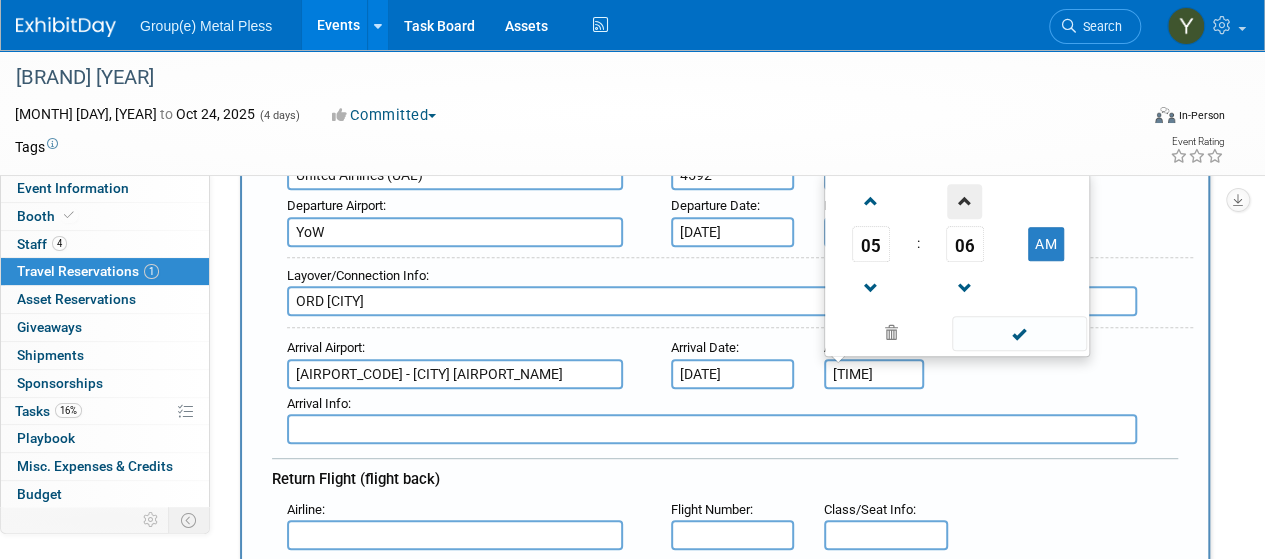 click at bounding box center (964, 201) 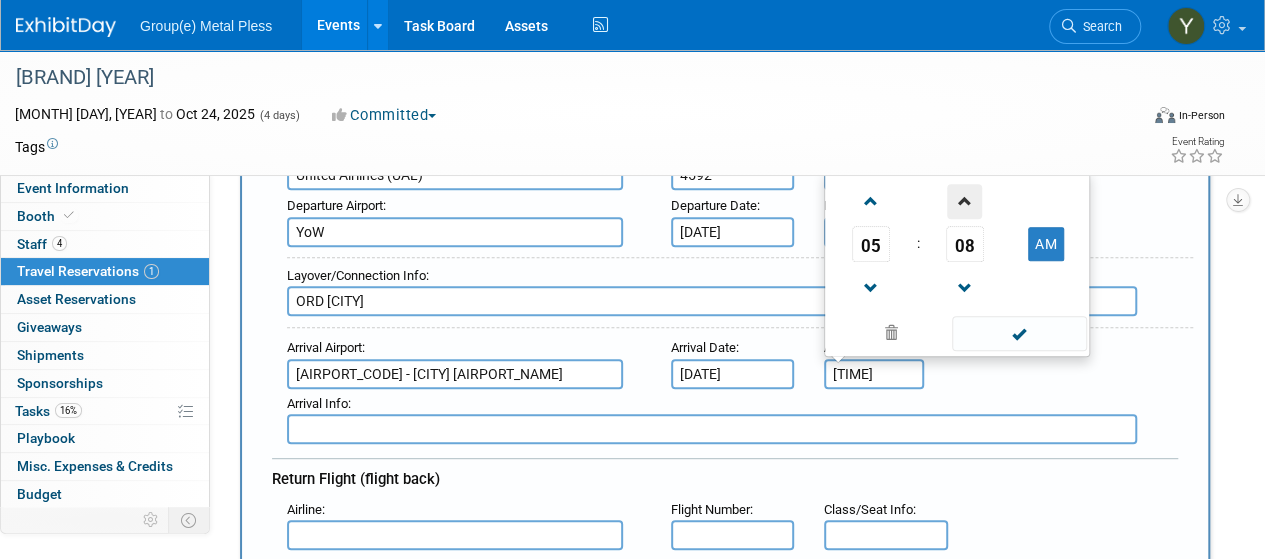 click at bounding box center (964, 201) 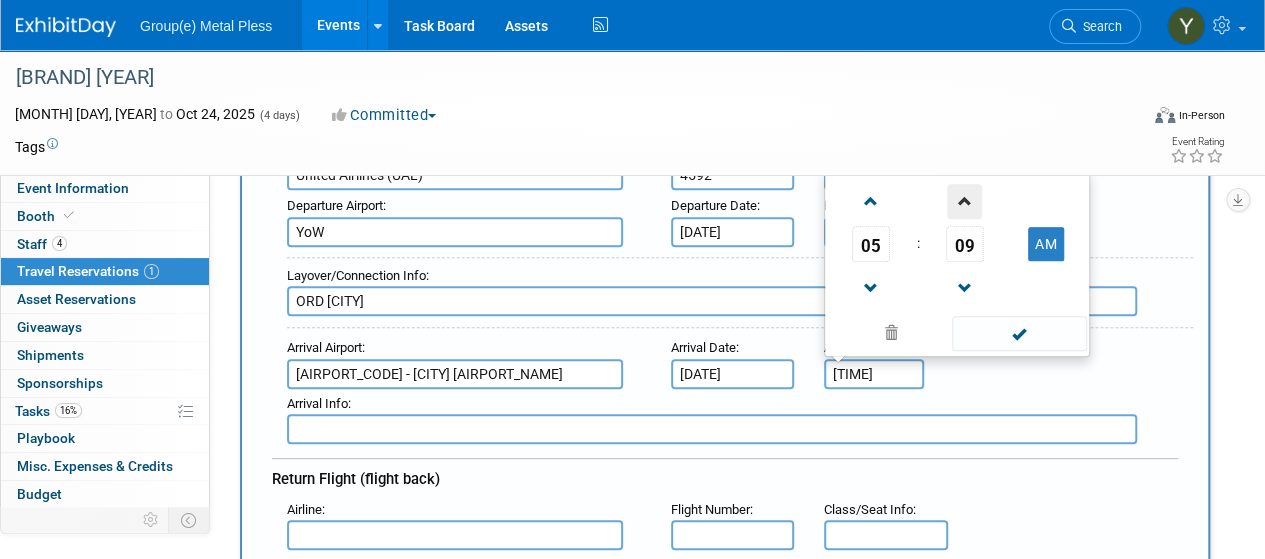 click at bounding box center (964, 201) 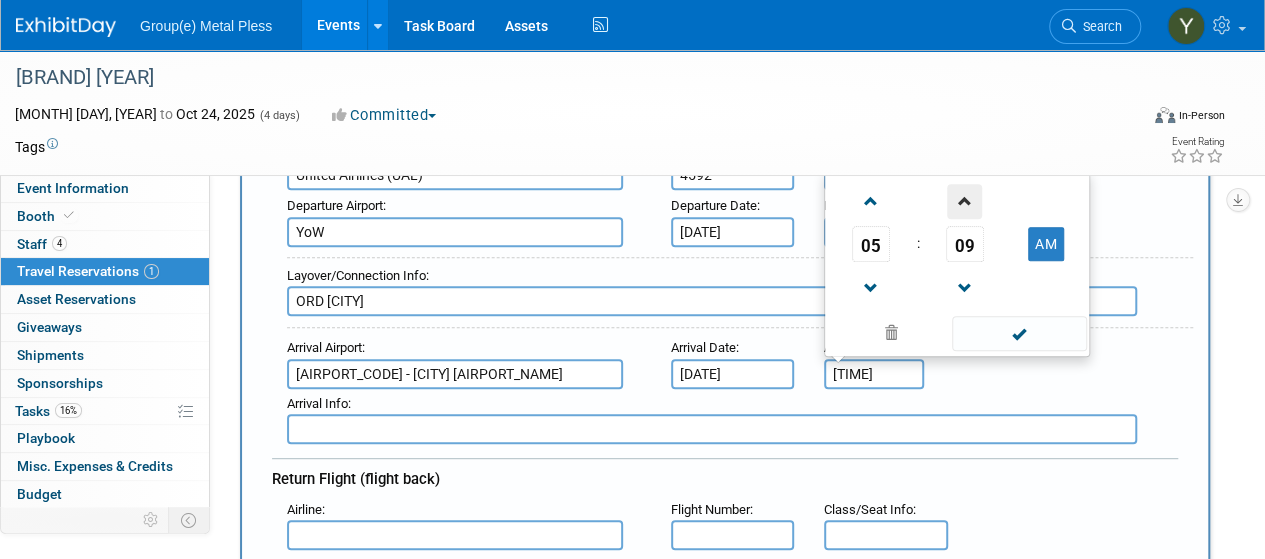 click at bounding box center (964, 201) 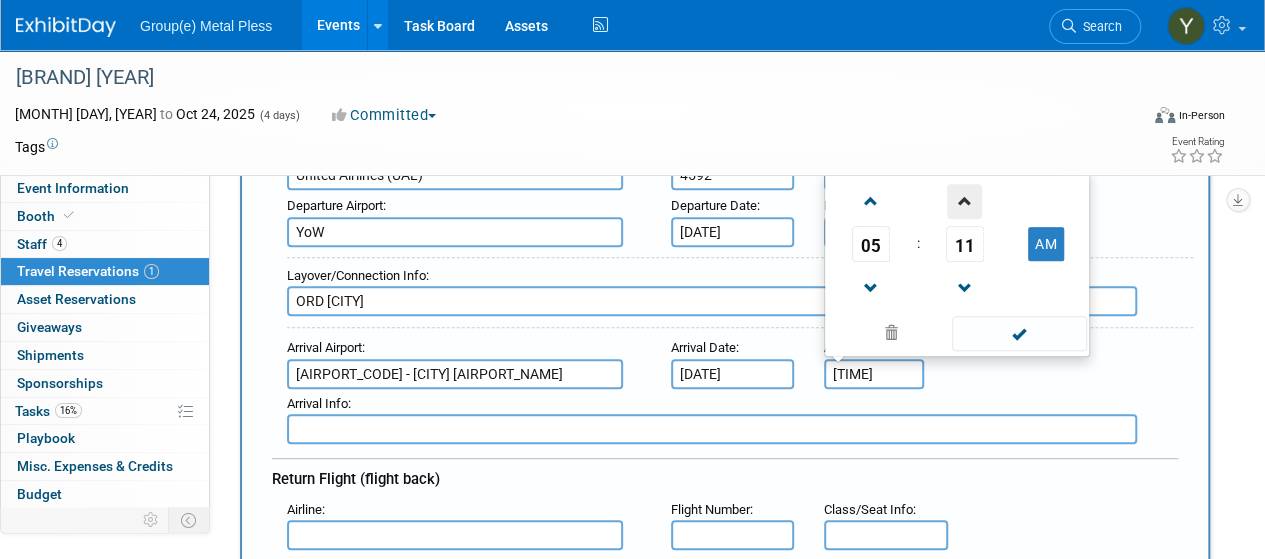 click at bounding box center [964, 201] 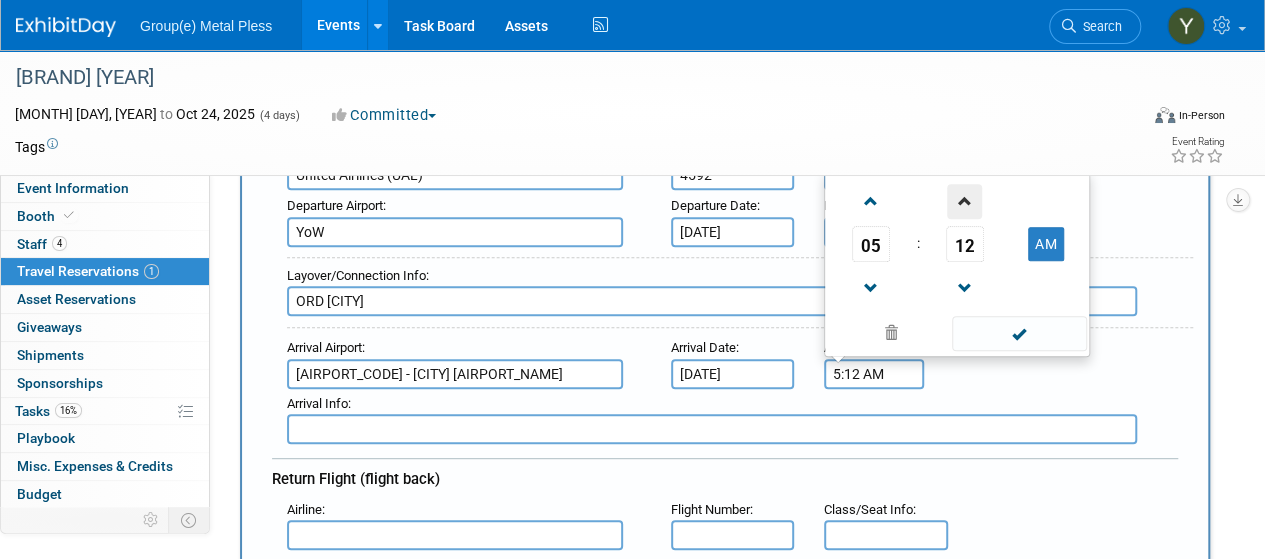 click at bounding box center [964, 201] 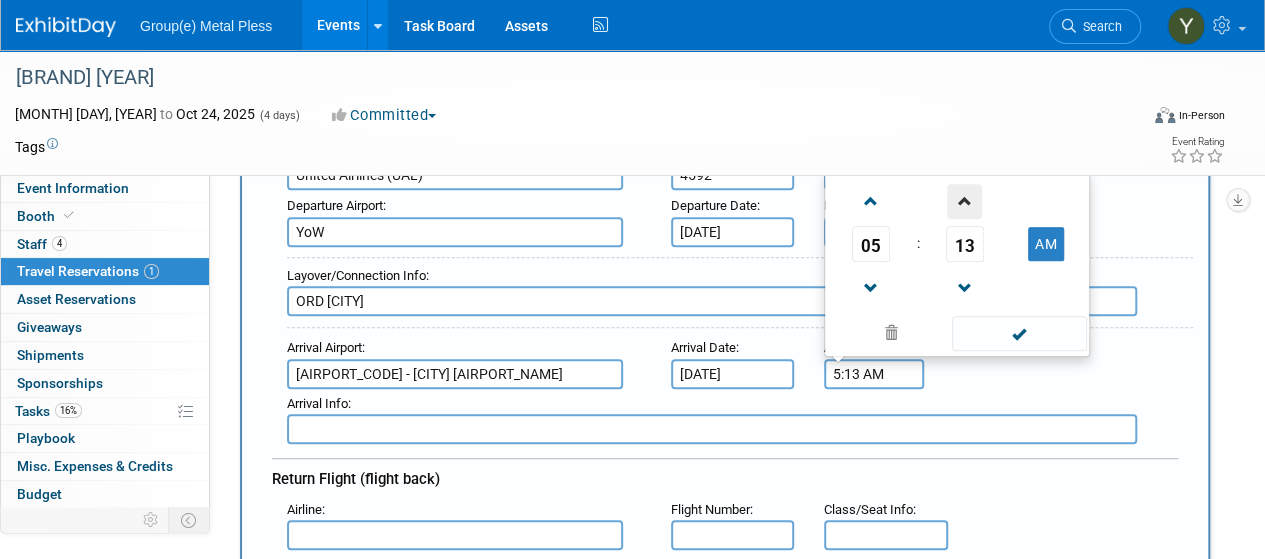click at bounding box center (964, 201) 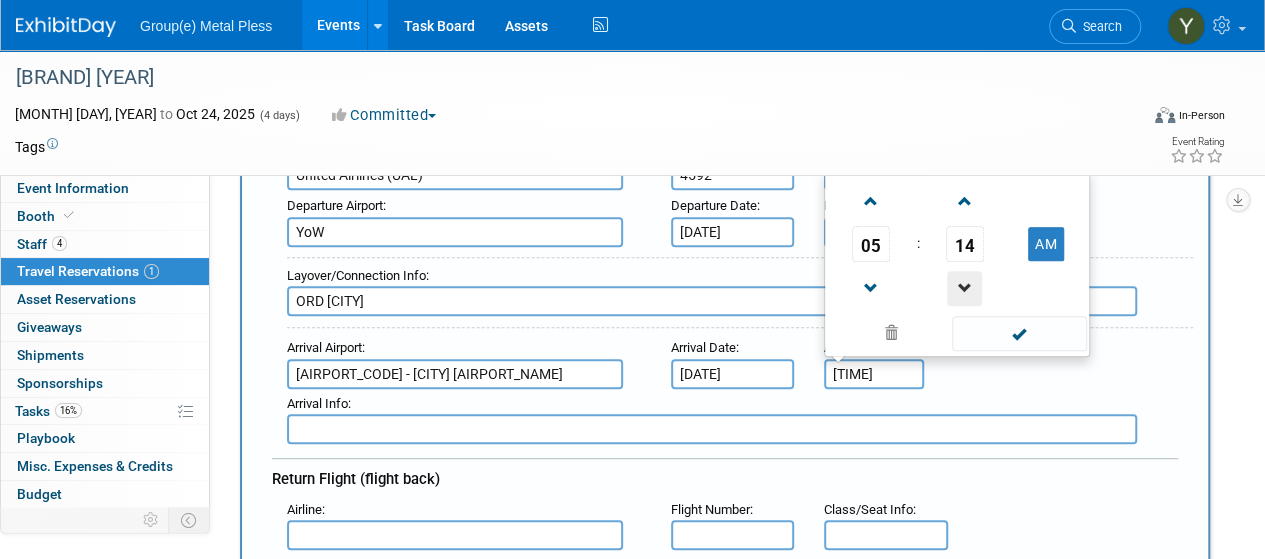 click at bounding box center (964, 288) 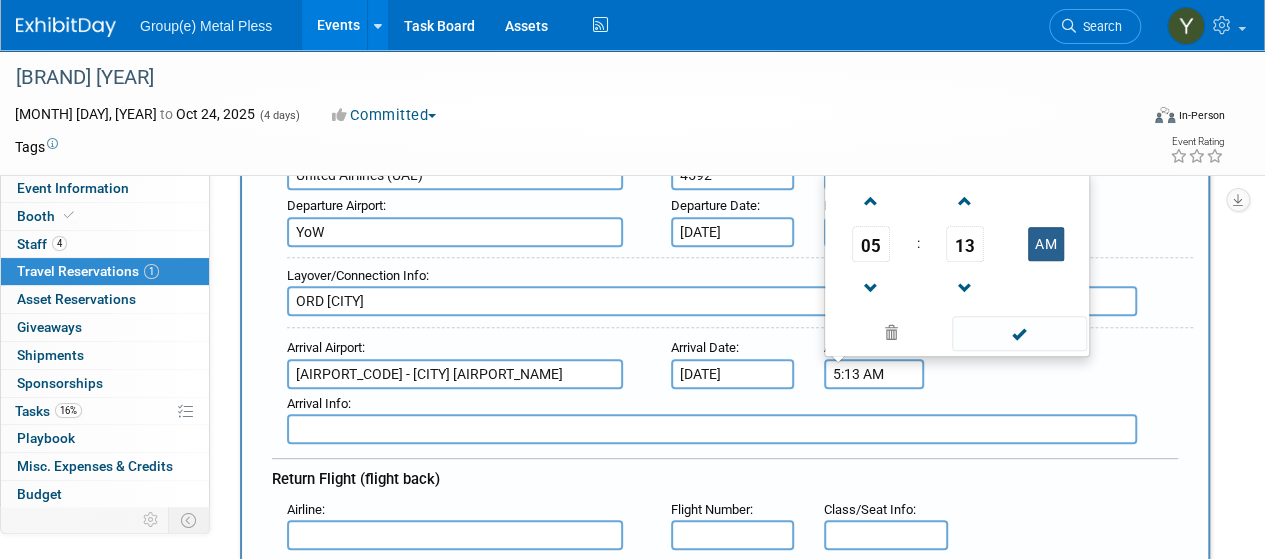 click on "AM" at bounding box center [1046, 244] 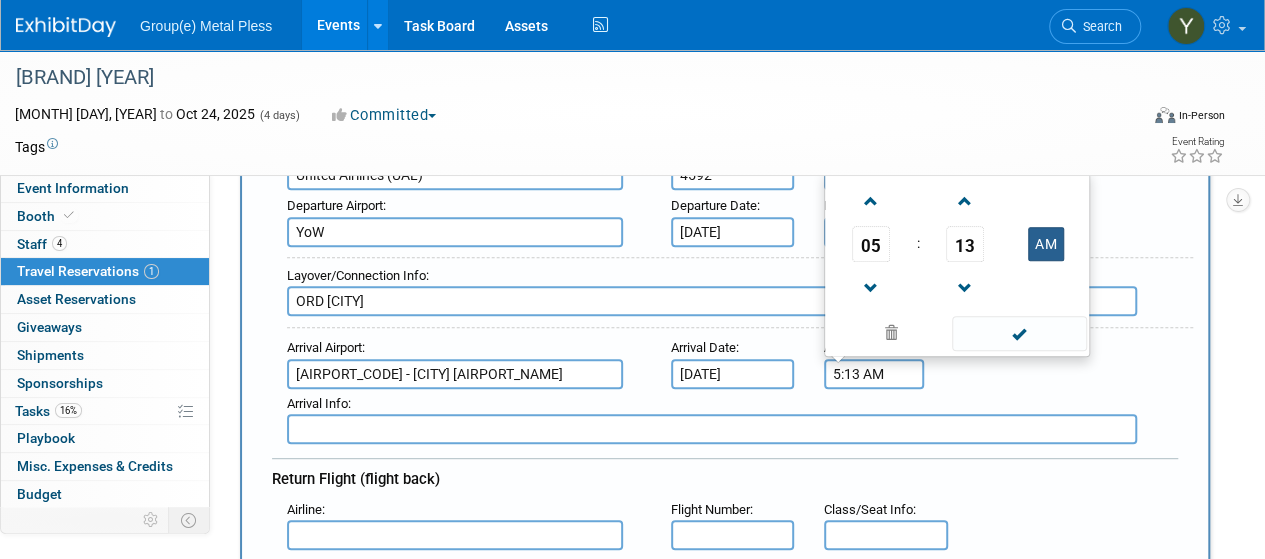 type on "[TIME]" 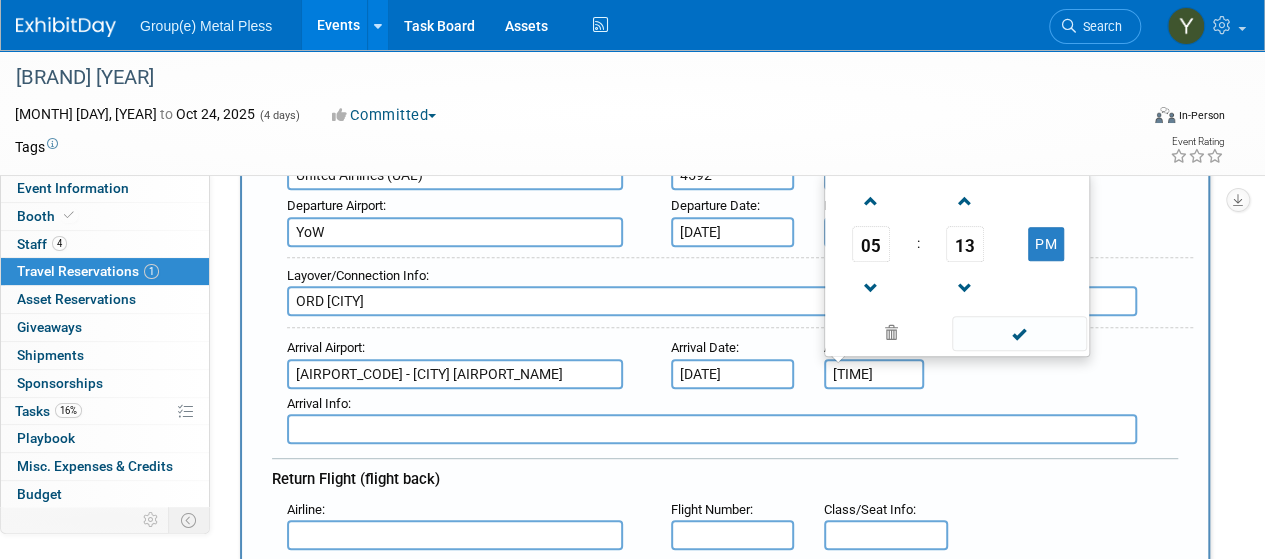 click at bounding box center (1019, 333) 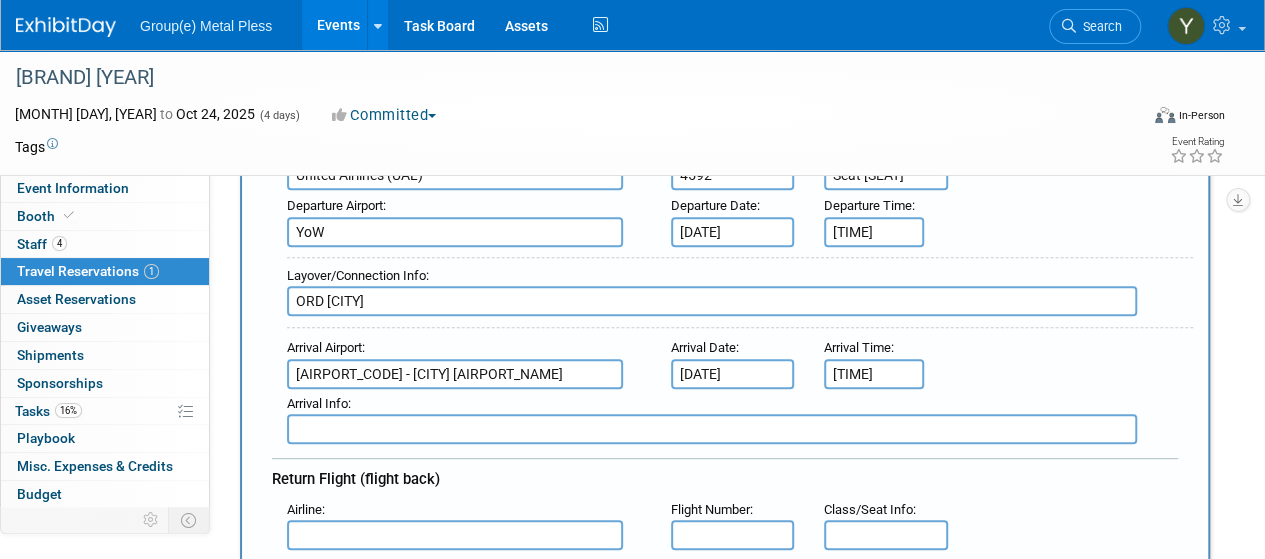 click at bounding box center [712, 429] 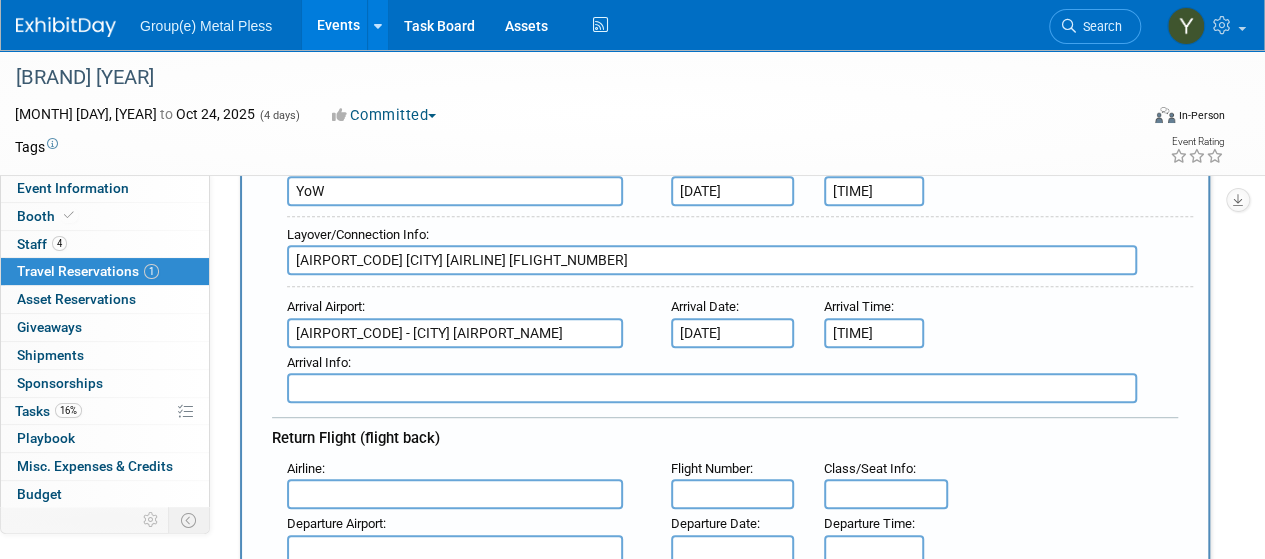 scroll, scrollTop: 300, scrollLeft: 0, axis: vertical 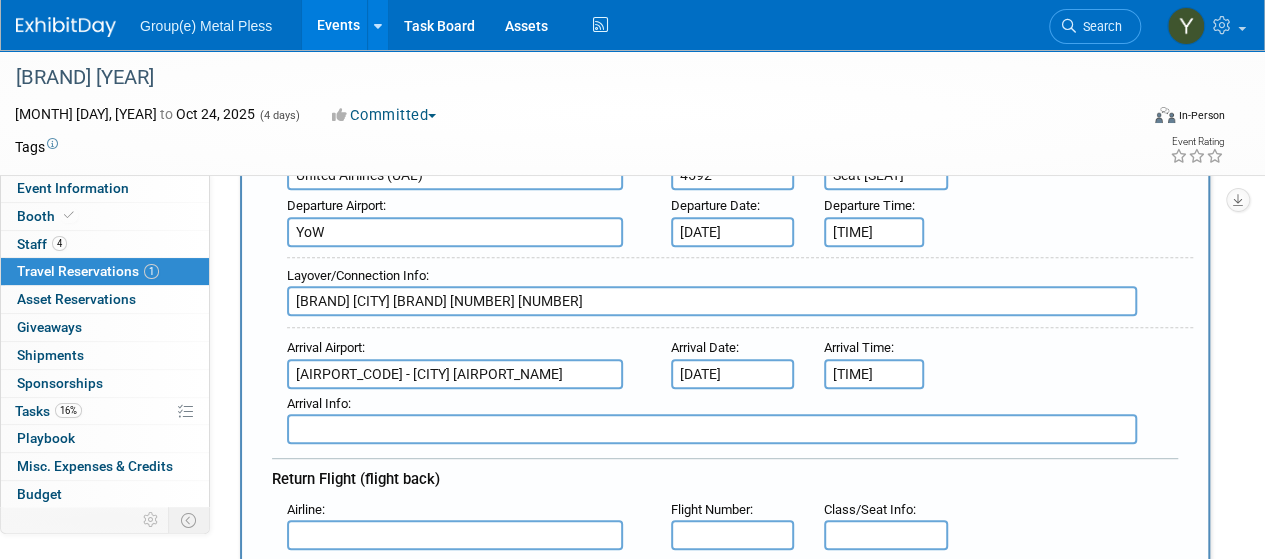 click on "[BRAND] [CITY] [BRAND] [NUMBER] [NUMBER]" at bounding box center [712, 301] 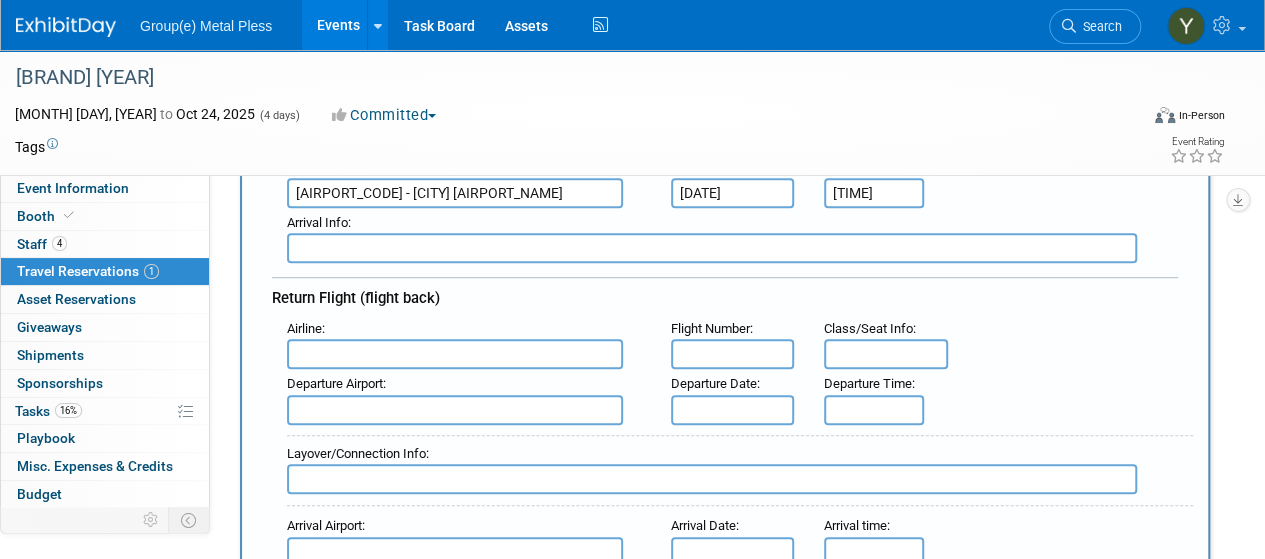 scroll, scrollTop: 500, scrollLeft: 0, axis: vertical 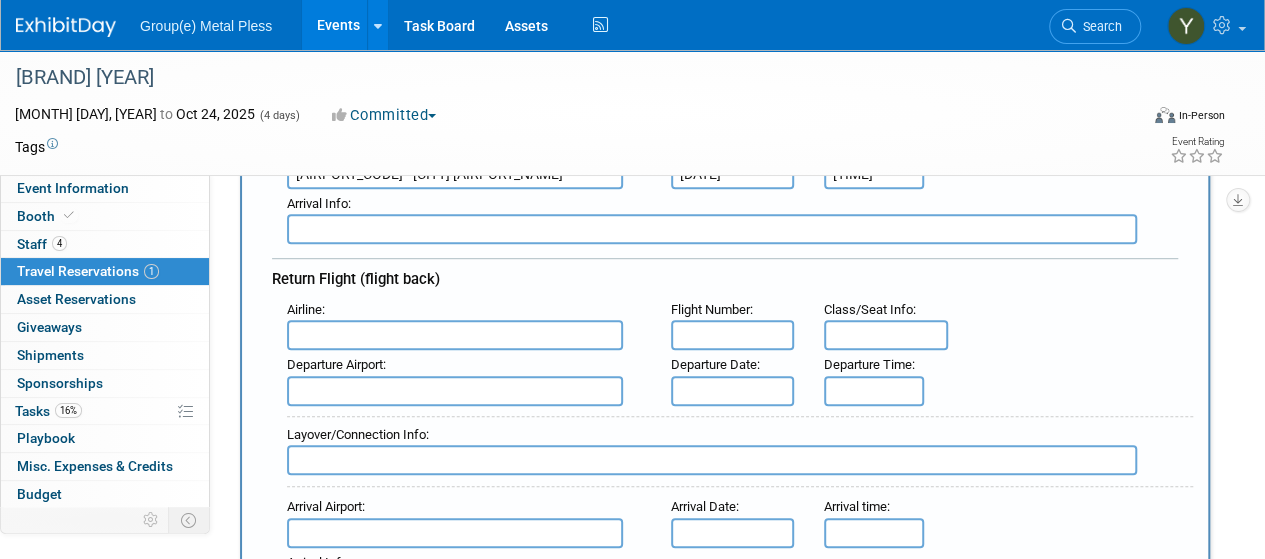 type on "[AIRPORT_CODE] [CITY] leaving [TIME] [AIRLINE] seat [SEAT]" 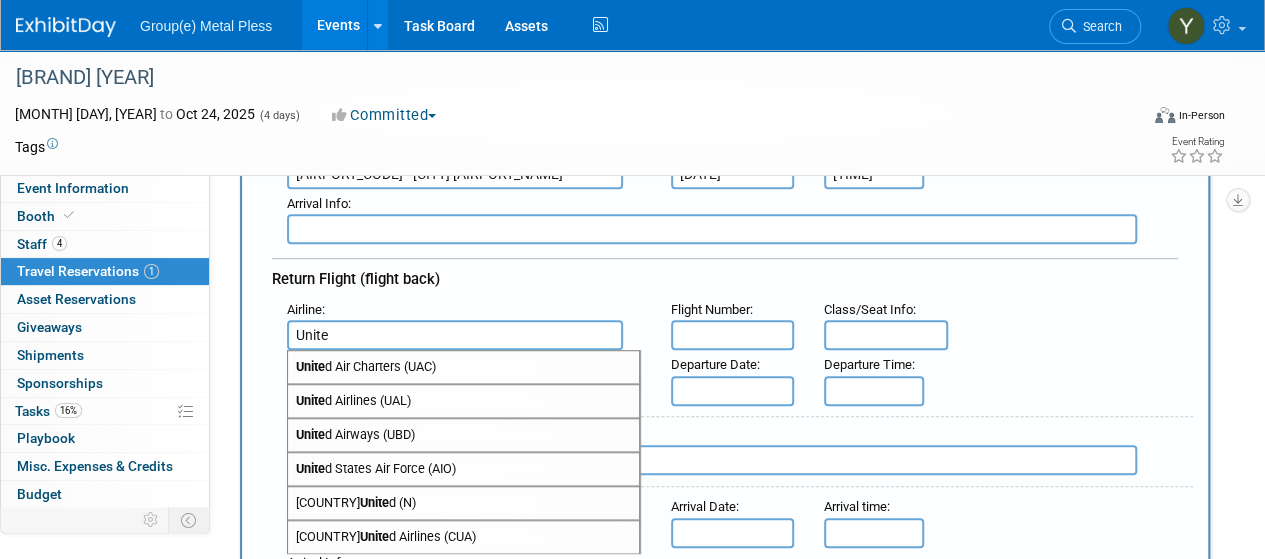 click on "[AIRLINE] ([ABBREVIATION])" at bounding box center [463, 401] 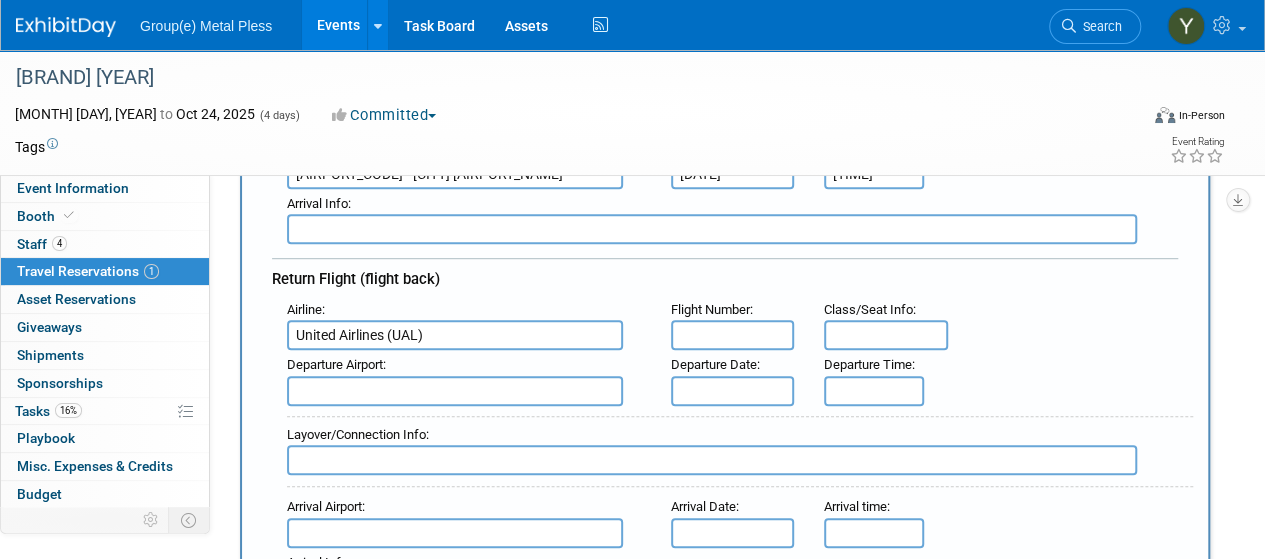 click at bounding box center [732, 335] 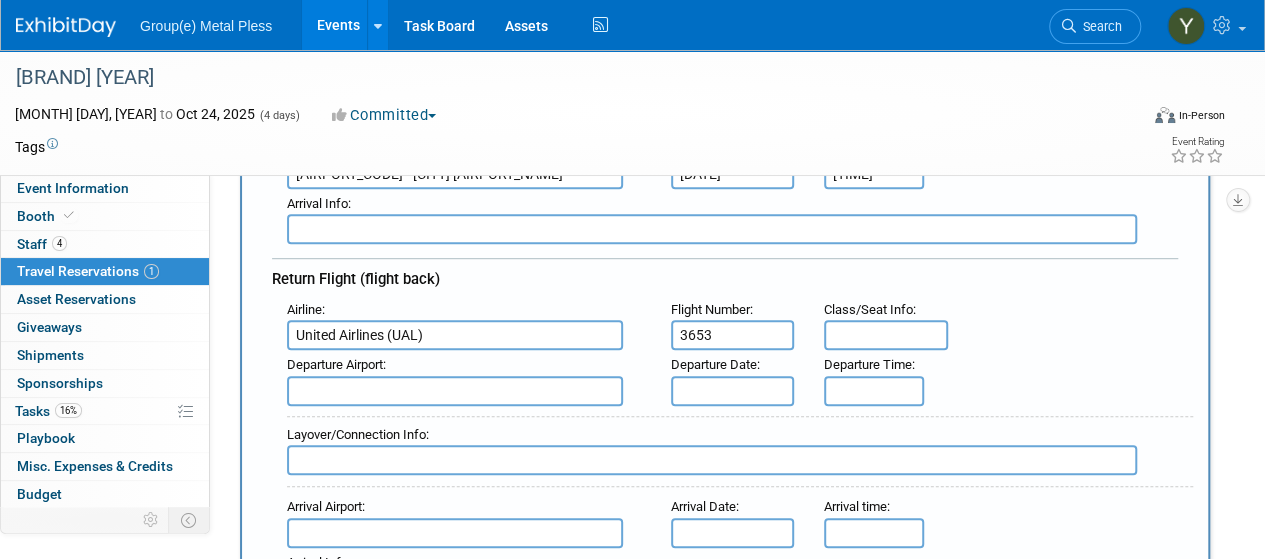 type on "3653" 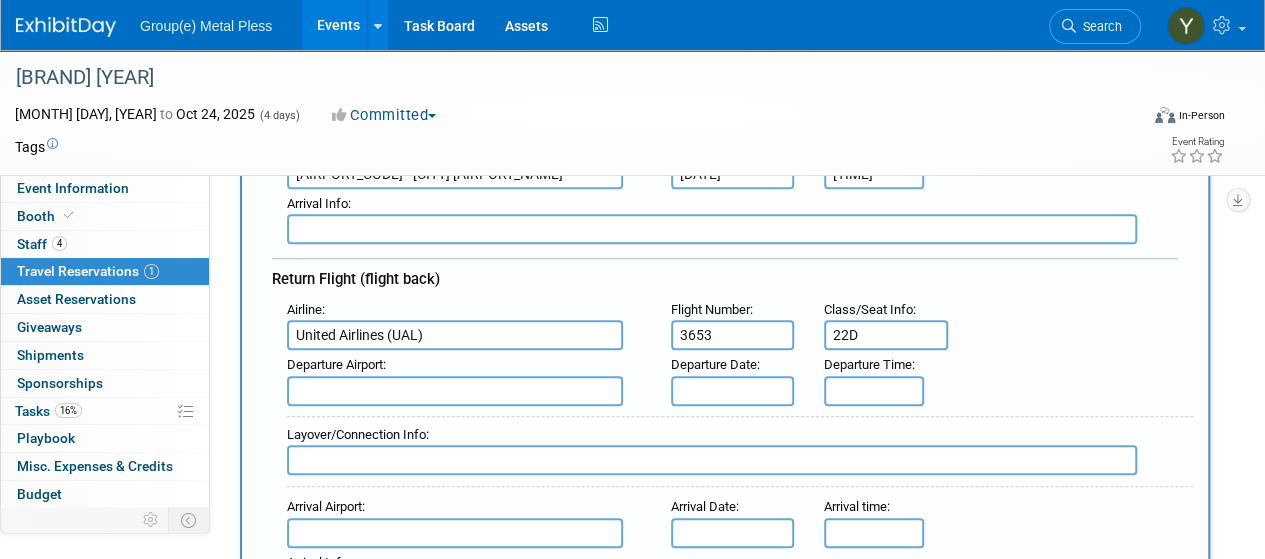 type on "22D" 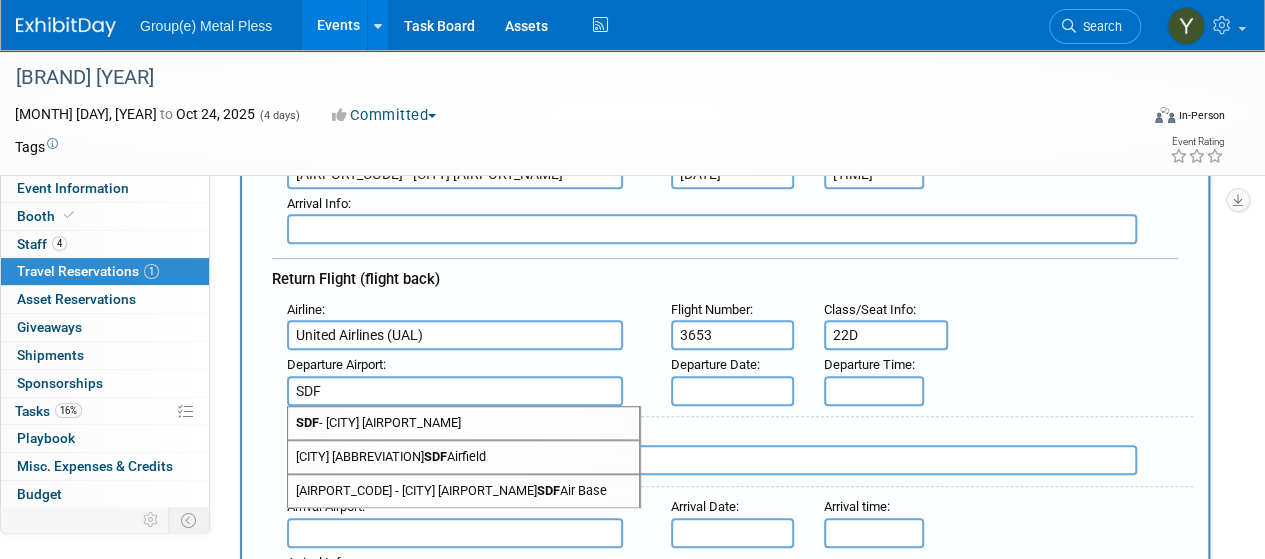 click on "[AIRPORT_CODE]  - [CITY] [AIRPORT_NAME]" at bounding box center (463, 423) 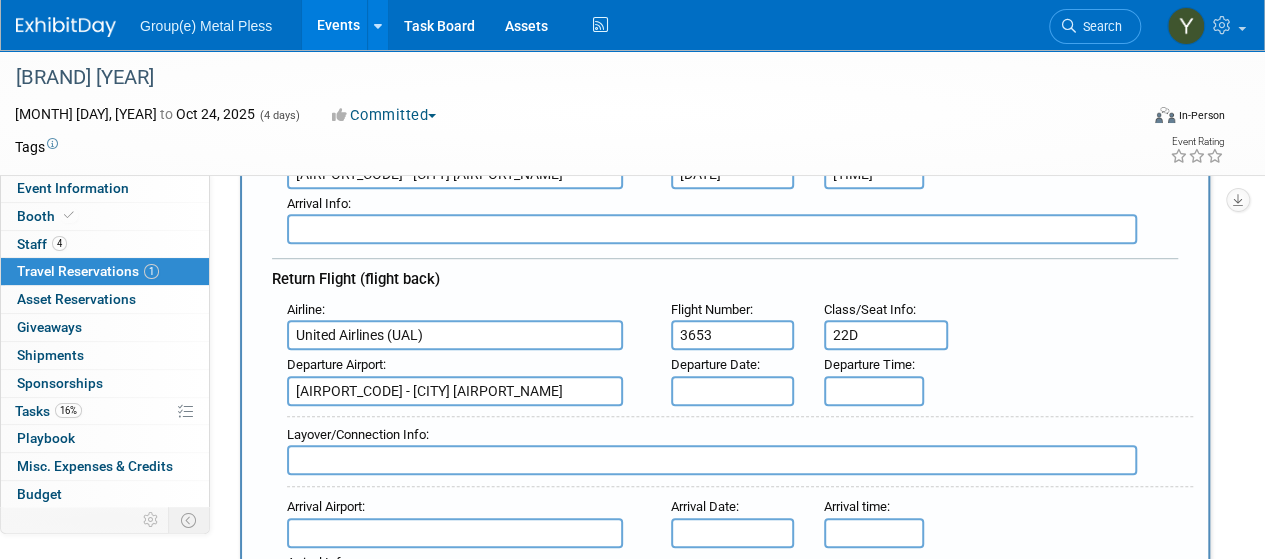 click at bounding box center (732, 391) 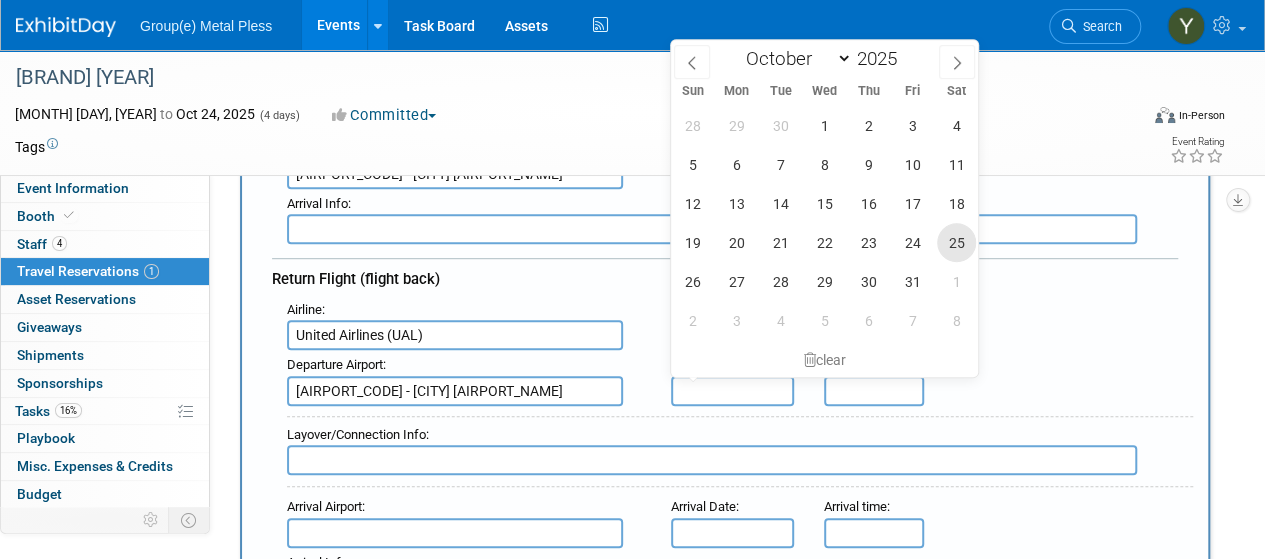 click on "25" at bounding box center [956, 242] 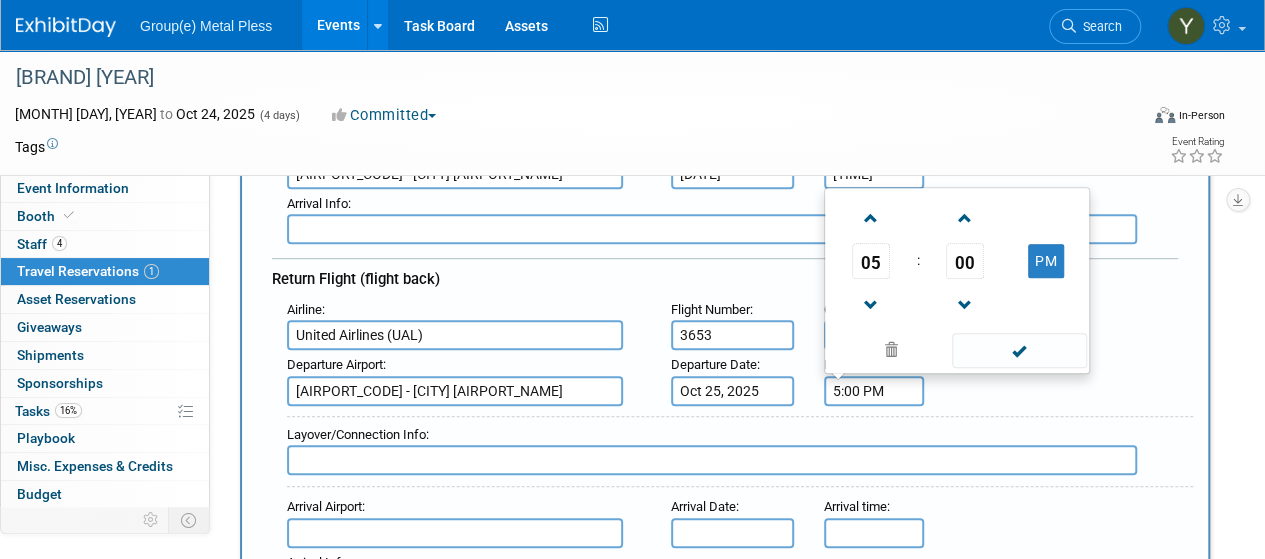 click on "5:00 PM" at bounding box center [874, 391] 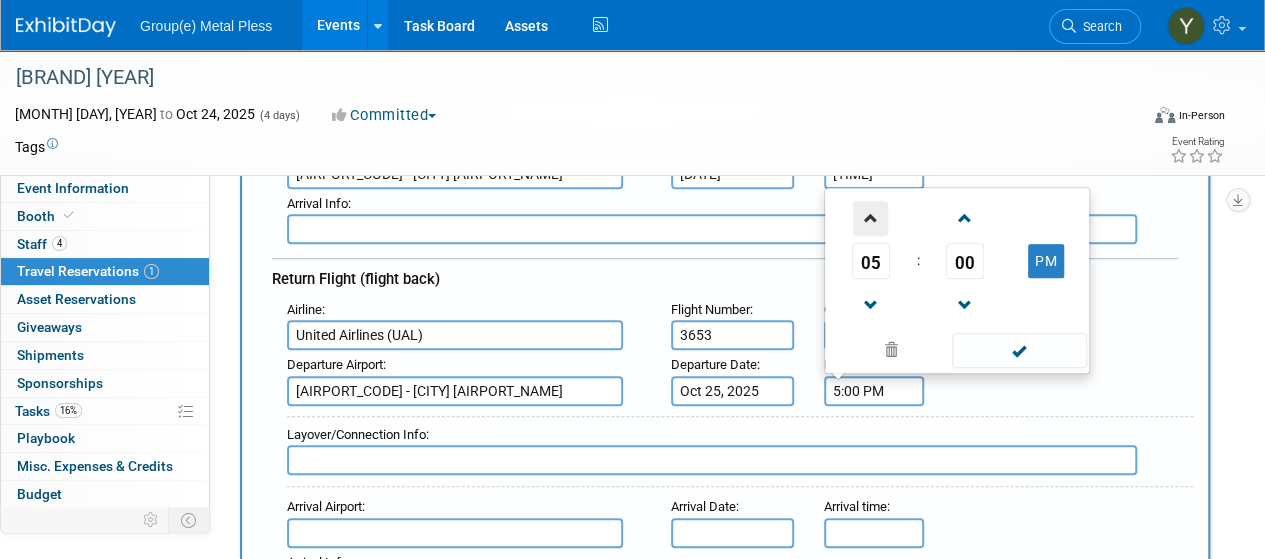 click at bounding box center (870, 218) 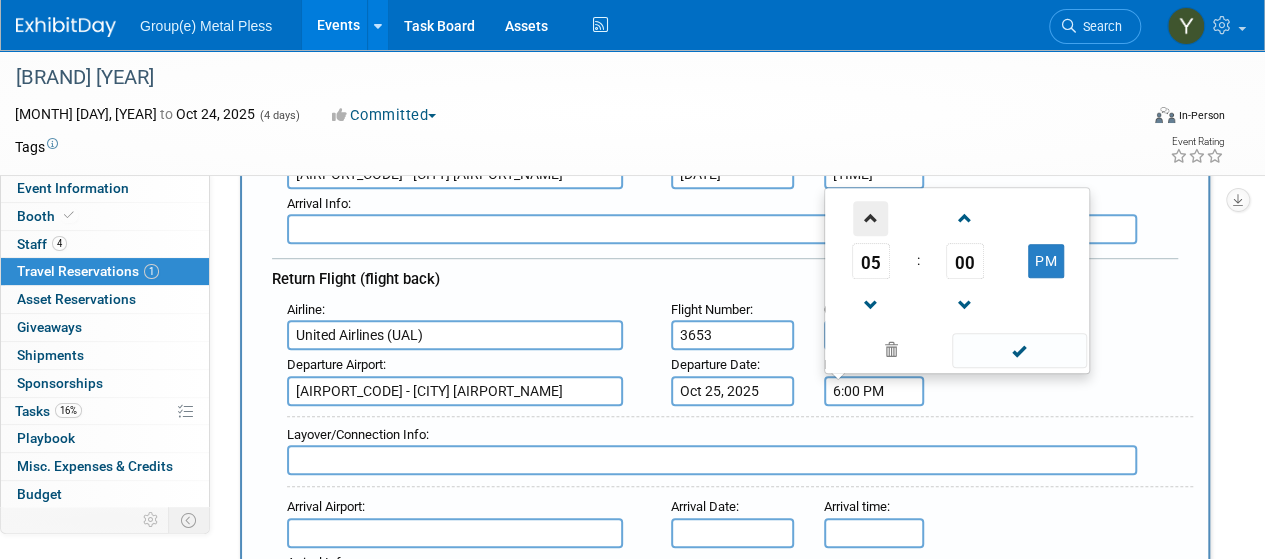 click at bounding box center [870, 218] 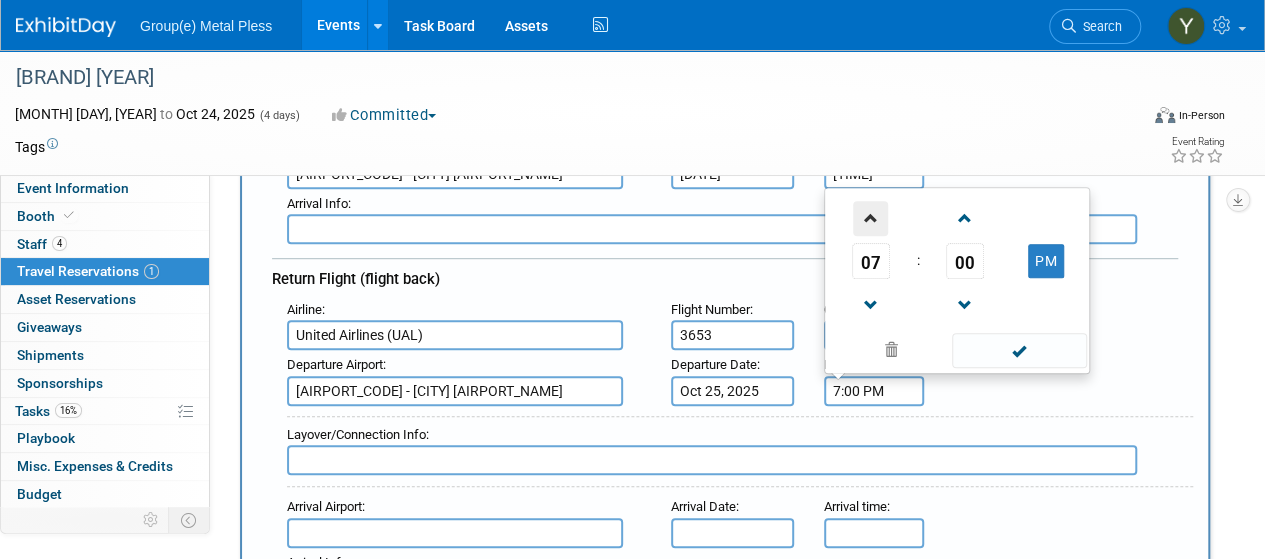 click at bounding box center (870, 218) 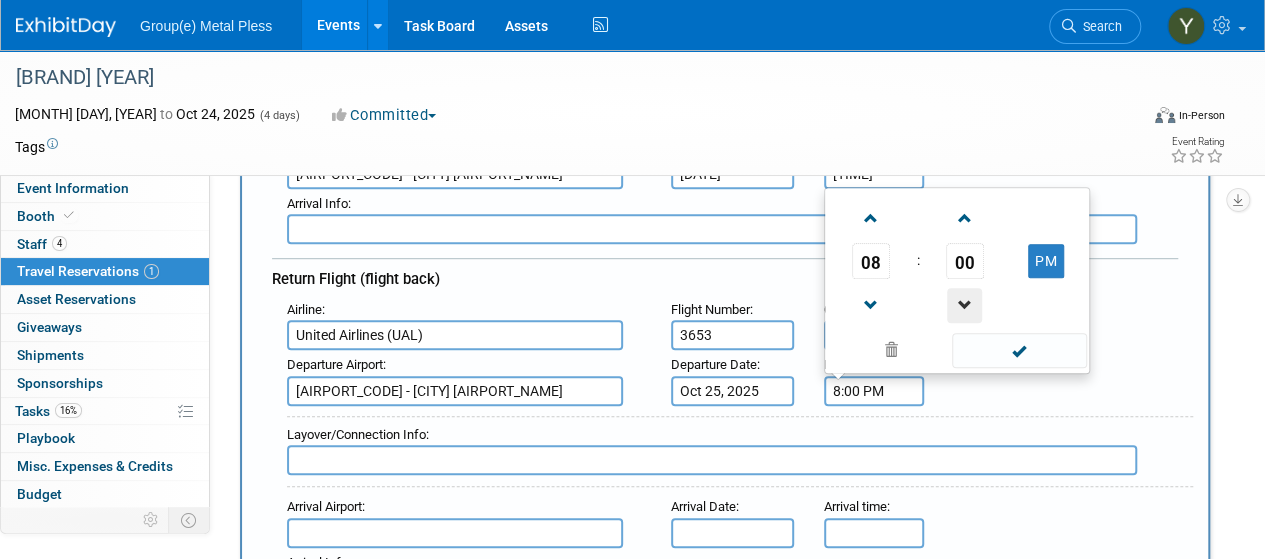 drag, startPoint x: 965, startPoint y: 269, endPoint x: 962, endPoint y: 308, distance: 39.115215 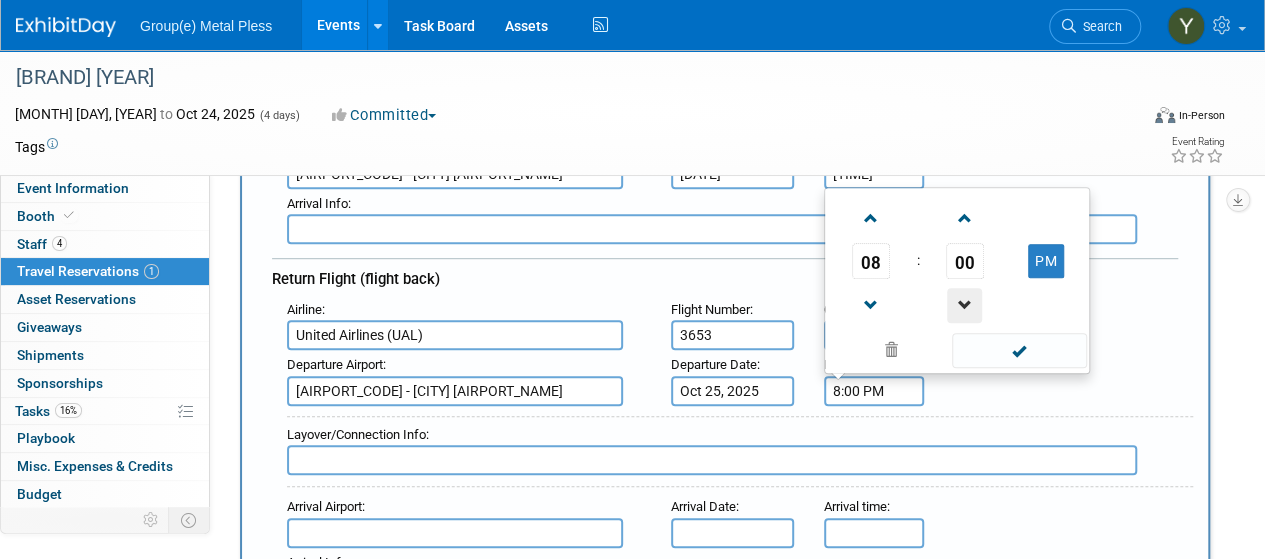 click at bounding box center [964, 305] 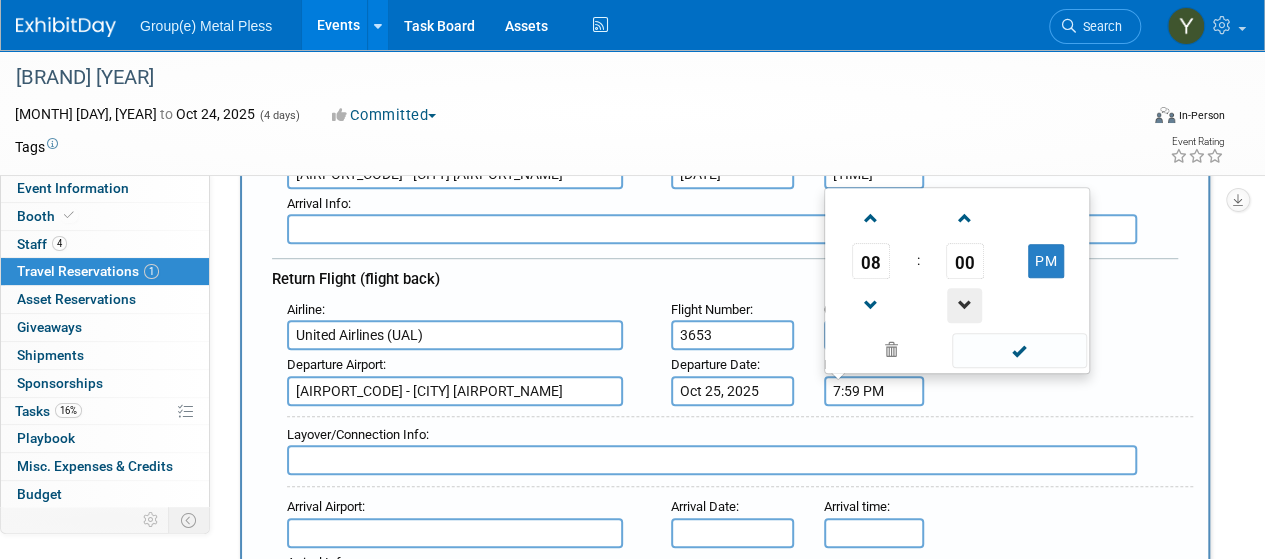 click at bounding box center [964, 305] 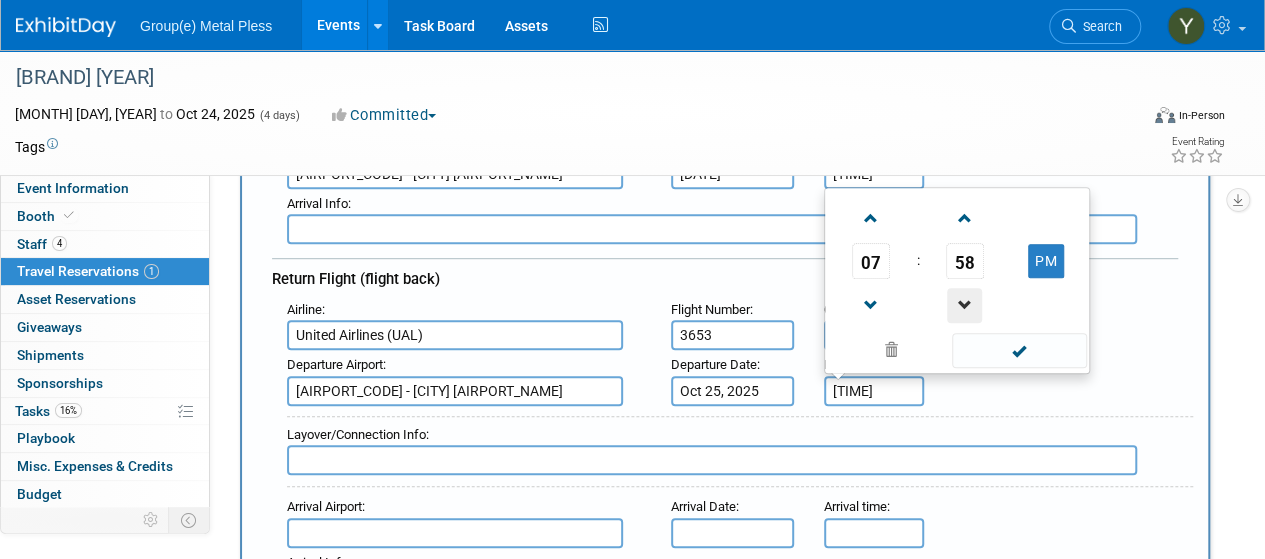 click at bounding box center [964, 305] 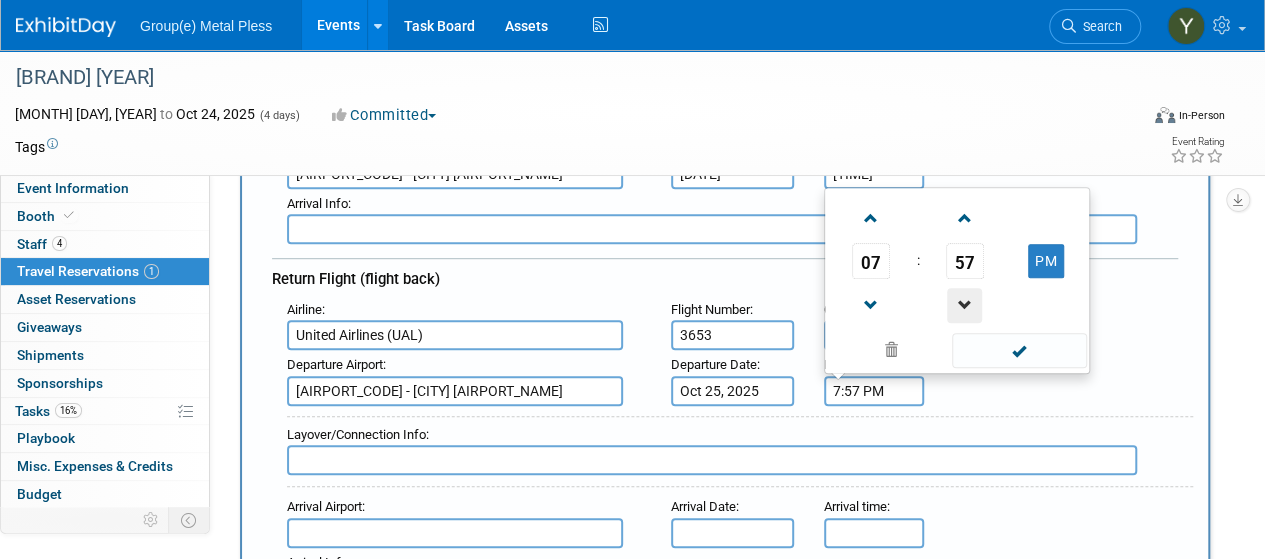 click at bounding box center (964, 305) 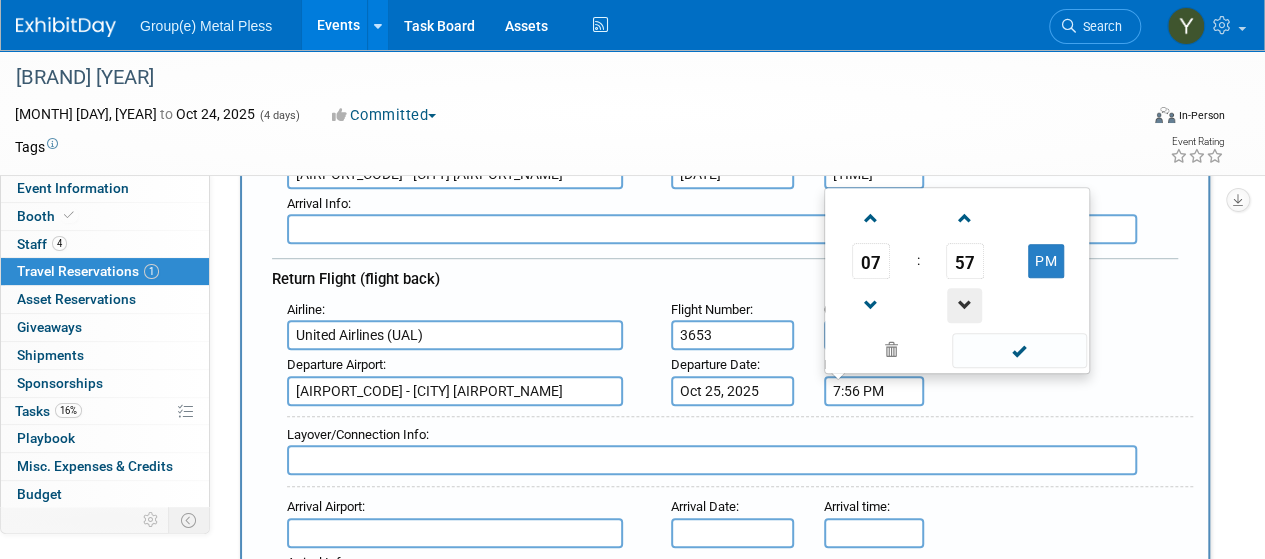 click at bounding box center (964, 305) 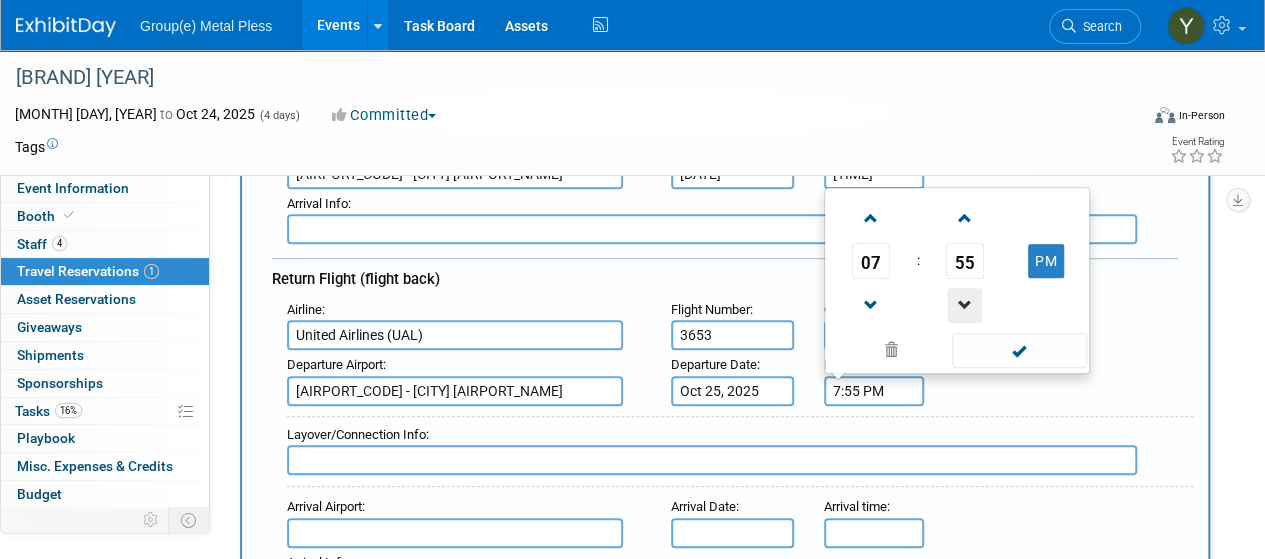 click at bounding box center (964, 305) 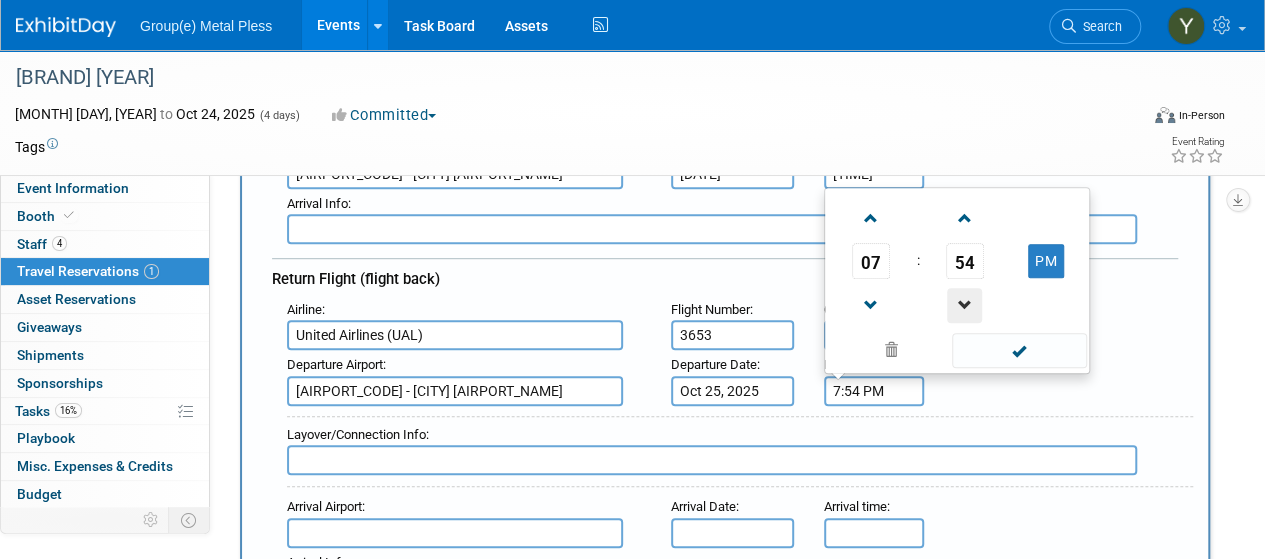 click at bounding box center [964, 305] 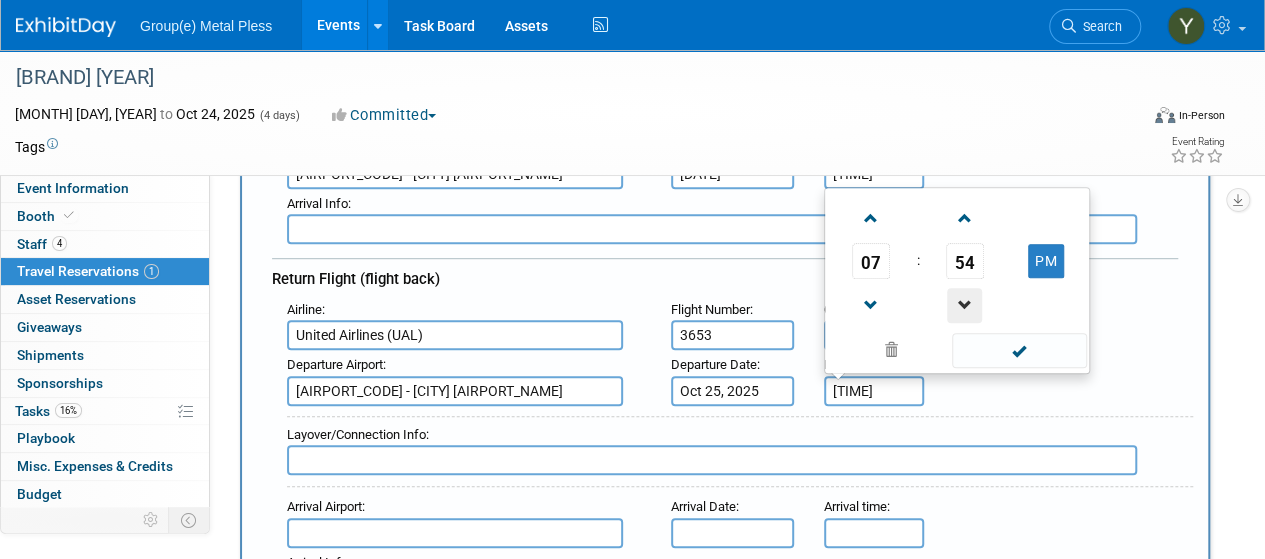 click at bounding box center [964, 305] 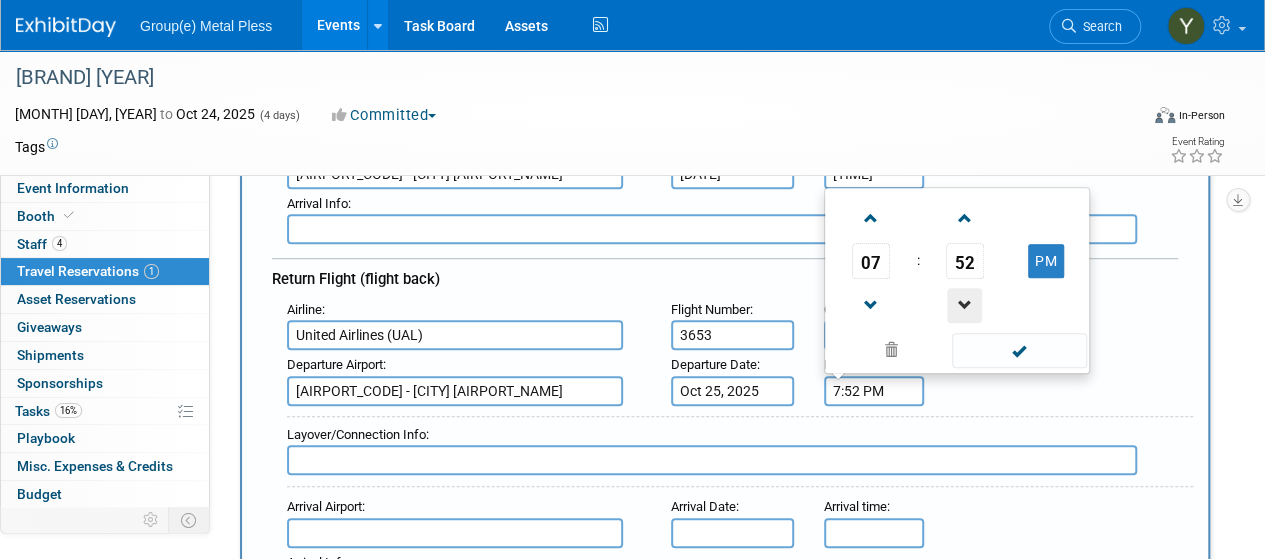 click at bounding box center (964, 305) 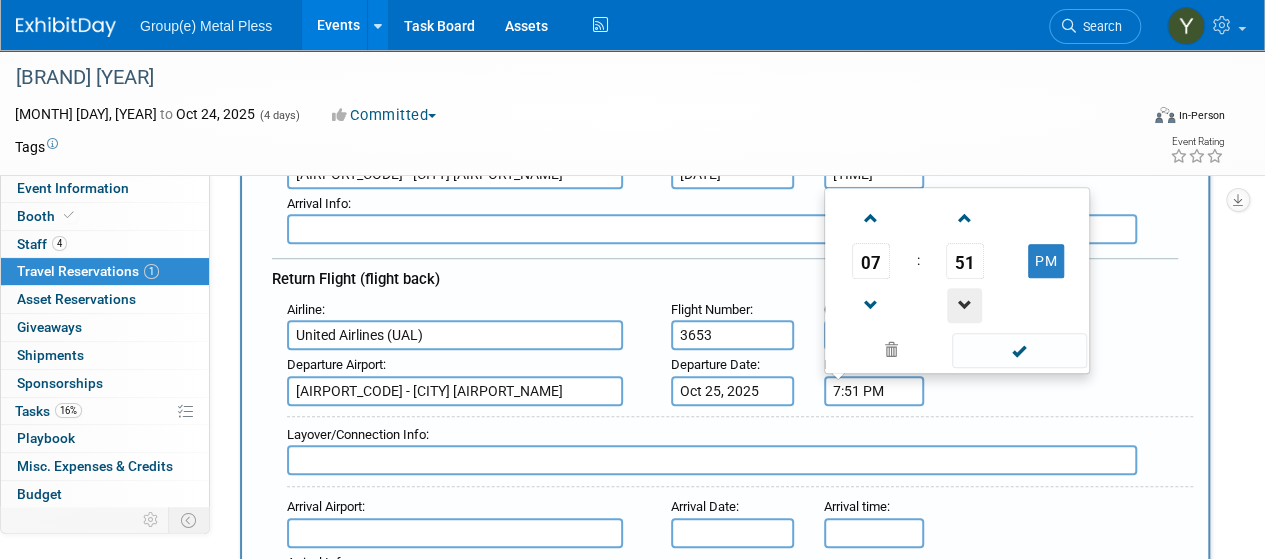 click at bounding box center [964, 305] 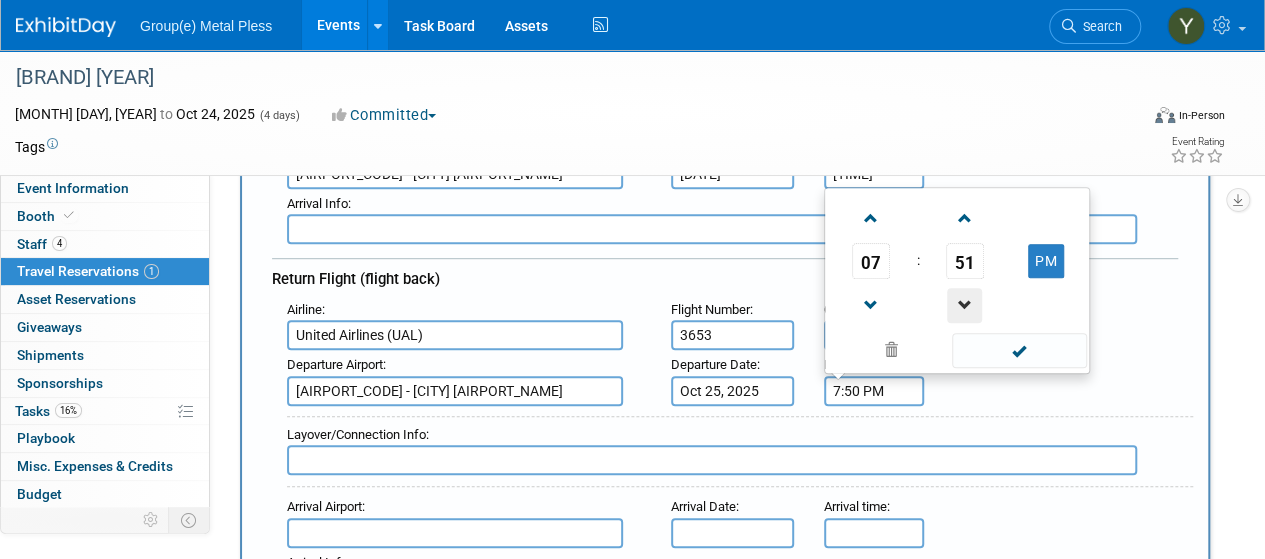 click at bounding box center [964, 305] 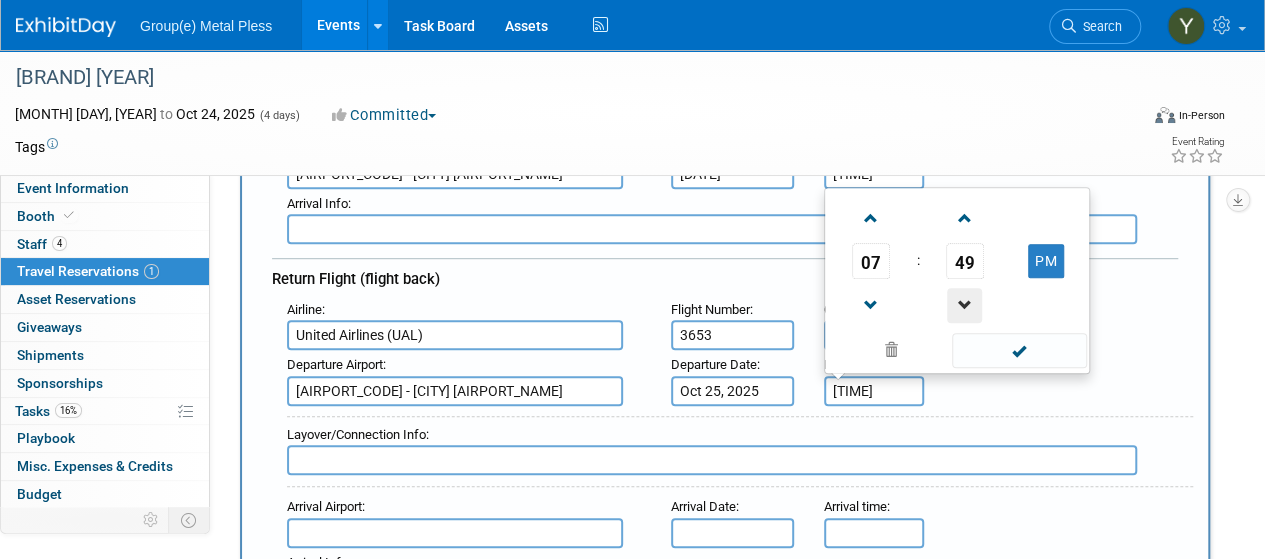 click at bounding box center (964, 305) 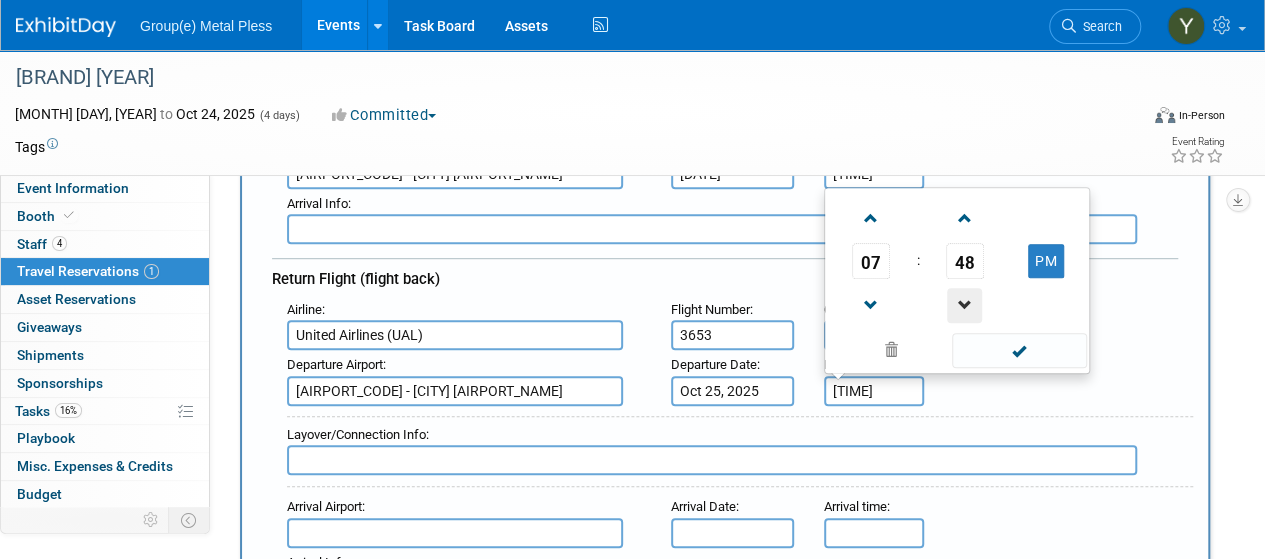 click at bounding box center (964, 305) 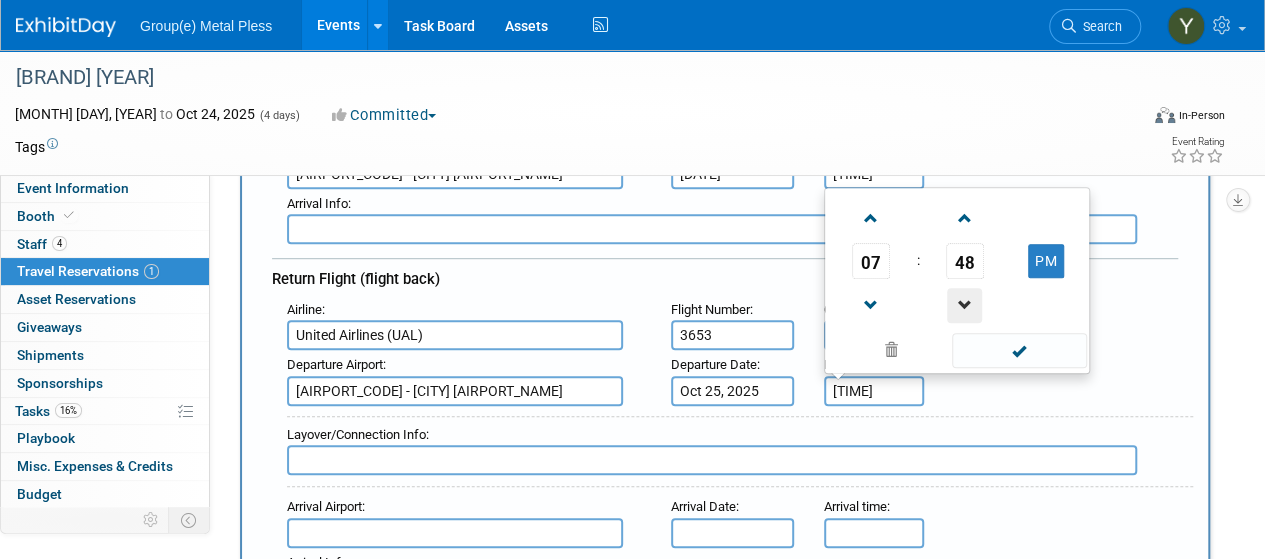 click at bounding box center (964, 305) 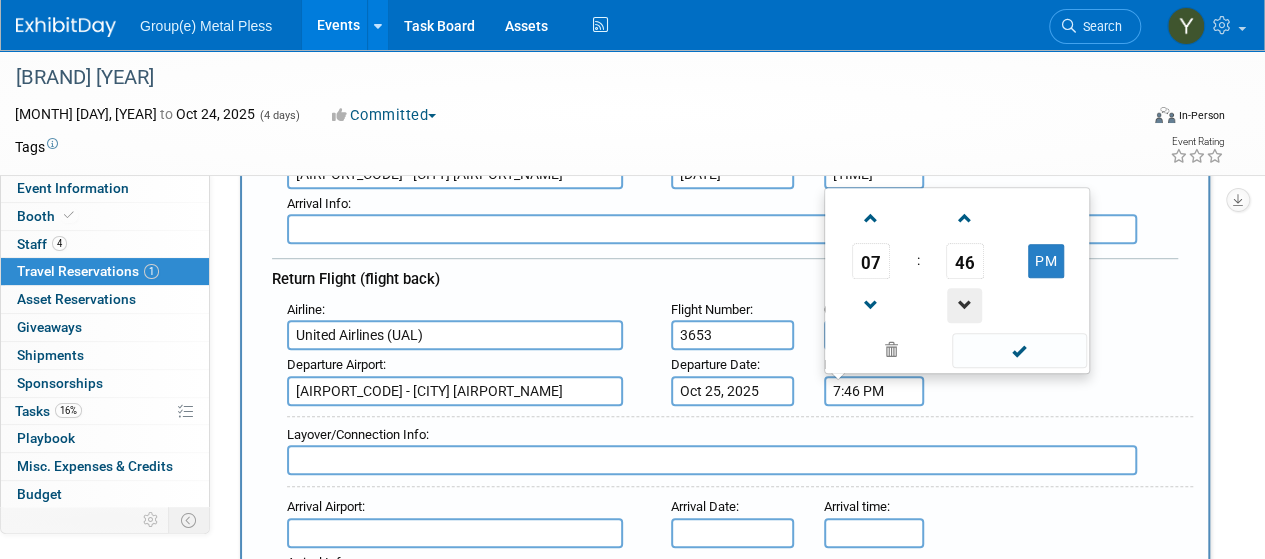 click at bounding box center (964, 305) 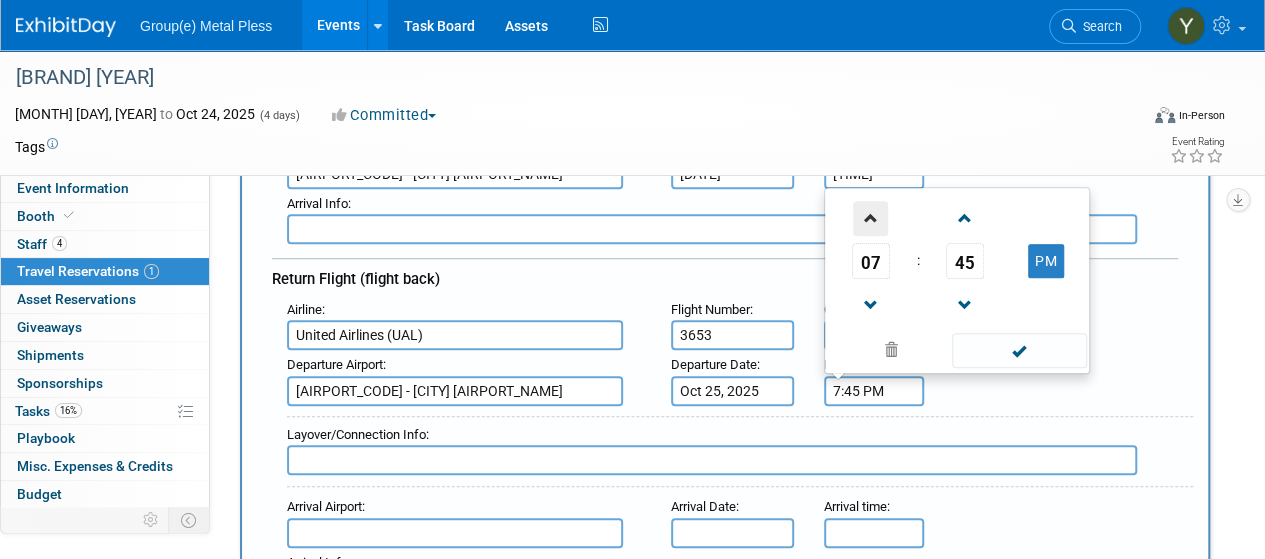 click at bounding box center (870, 218) 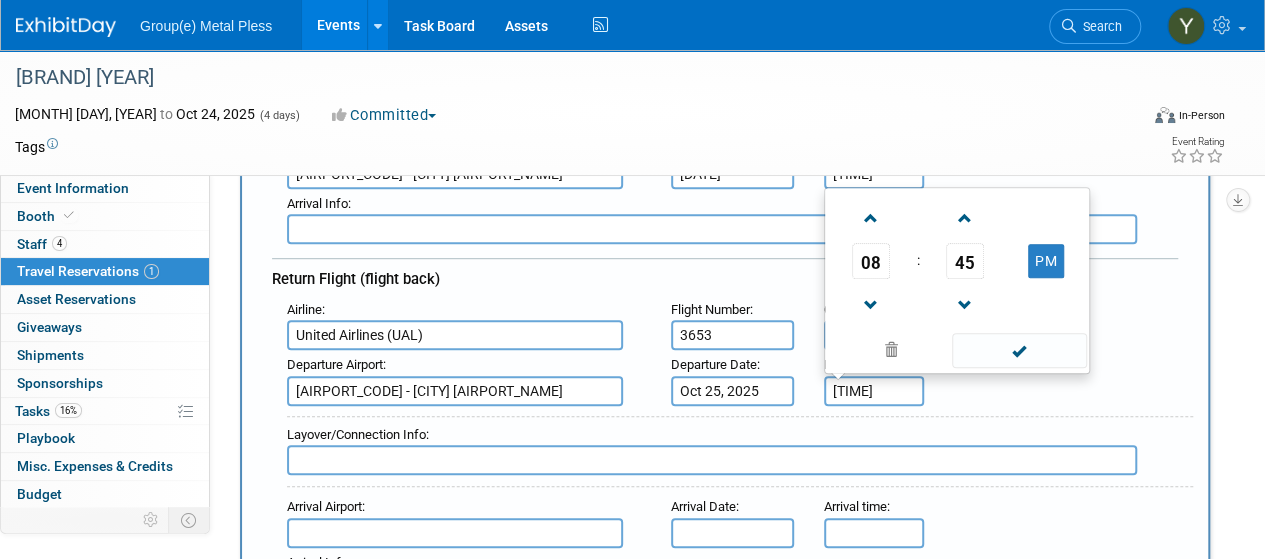 click at bounding box center (1045, 217) 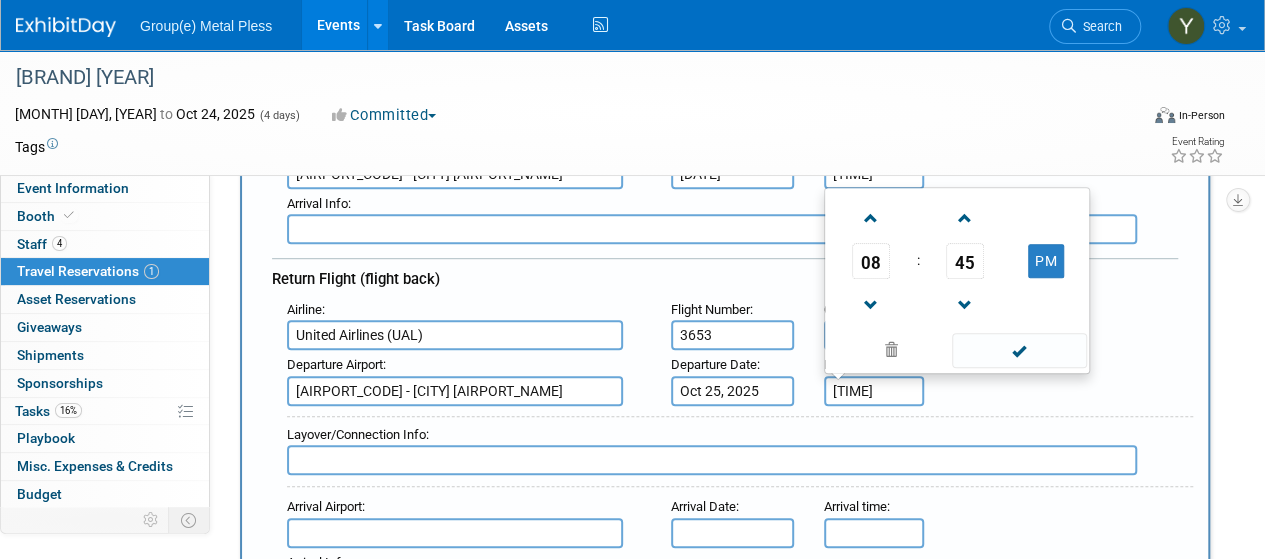 drag, startPoint x: 1056, startPoint y: 261, endPoint x: 1057, endPoint y: 296, distance: 35.014282 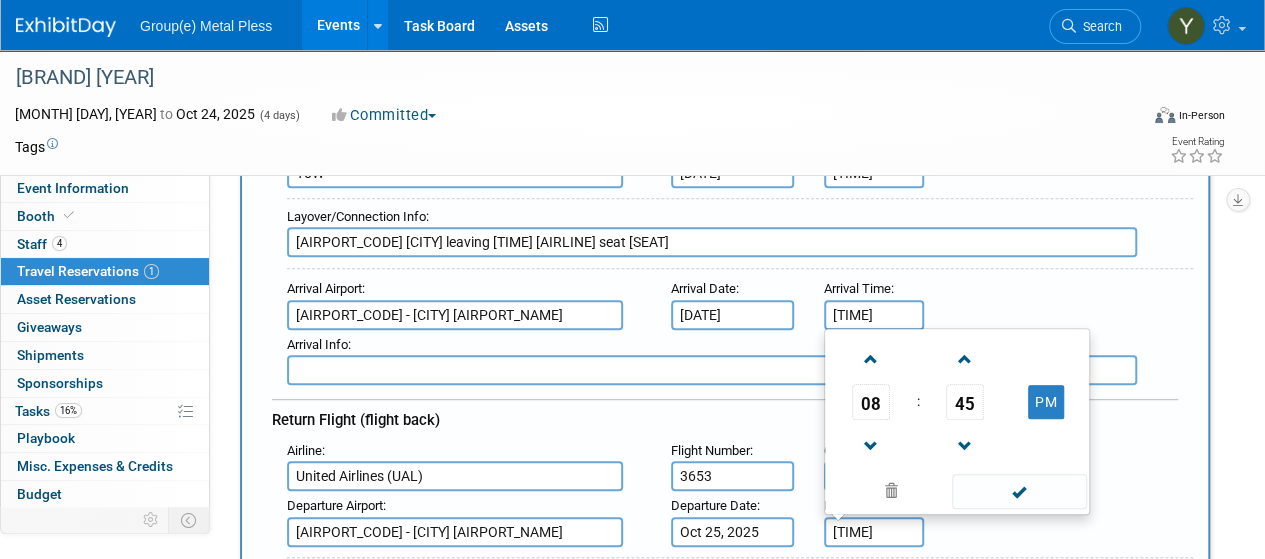 scroll, scrollTop: 400, scrollLeft: 0, axis: vertical 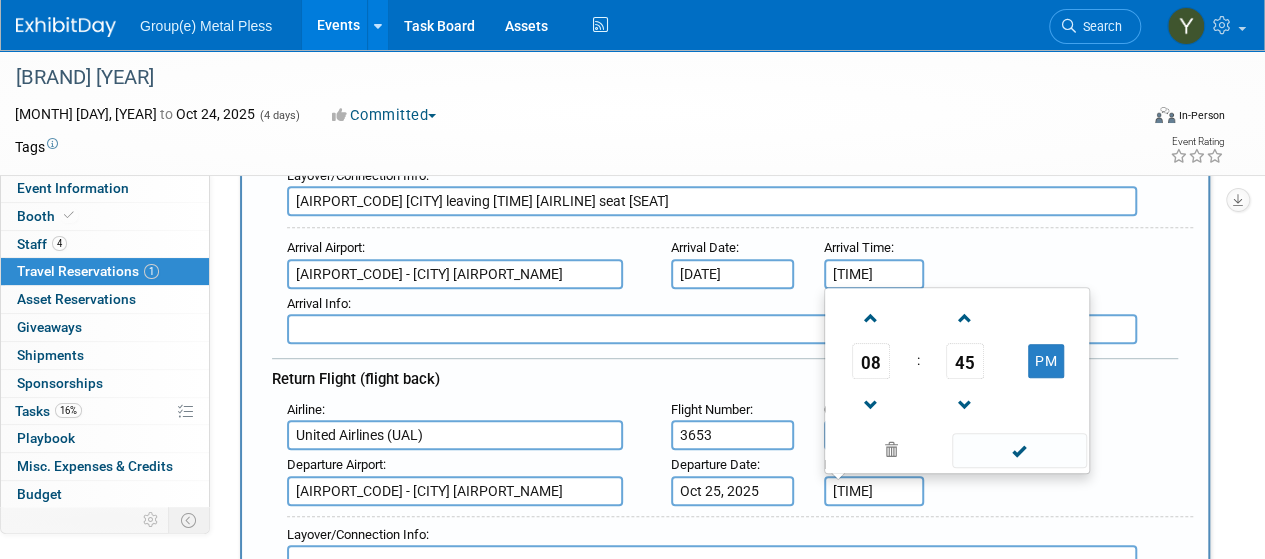 click at bounding box center [1045, 317] 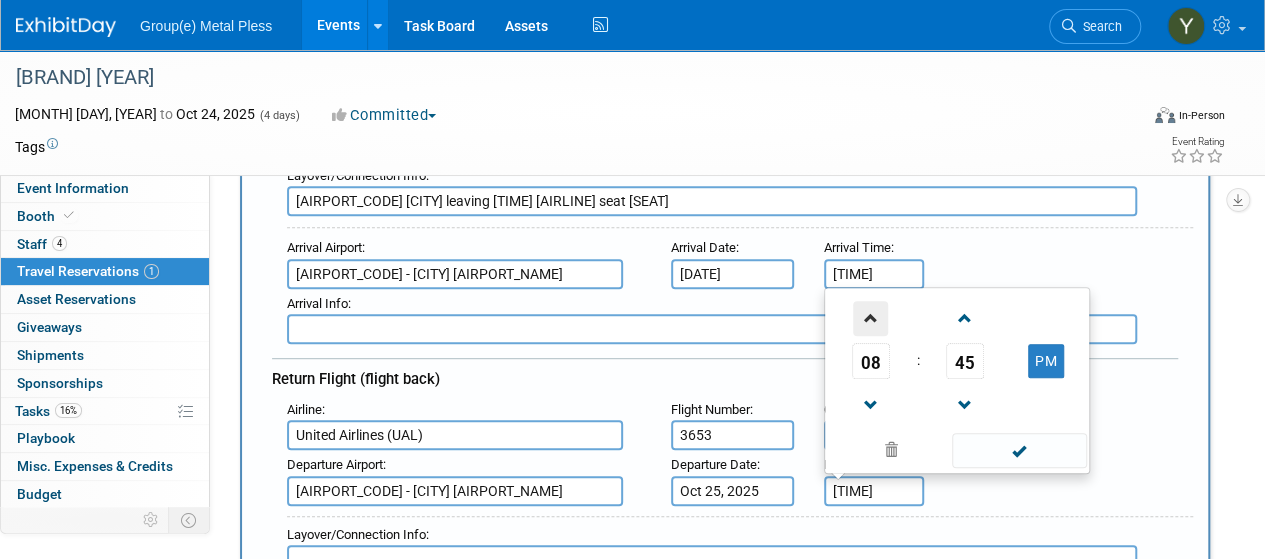 click at bounding box center [870, 318] 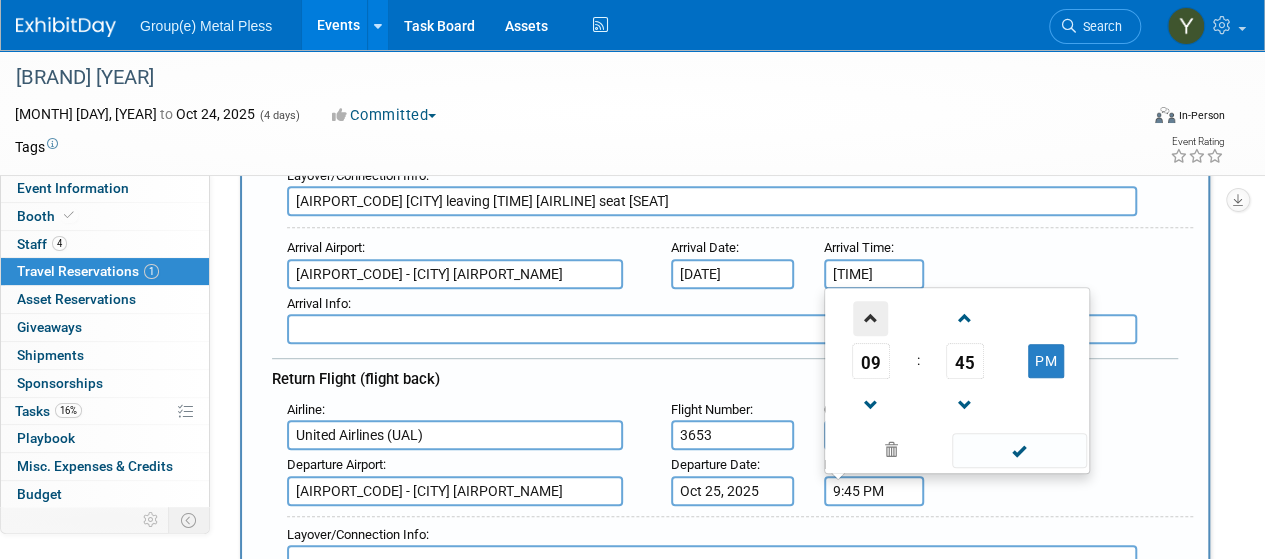 click at bounding box center (870, 318) 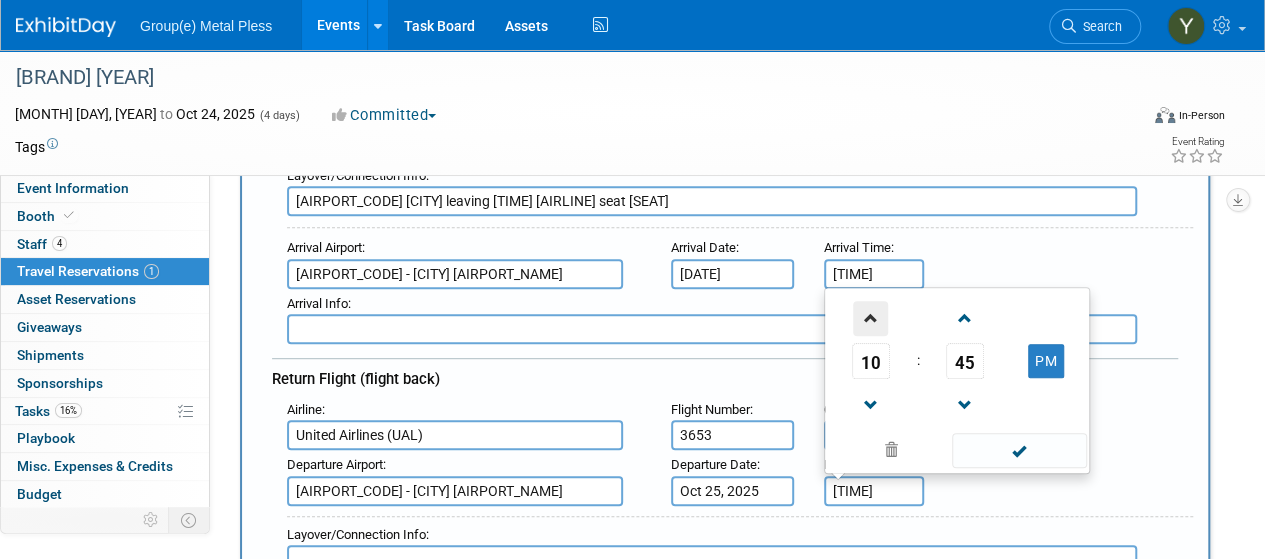 click at bounding box center [870, 318] 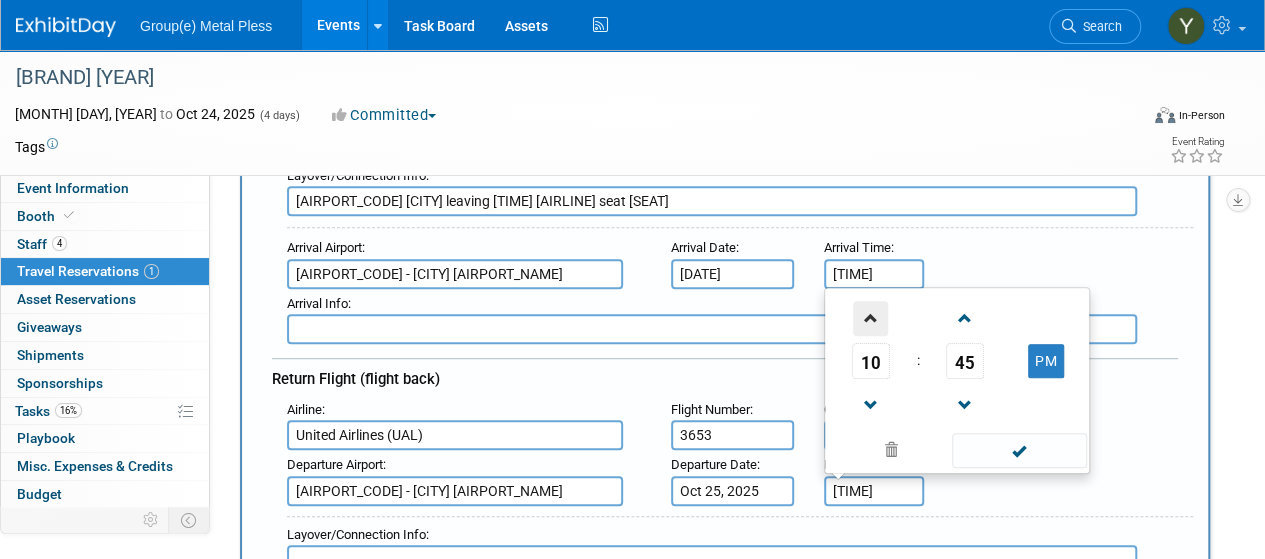 click at bounding box center [870, 318] 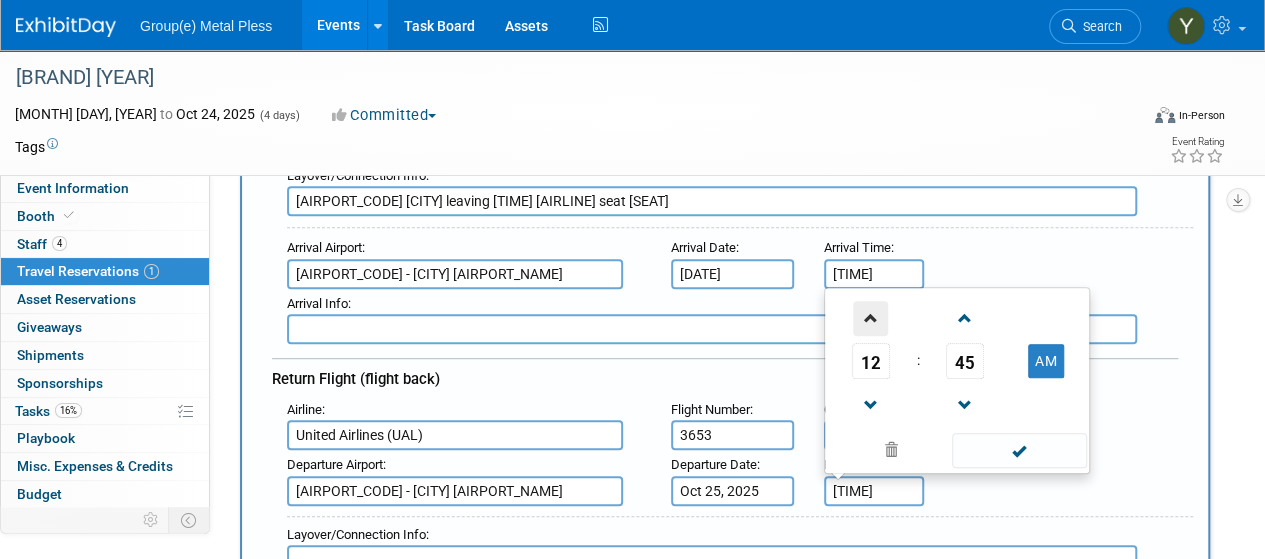 click at bounding box center [870, 318] 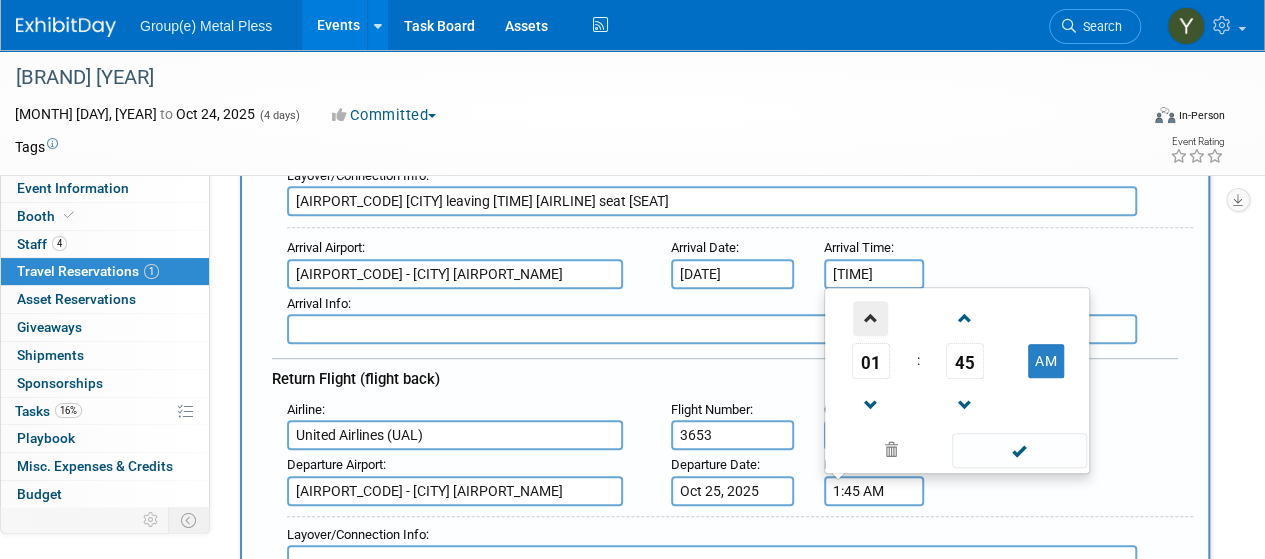 click at bounding box center (870, 318) 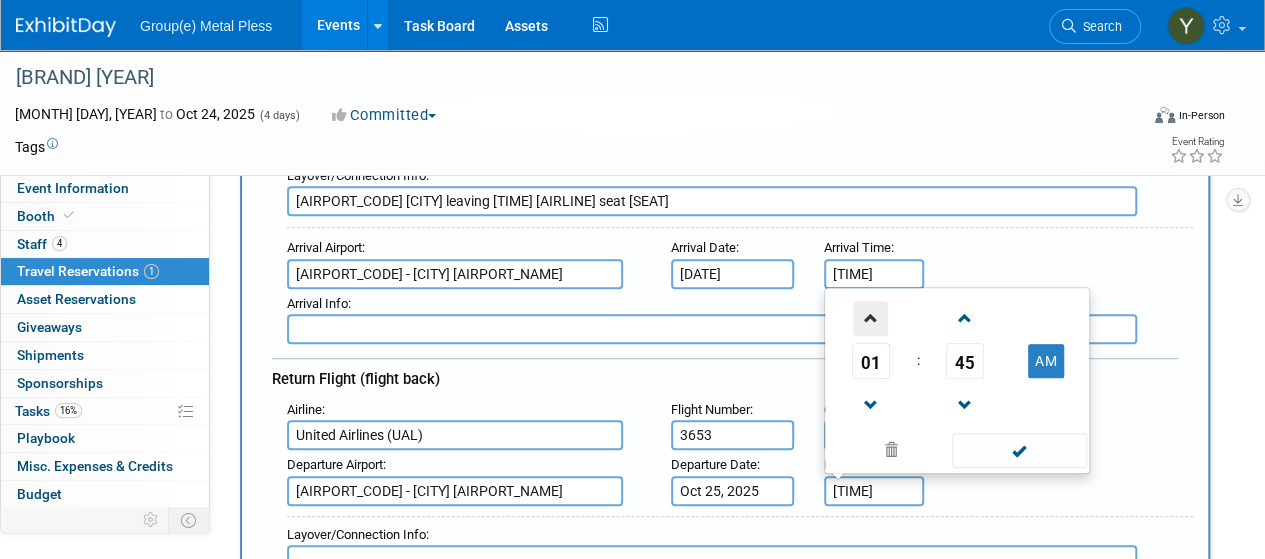 click at bounding box center [870, 318] 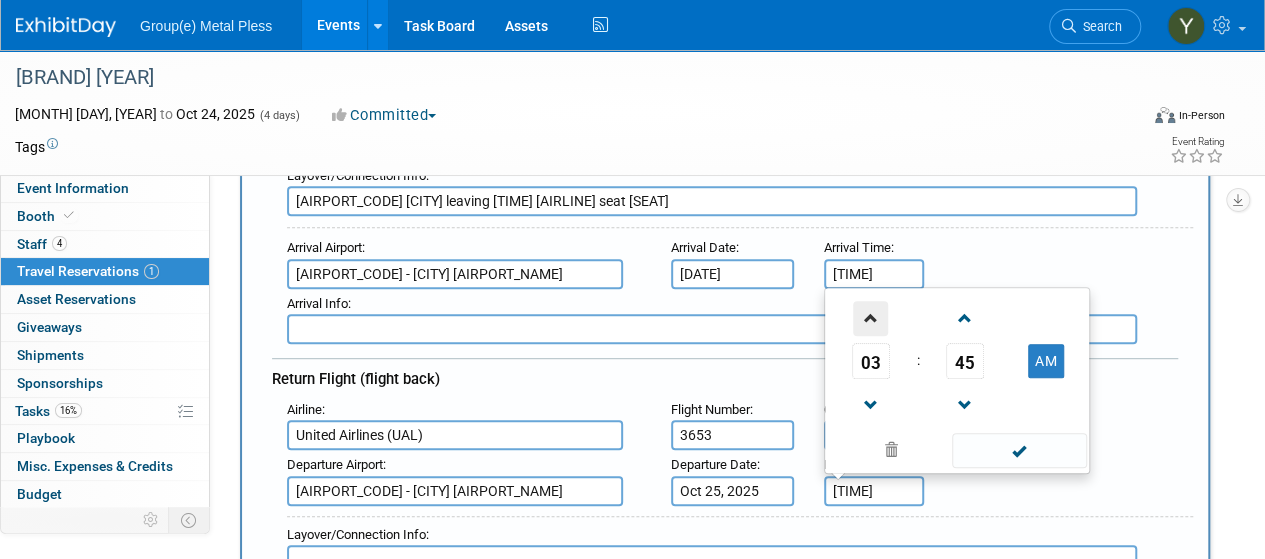 click at bounding box center (870, 318) 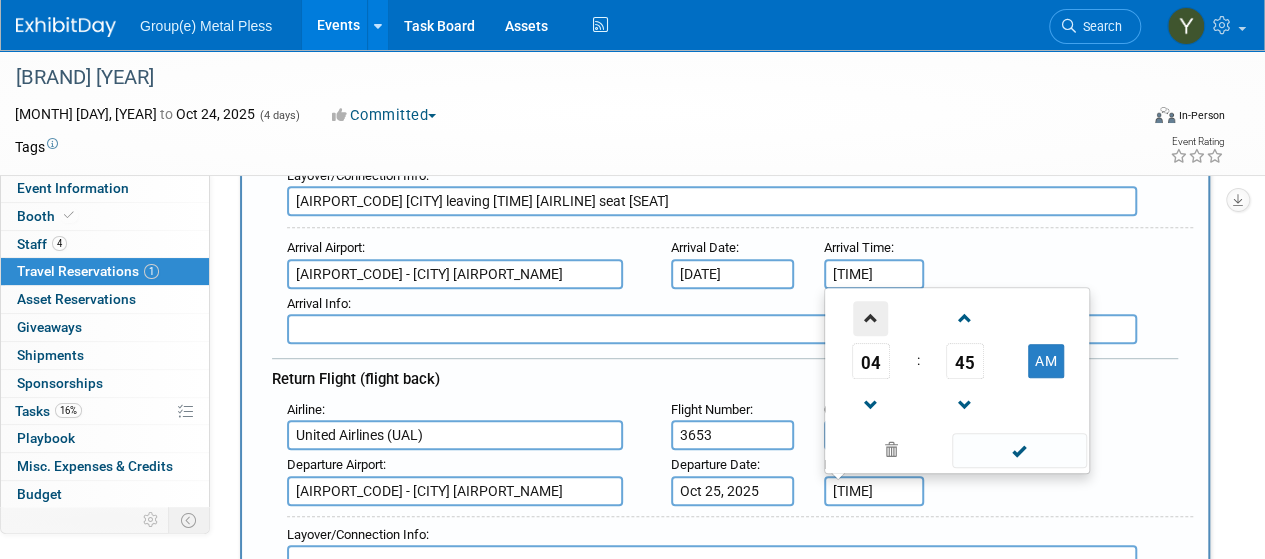 click at bounding box center (870, 318) 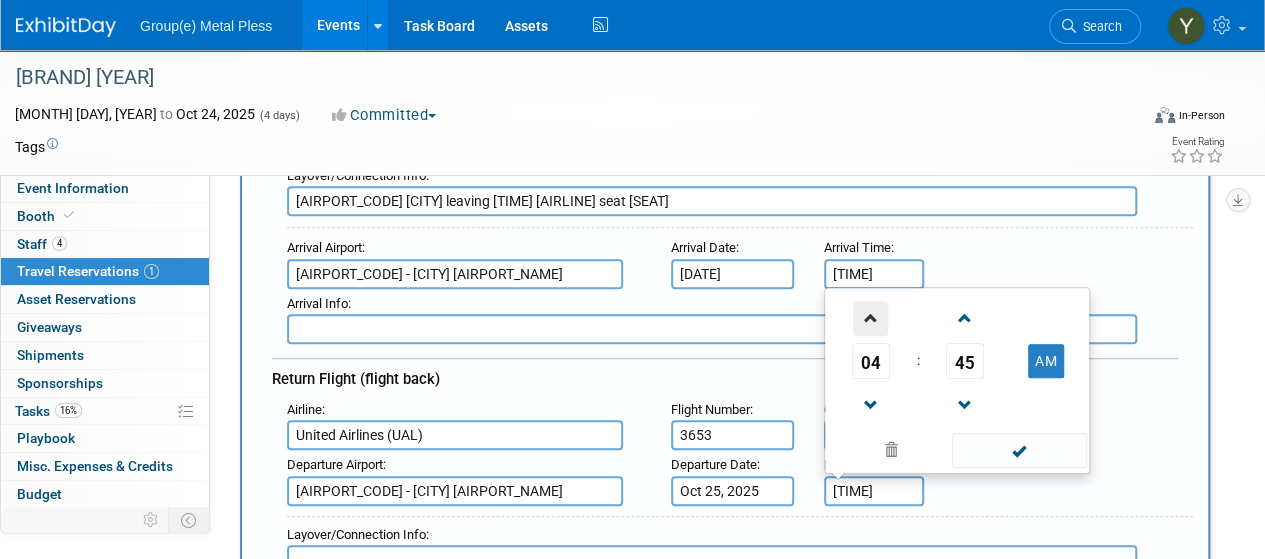 click at bounding box center (870, 318) 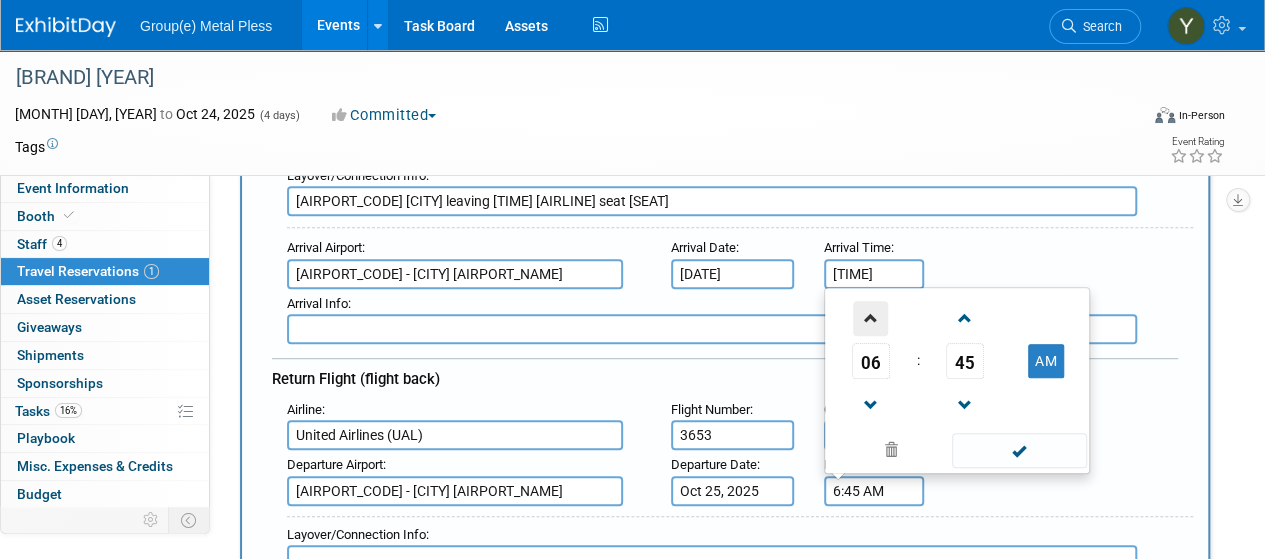 click at bounding box center (870, 318) 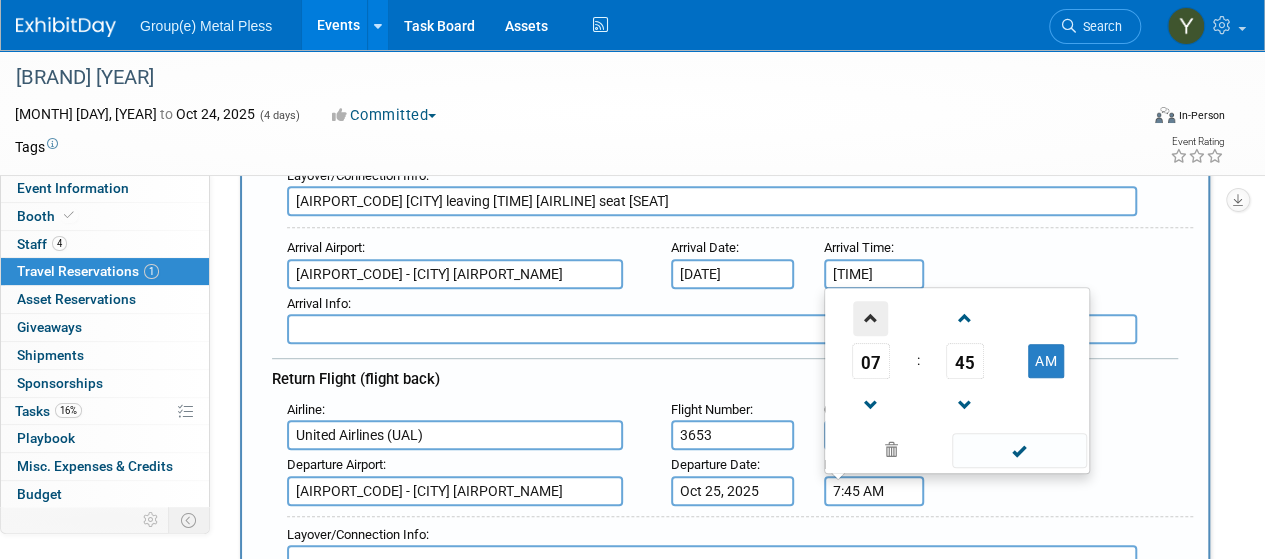 click at bounding box center (870, 318) 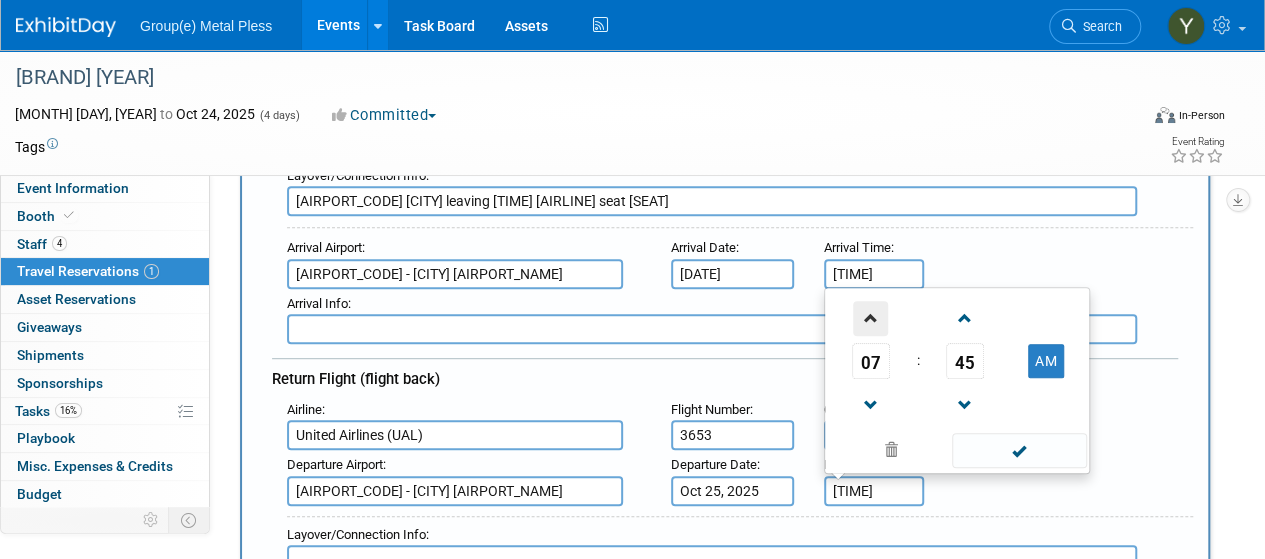 click at bounding box center (870, 318) 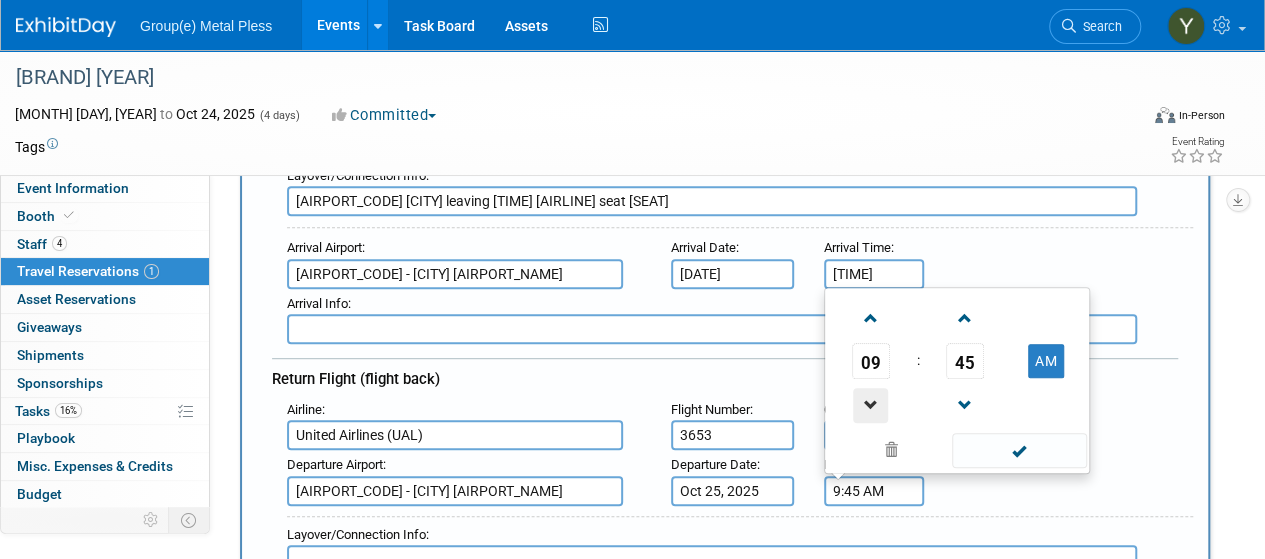 click at bounding box center (870, 405) 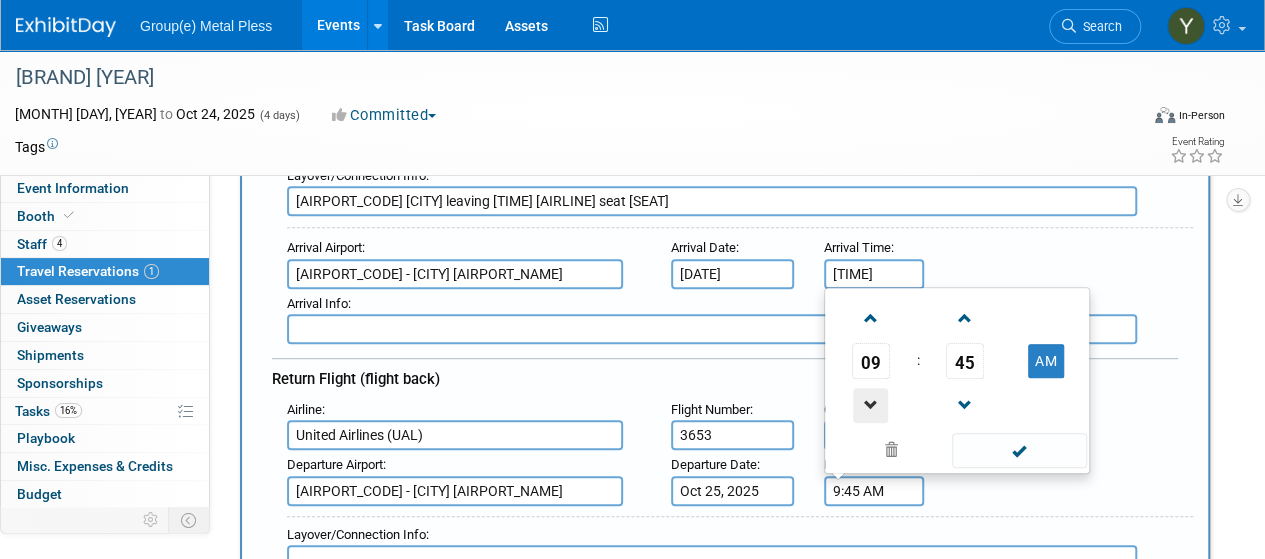 type on "[TIME]" 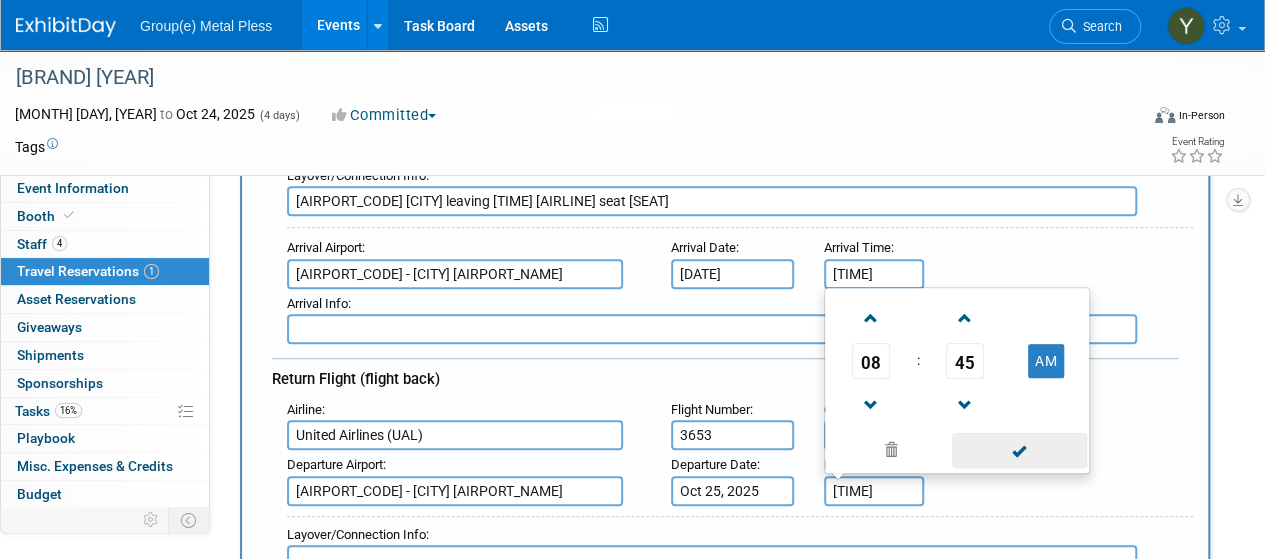 click at bounding box center [1019, 450] 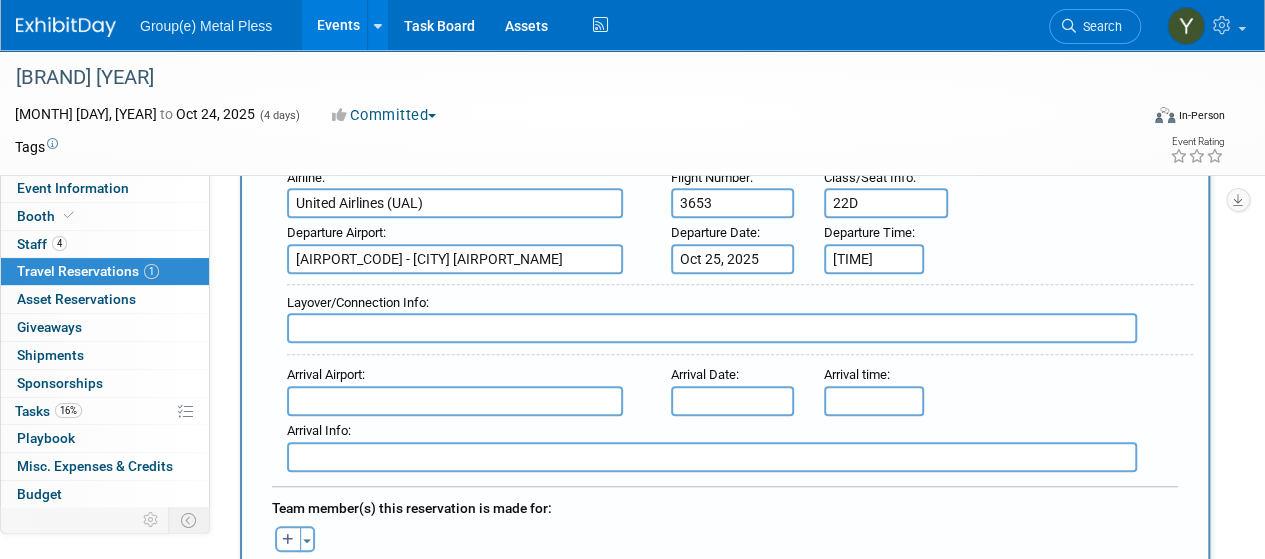 scroll, scrollTop: 600, scrollLeft: 0, axis: vertical 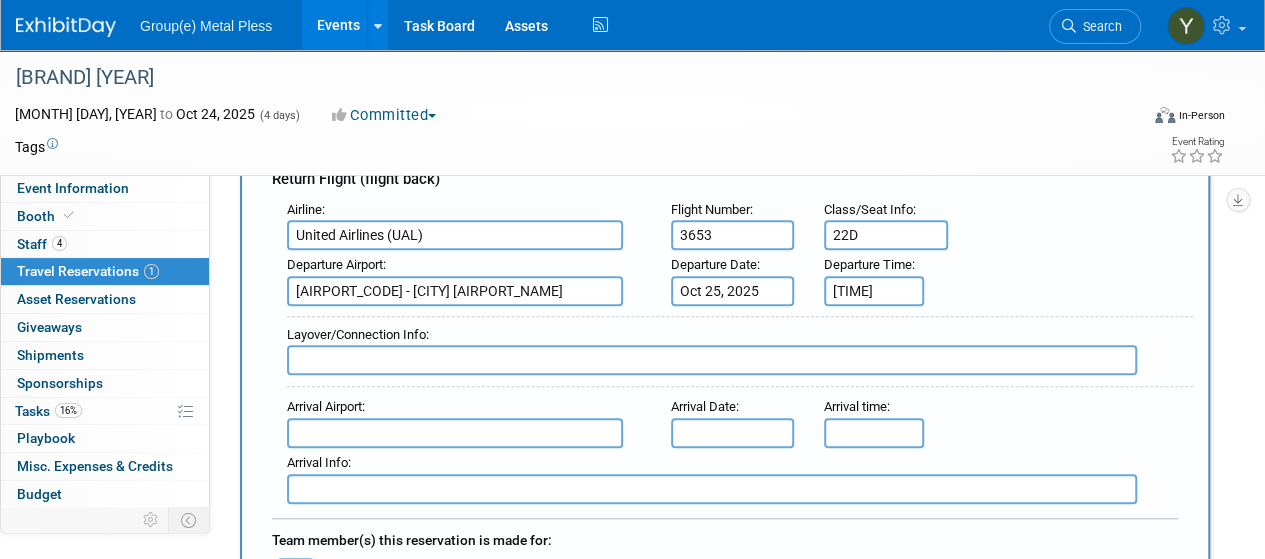 click at bounding box center [712, 360] 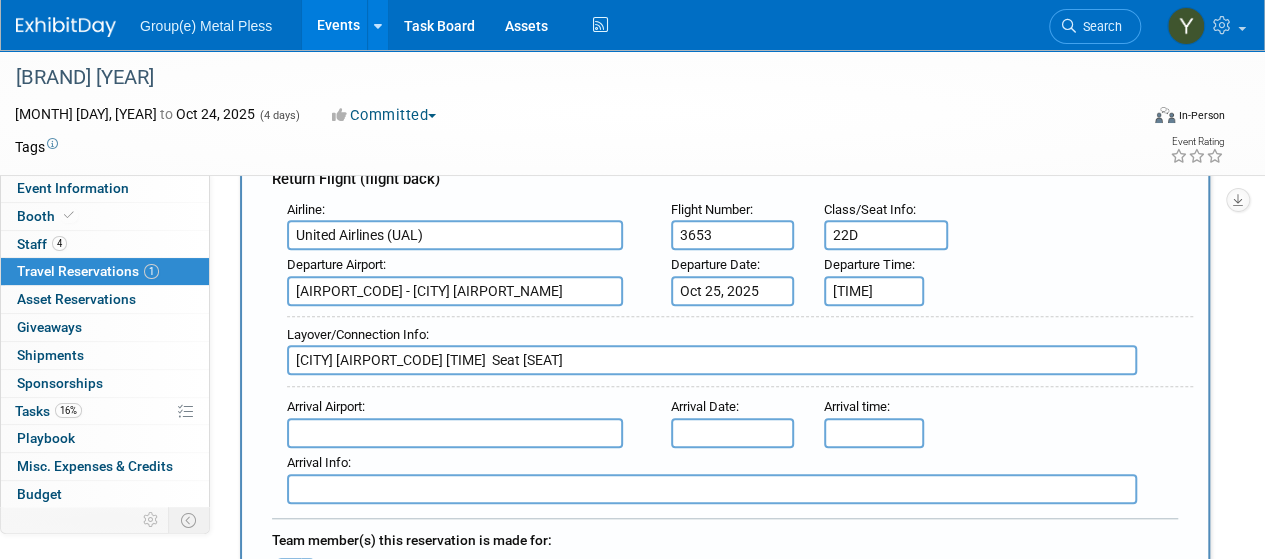 type on "[CITY] [AIRPORT_CODE] [TIME]  Seat [SEAT]" 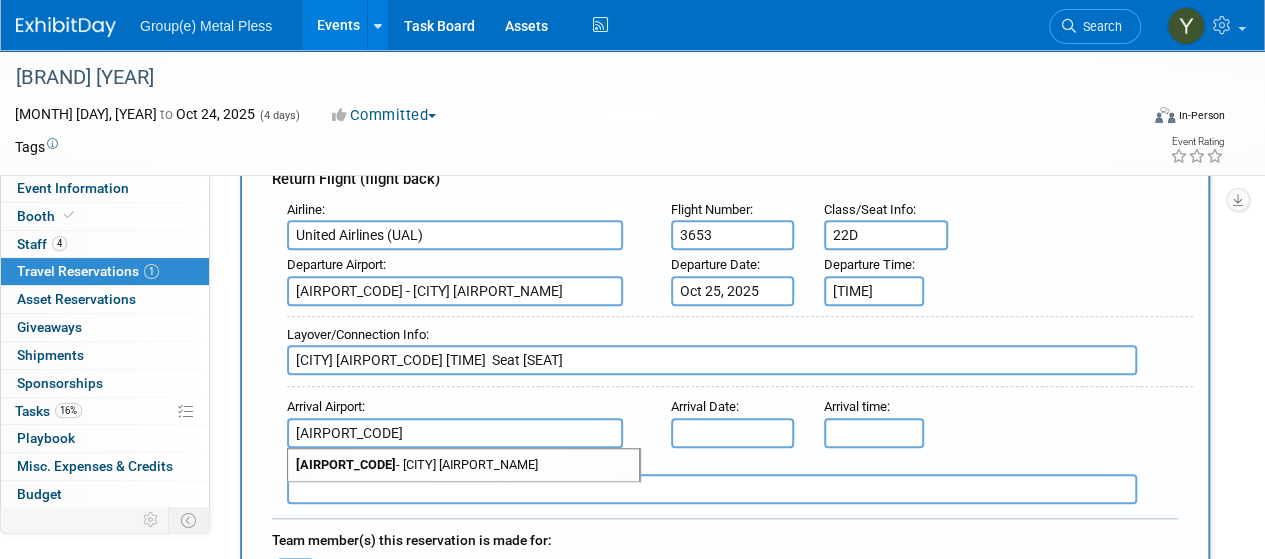 click on "[AIRPORT_CODE] - [CITY] [AIRPORT_NAME]" at bounding box center (463, 465) 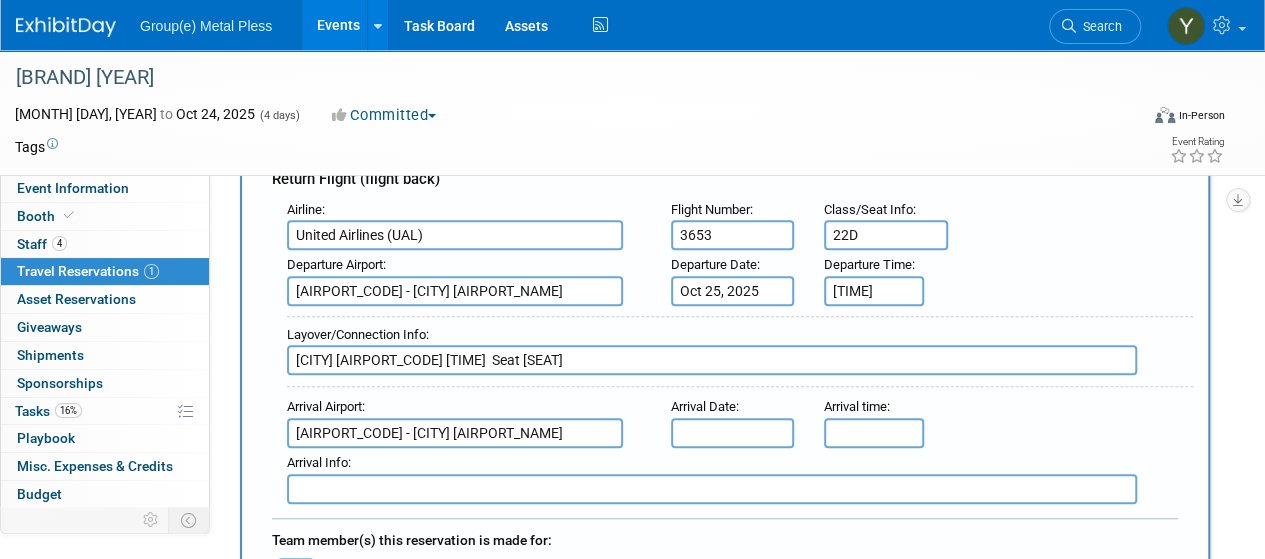scroll, scrollTop: 0, scrollLeft: 14, axis: horizontal 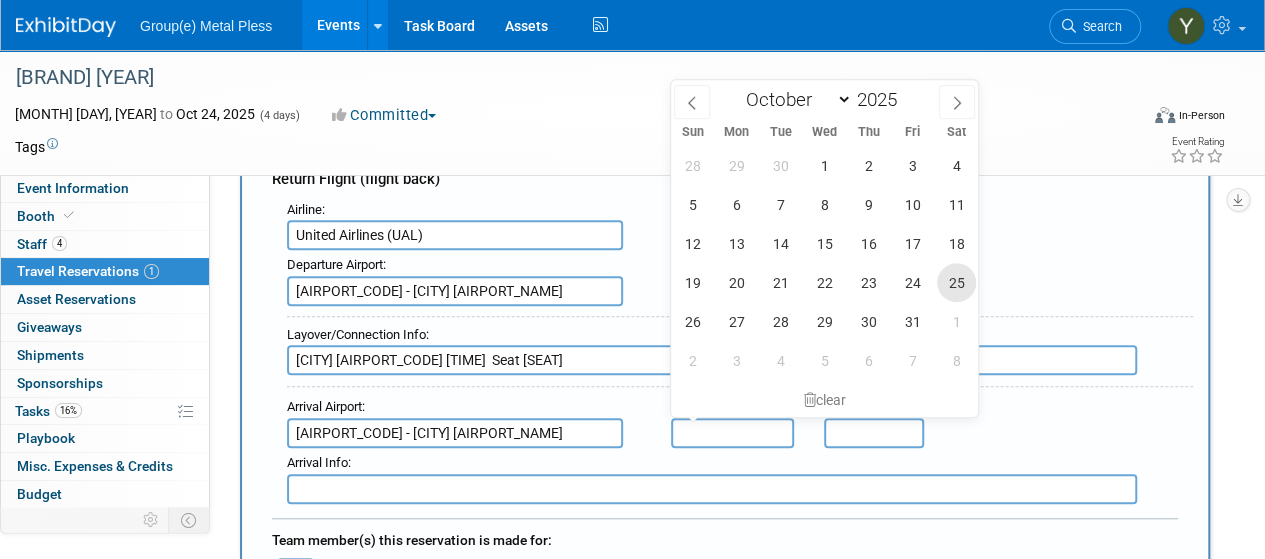 click on "25" at bounding box center (956, 282) 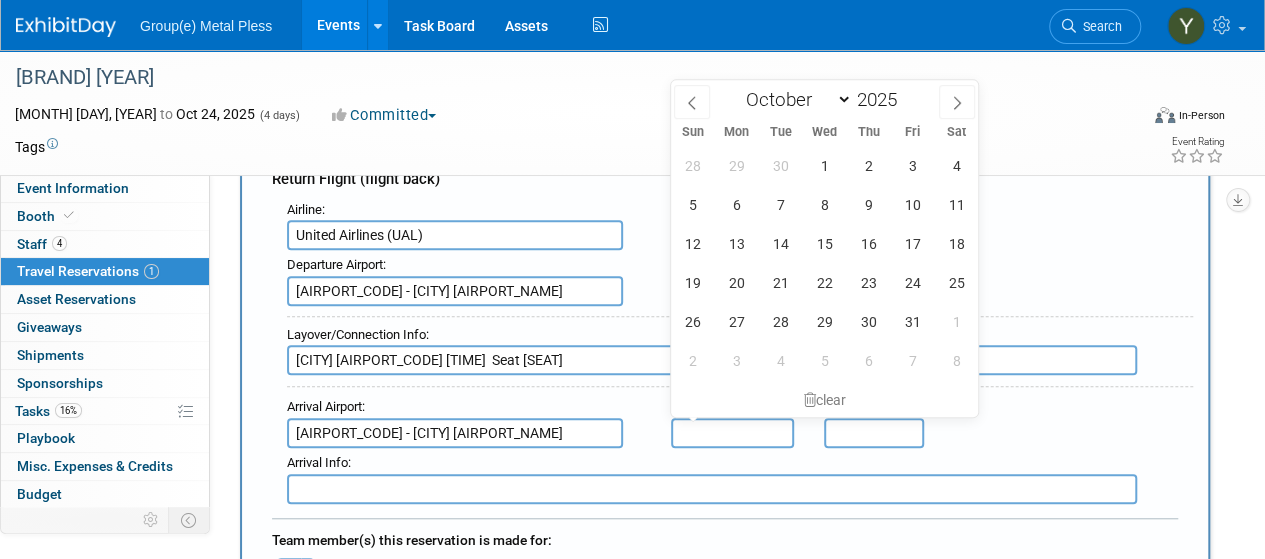 type on "Oct 25, 2025" 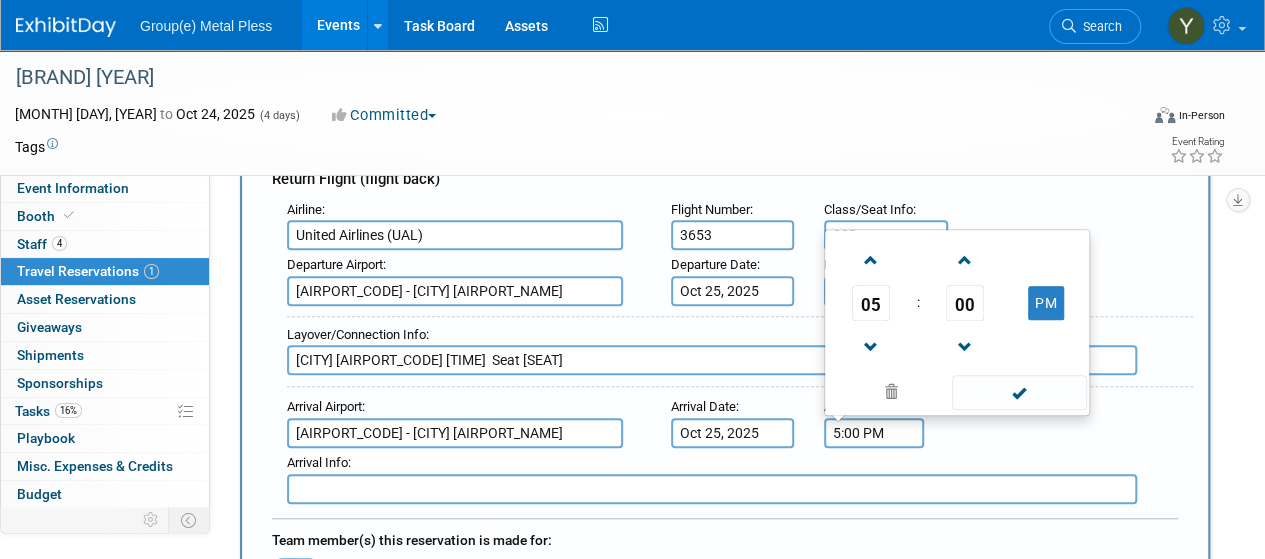 click on "5:00 PM" at bounding box center (874, 433) 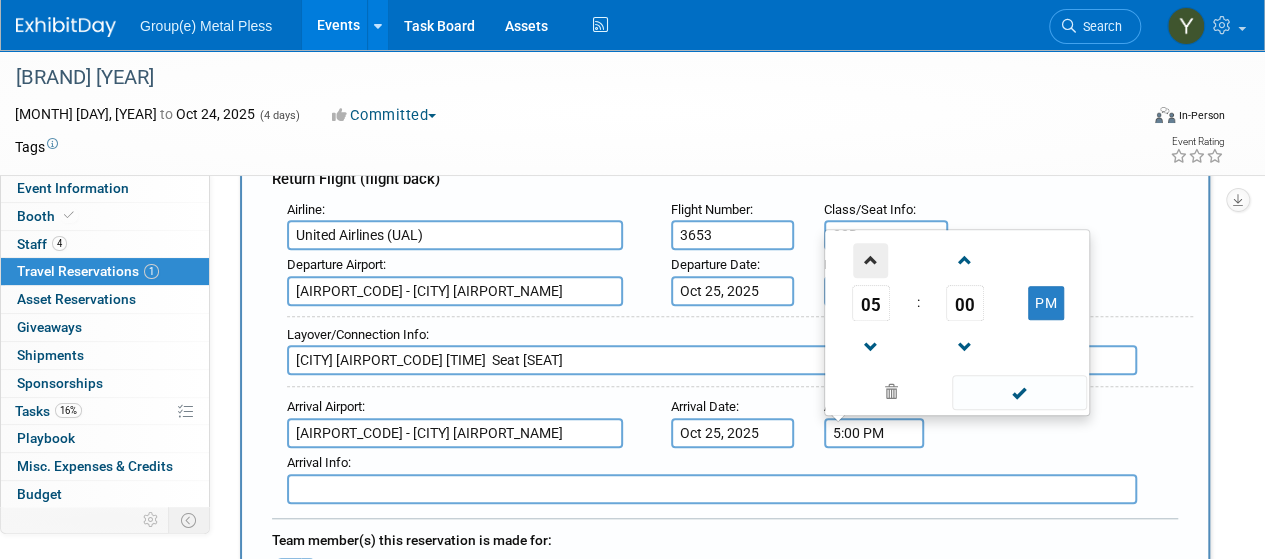 click at bounding box center [870, 260] 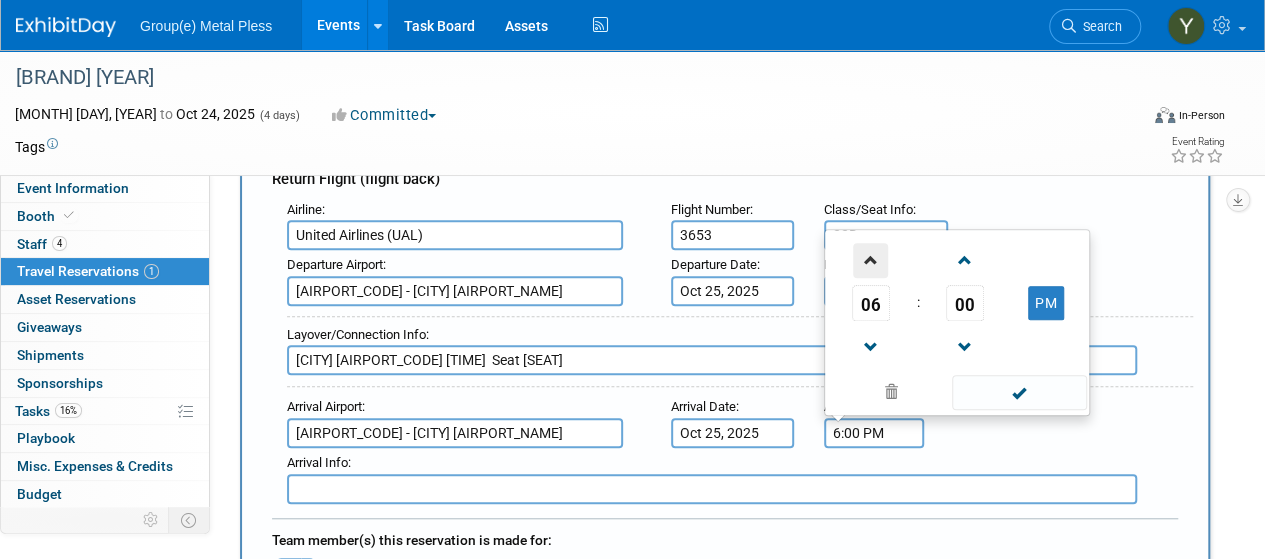 click at bounding box center [870, 260] 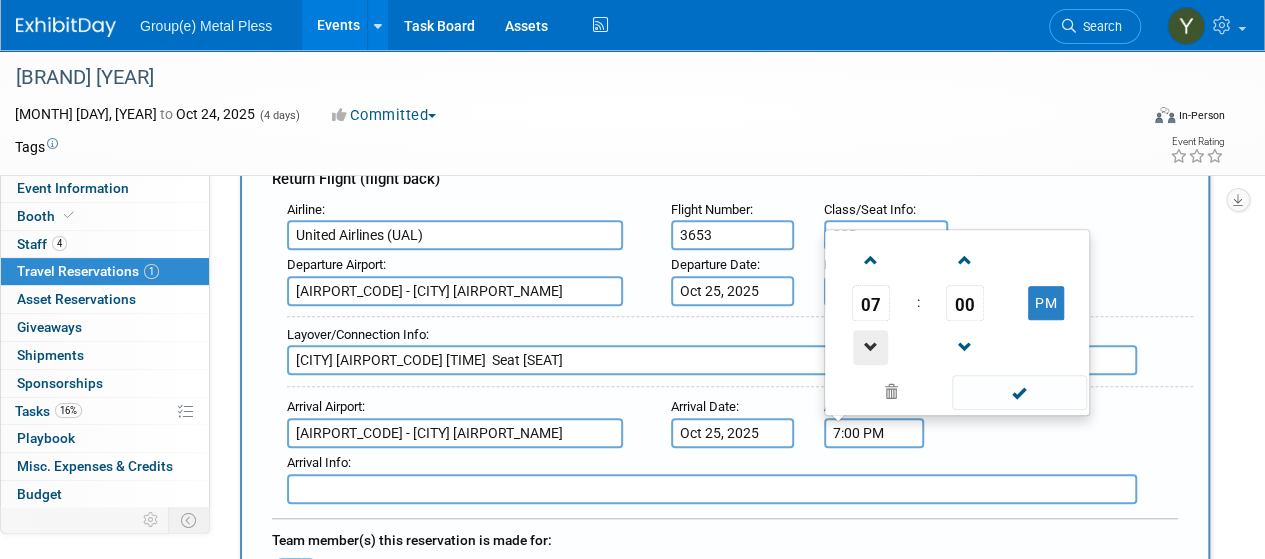 click at bounding box center (870, 347) 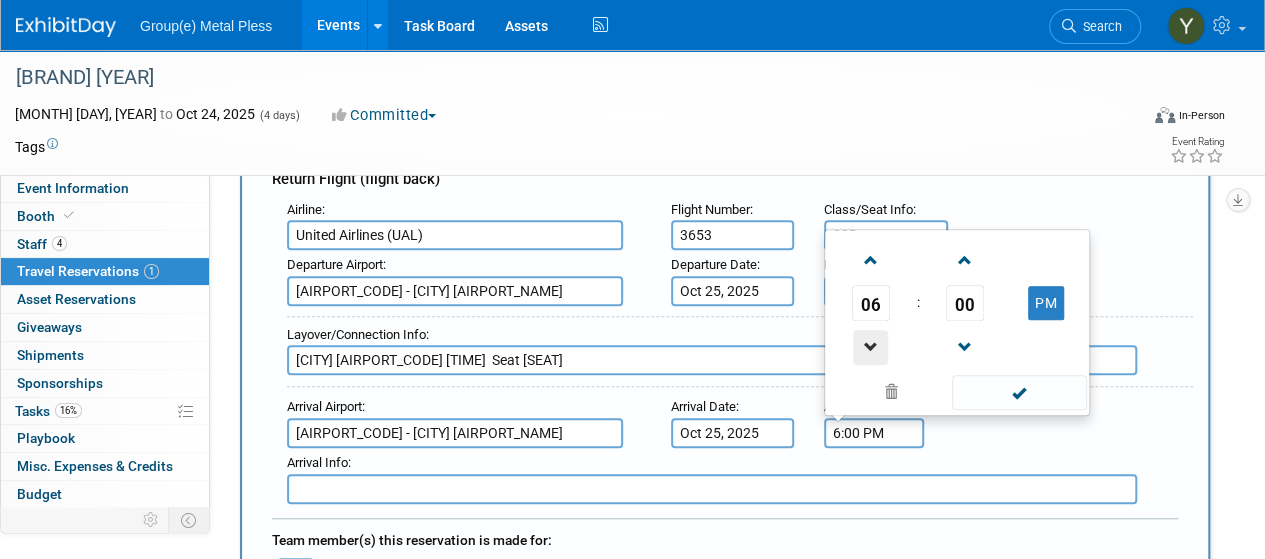 click at bounding box center (870, 347) 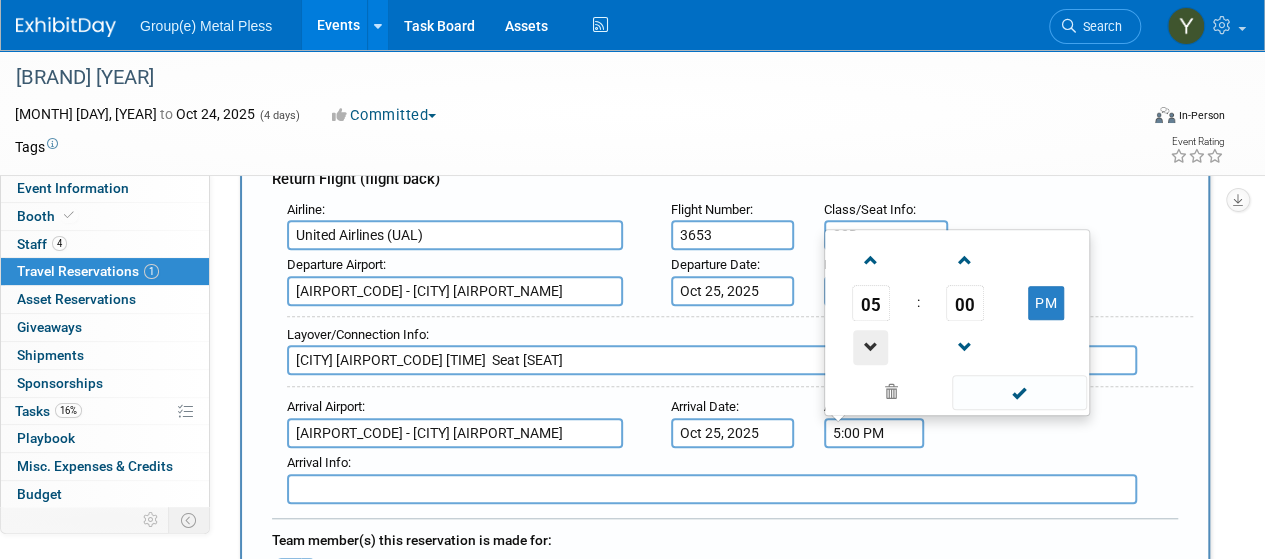 click at bounding box center (870, 347) 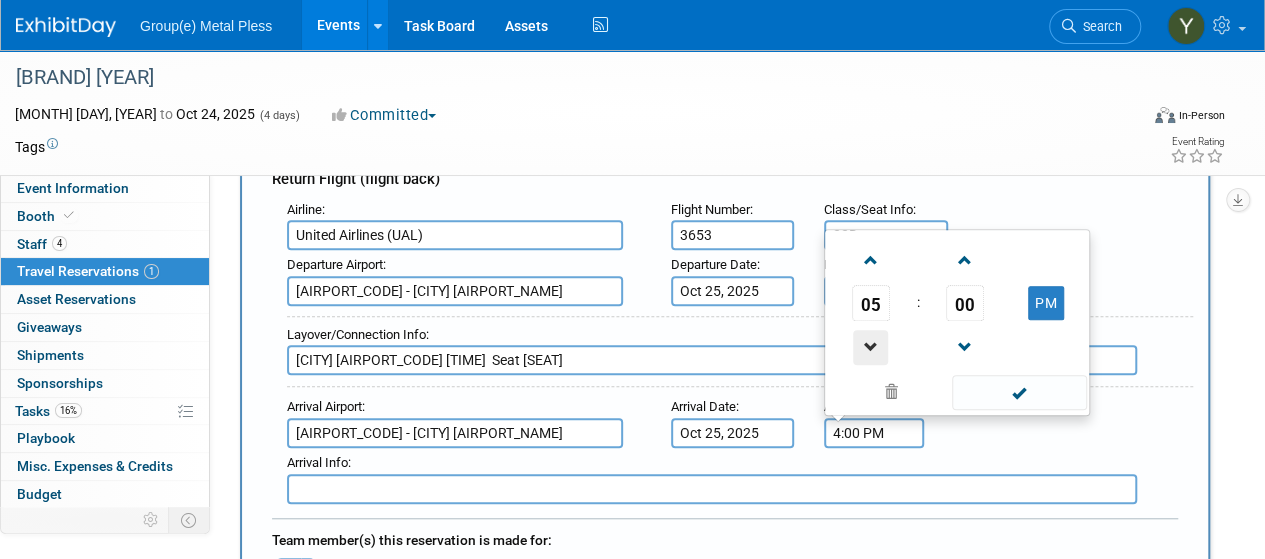 click at bounding box center [870, 347] 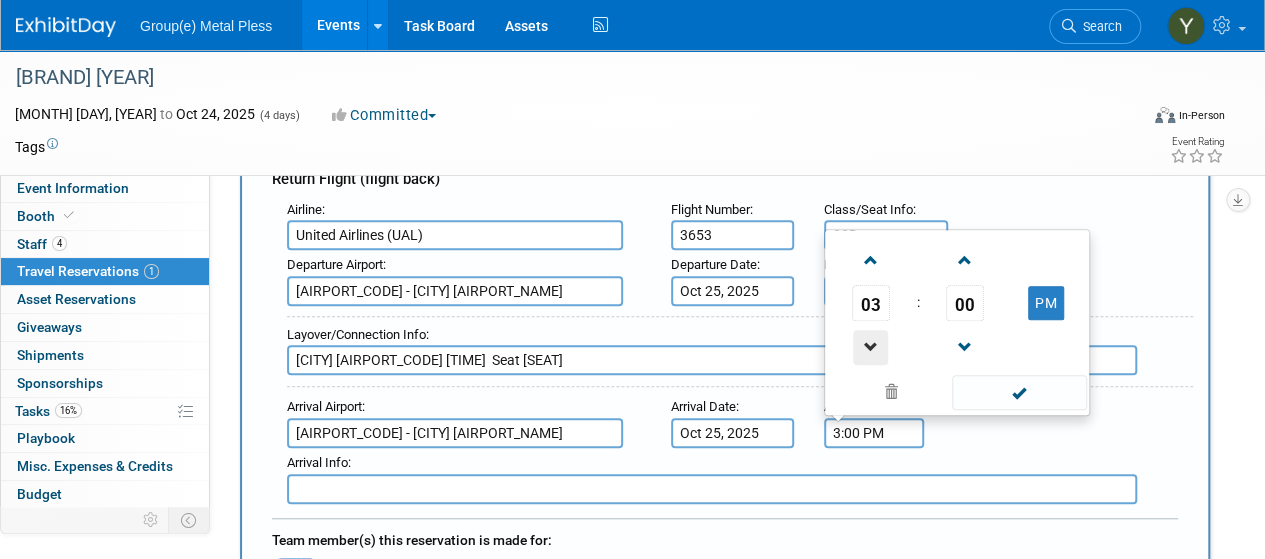 click at bounding box center [870, 347] 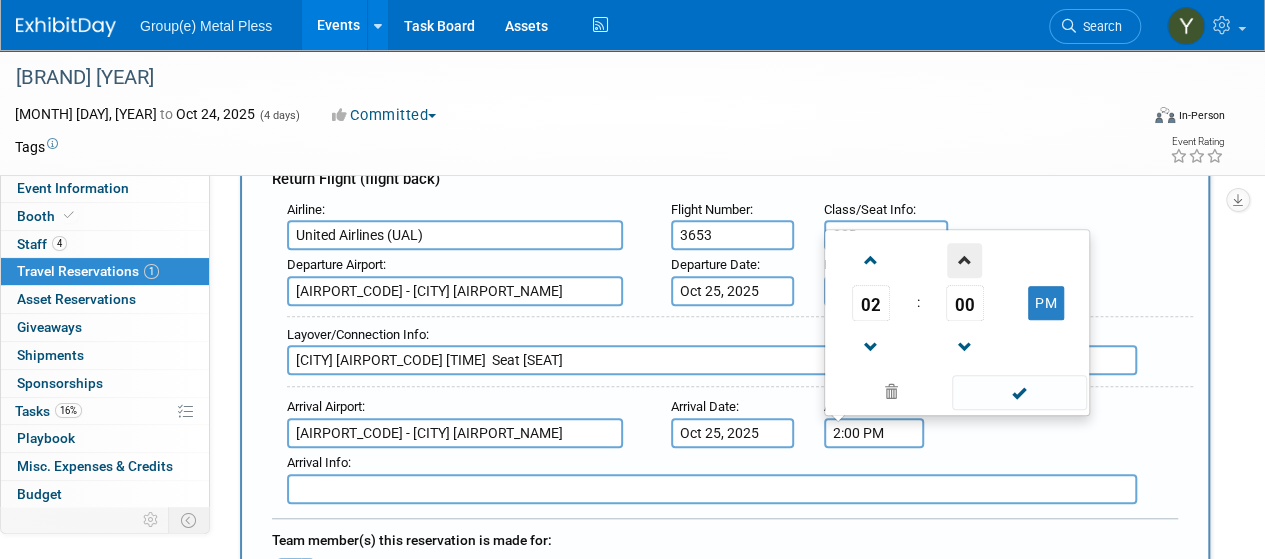 click at bounding box center (964, 260) 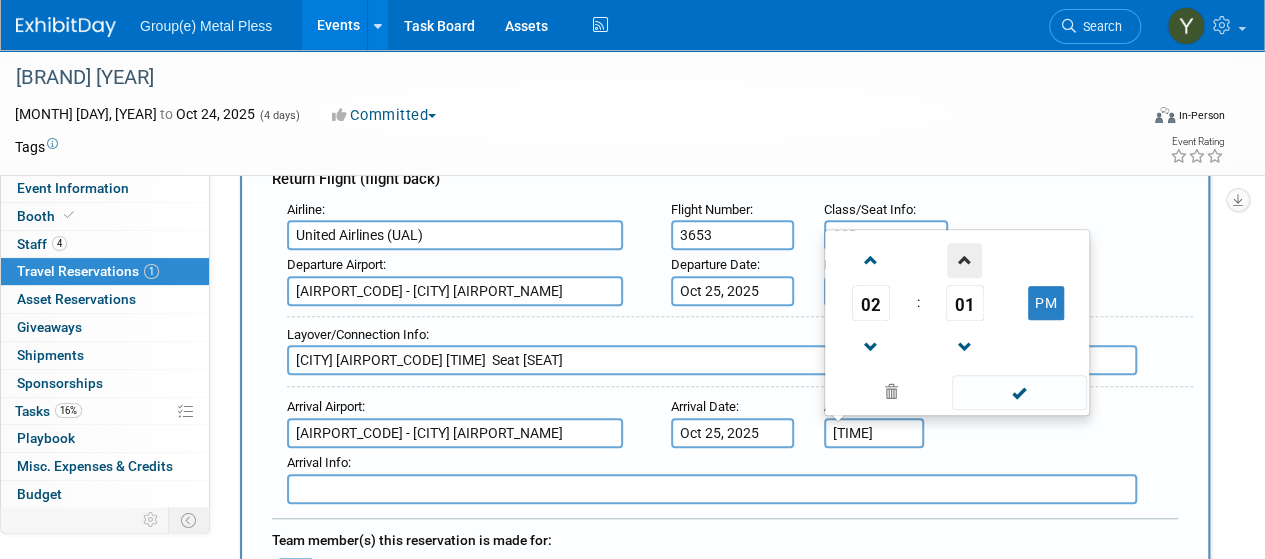 click at bounding box center (964, 260) 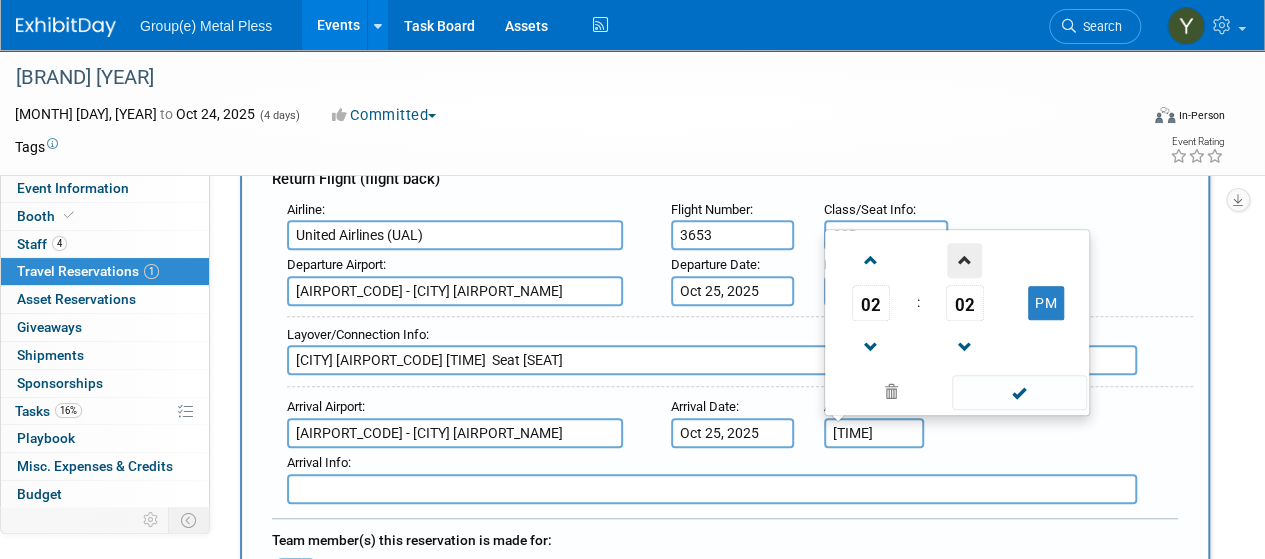 click at bounding box center [964, 260] 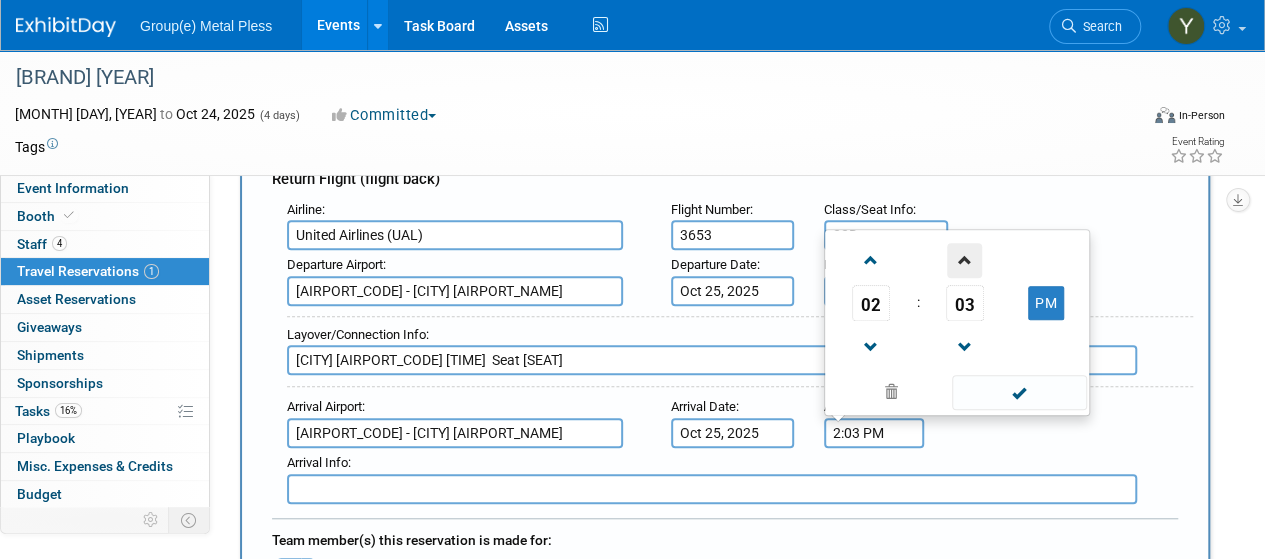 click at bounding box center [964, 260] 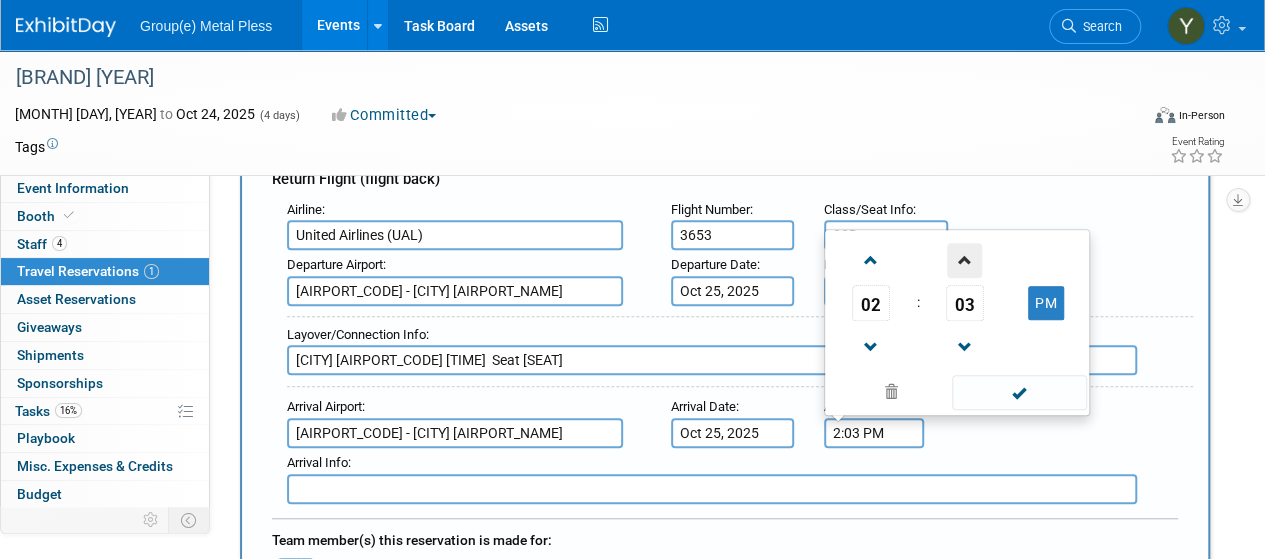 type on "[TIME]" 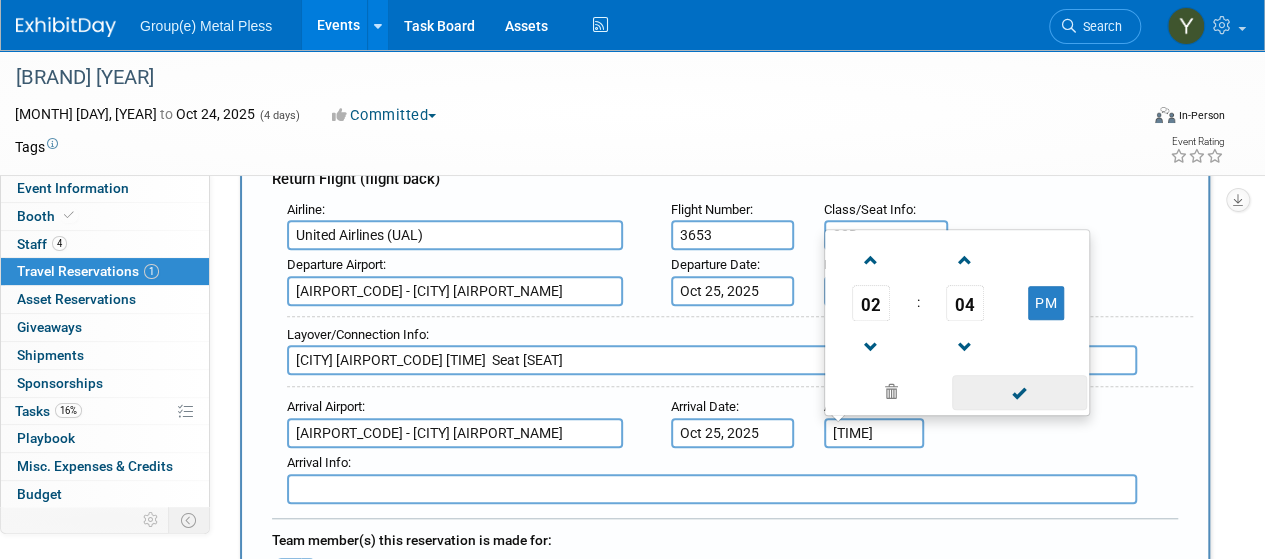 click at bounding box center [1019, 392] 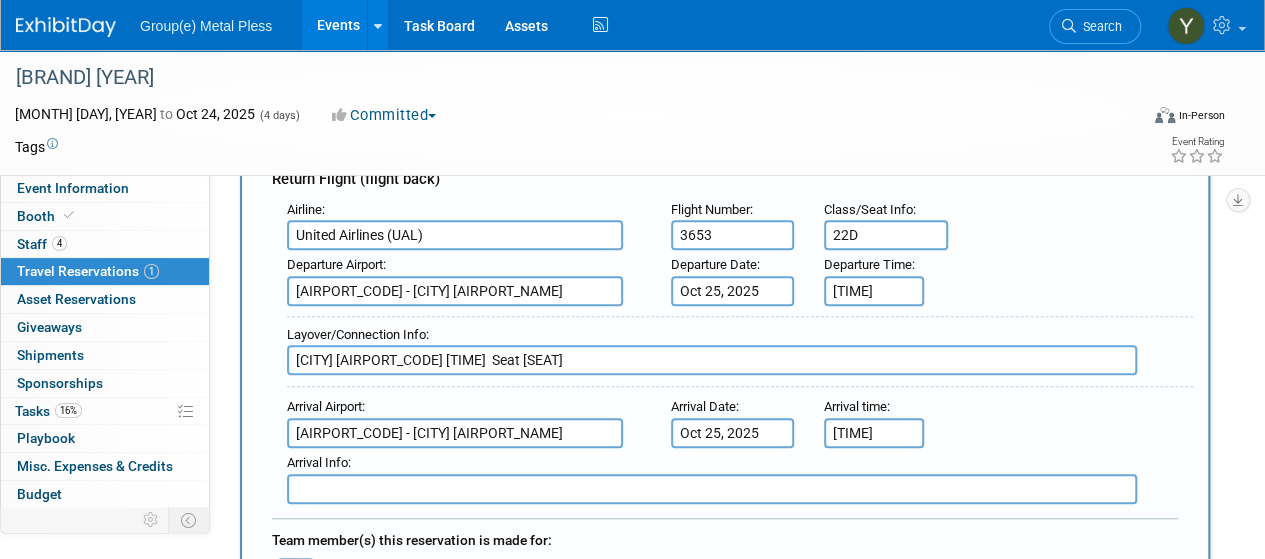 click at bounding box center [712, 489] 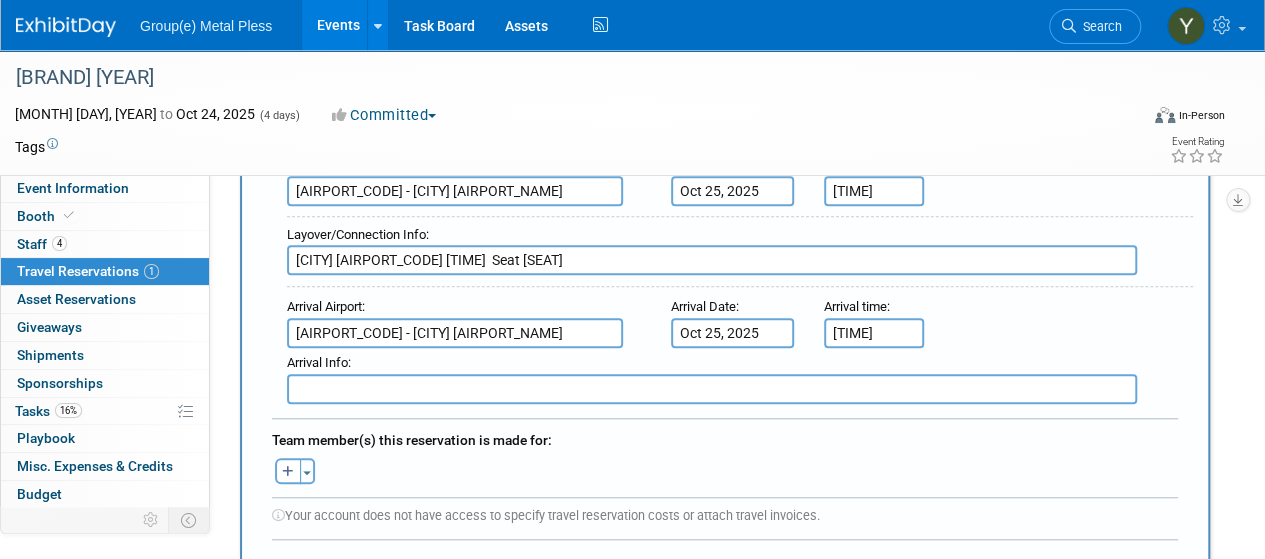 scroll, scrollTop: 800, scrollLeft: 0, axis: vertical 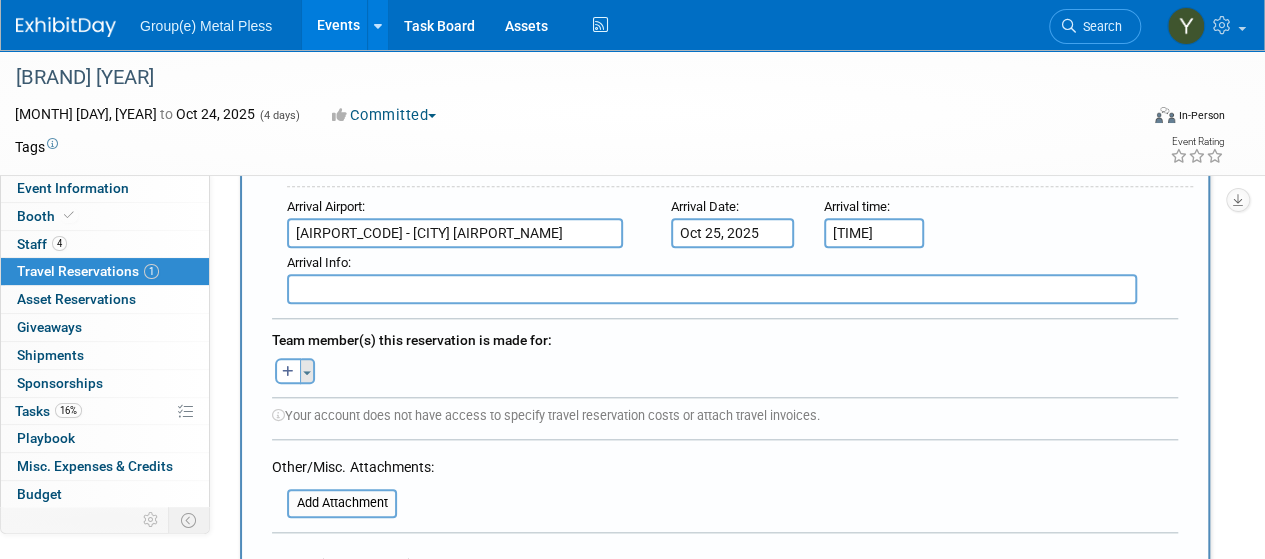 click on "Toggle Dropdown" at bounding box center (307, 371) 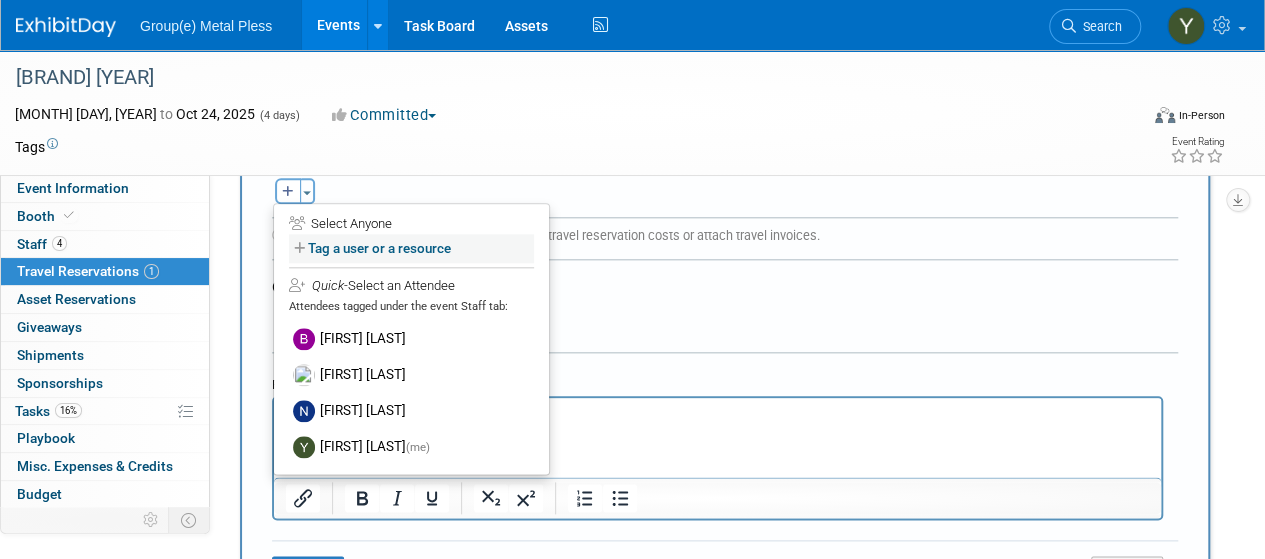 scroll, scrollTop: 1000, scrollLeft: 0, axis: vertical 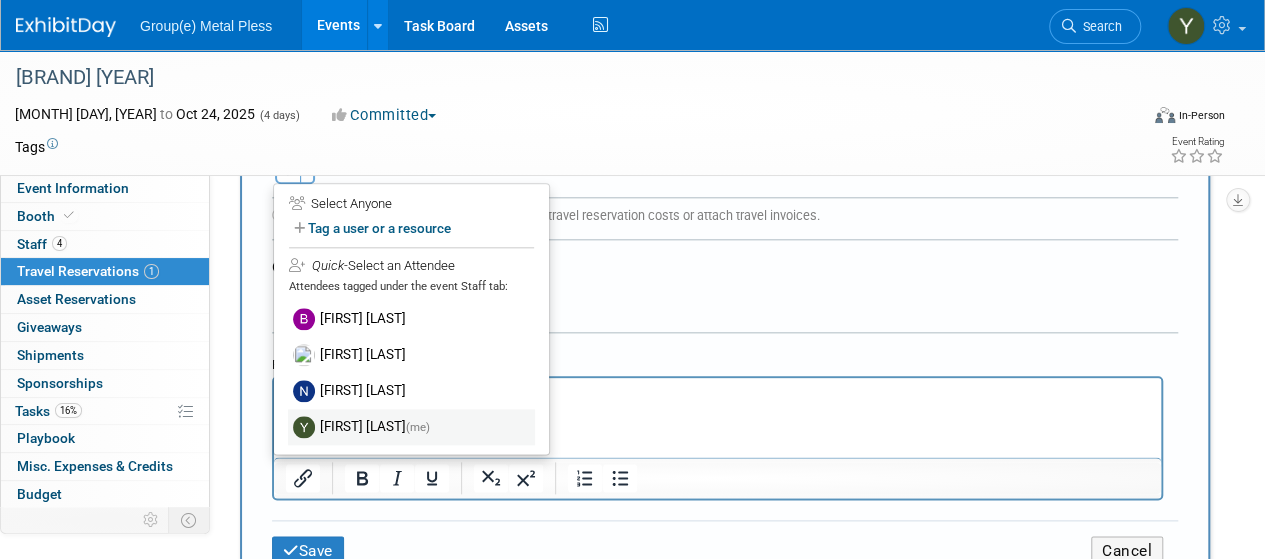 click on "[FIRST] [LAST]
(me)" at bounding box center (411, 427) 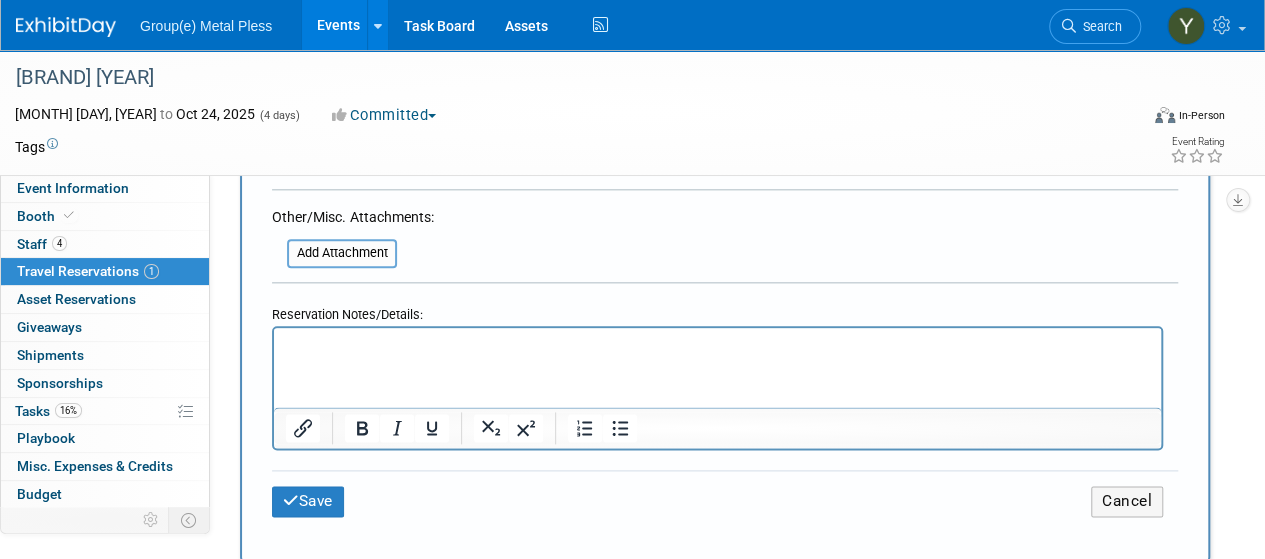 scroll, scrollTop: 1100, scrollLeft: 0, axis: vertical 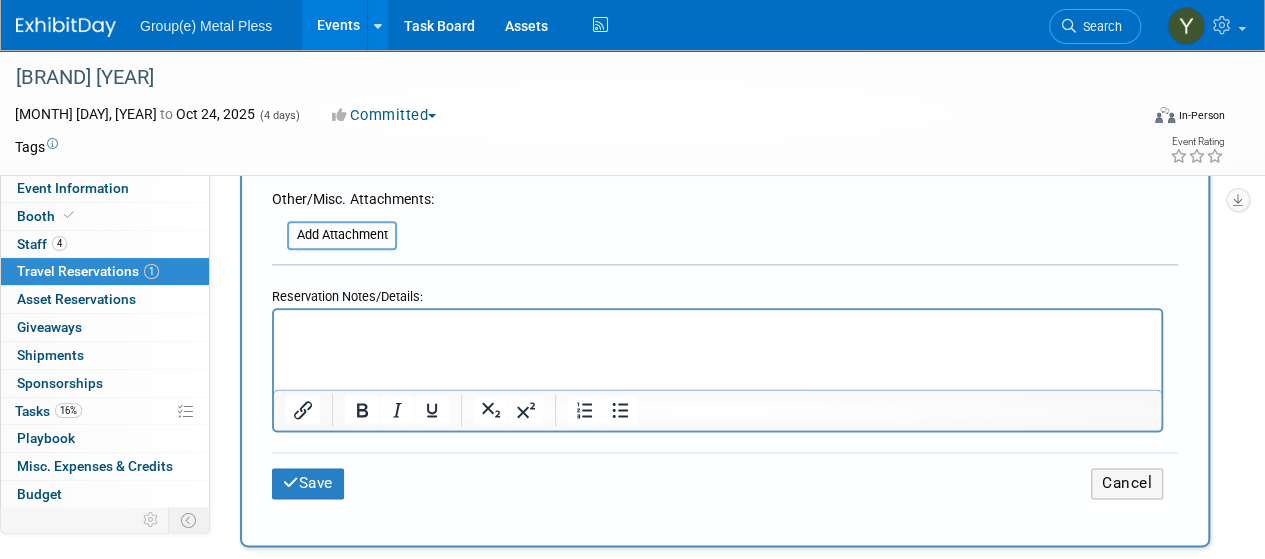 click at bounding box center [718, 327] 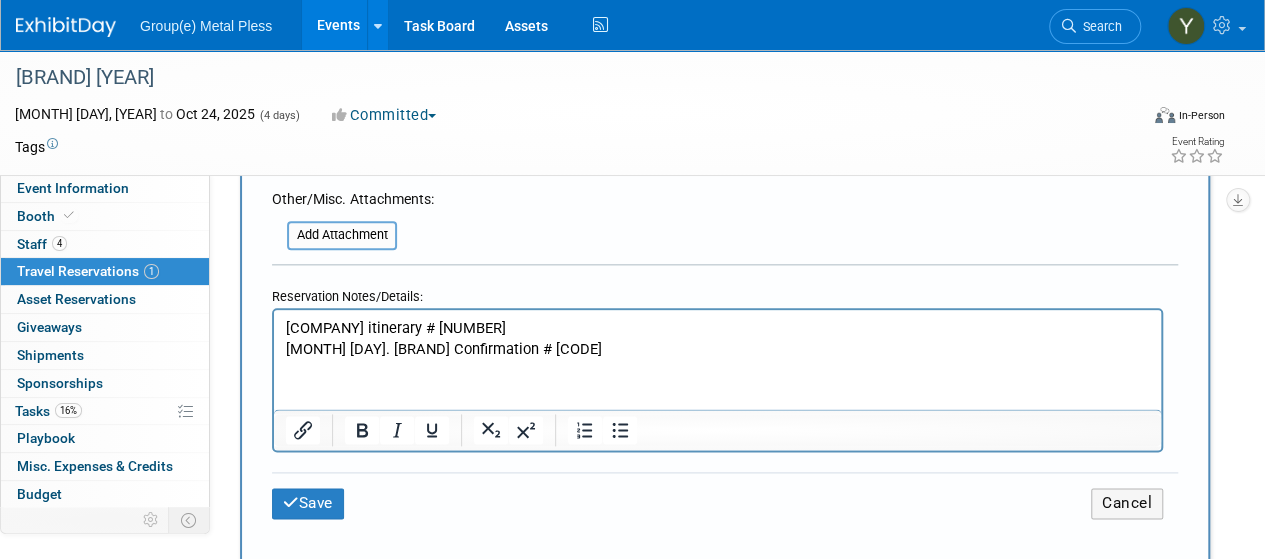 type 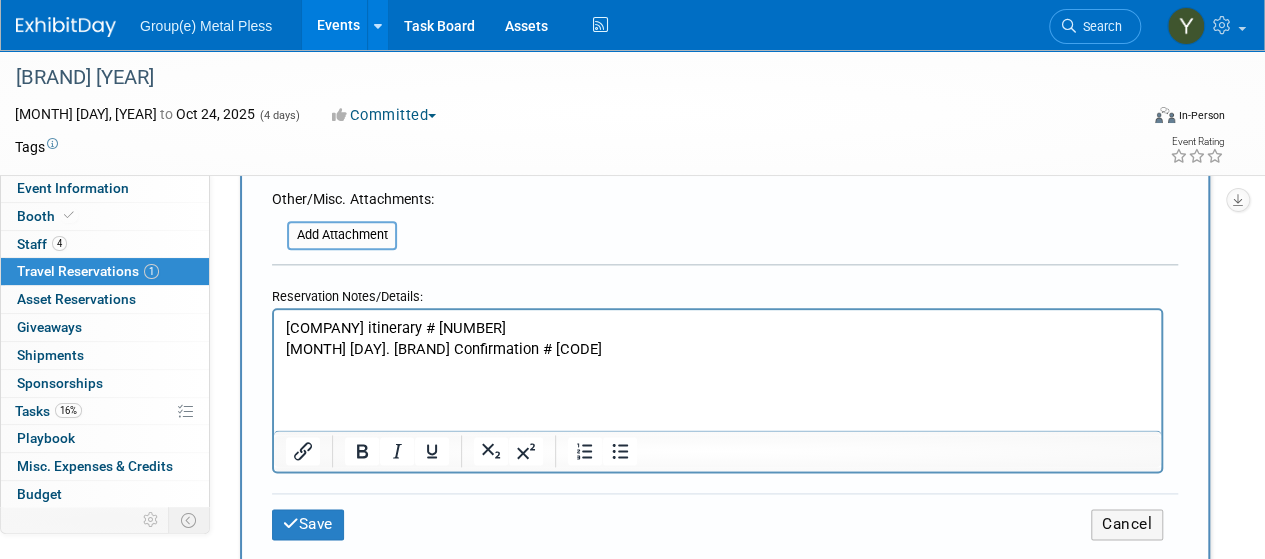 click on "[MONTH] [DAY]. [BRAND] Confirmation # [CODE]" at bounding box center (718, 348) 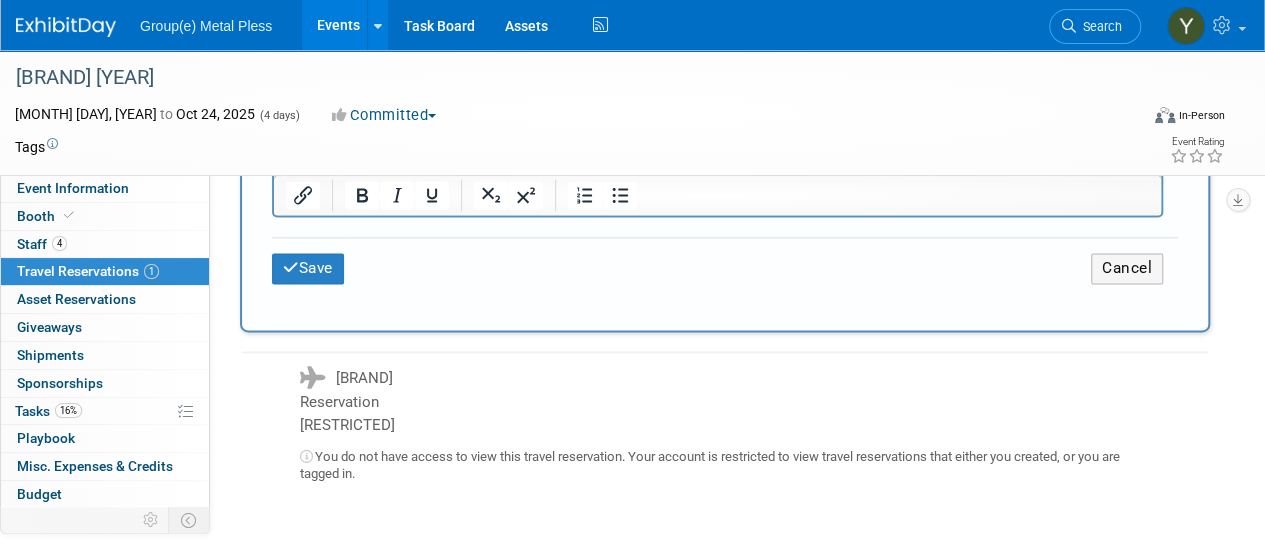scroll, scrollTop: 1400, scrollLeft: 0, axis: vertical 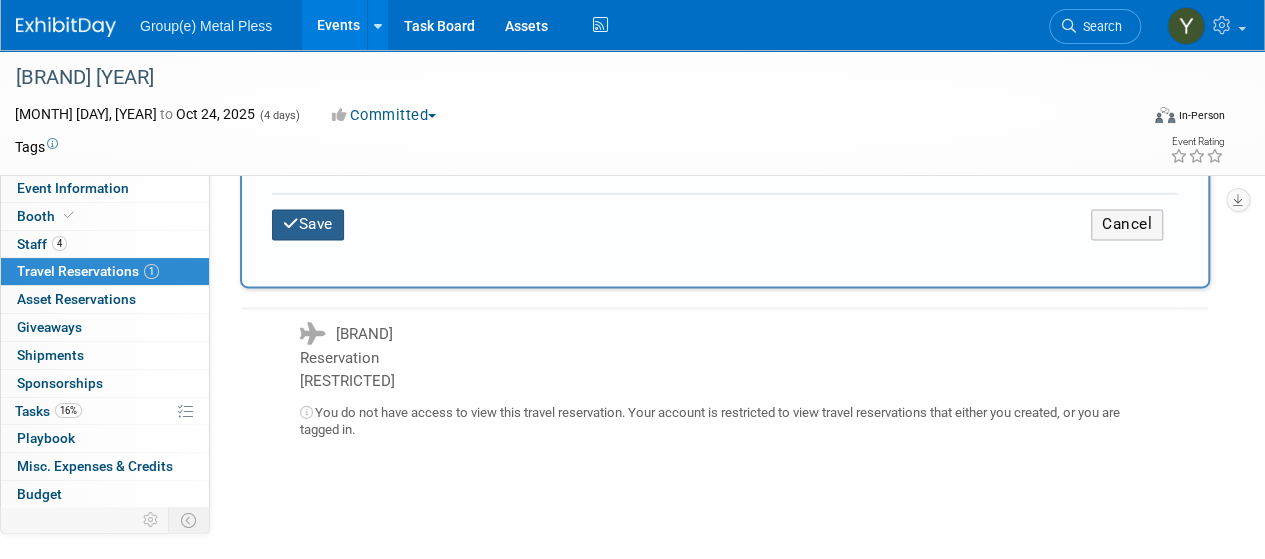 click on "Save" at bounding box center [308, 224] 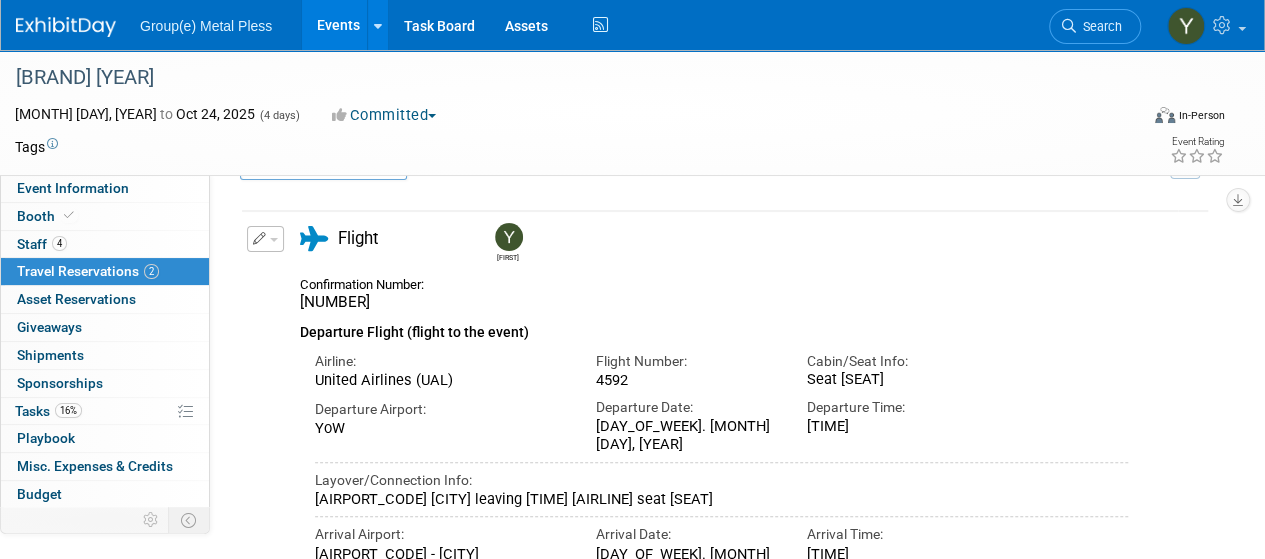 scroll, scrollTop: 0, scrollLeft: 0, axis: both 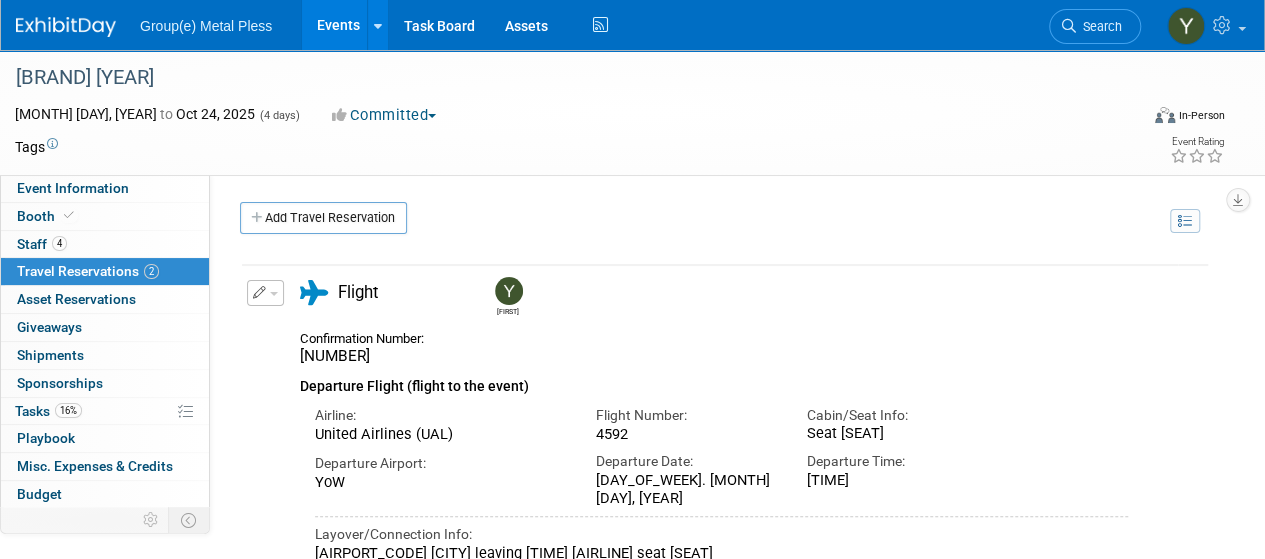 click at bounding box center (274, 294) 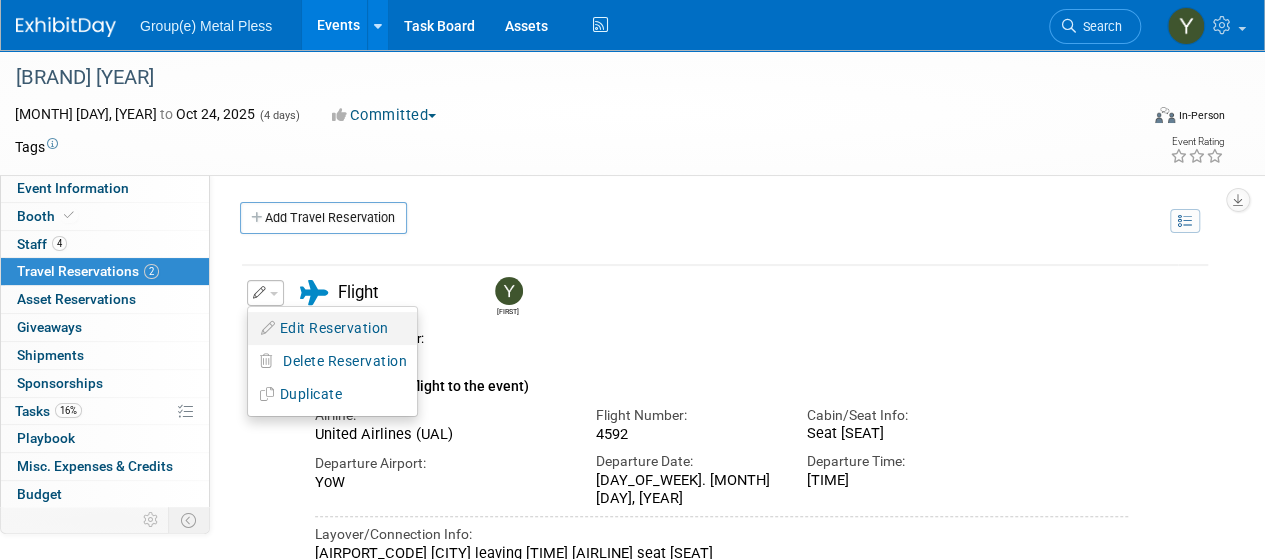 click on "Edit Reservation" at bounding box center (332, 328) 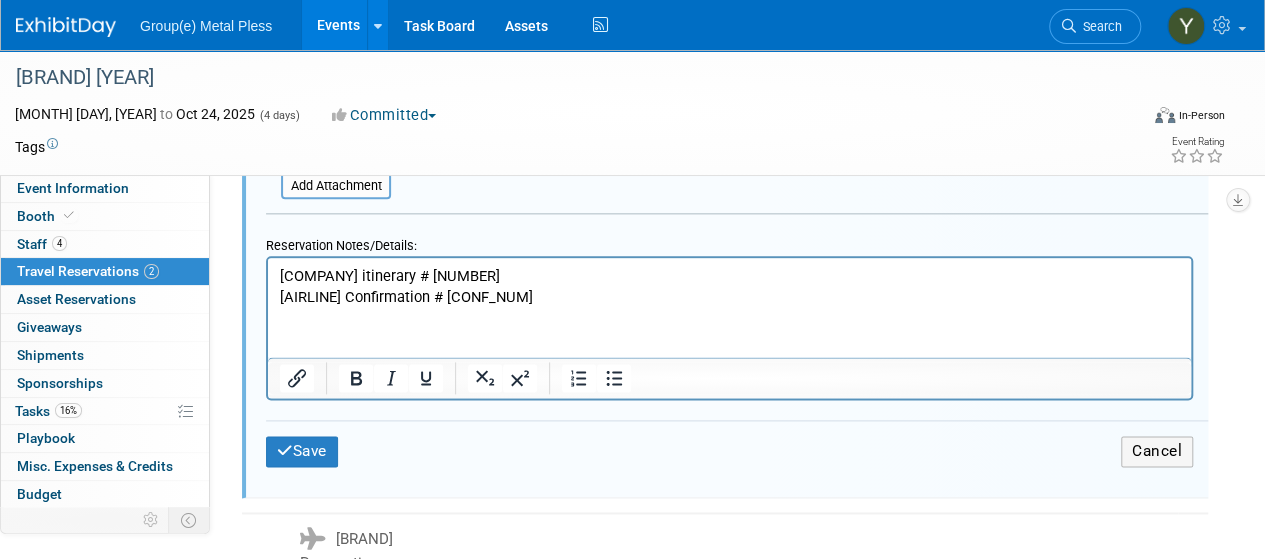 scroll, scrollTop: 1100, scrollLeft: 0, axis: vertical 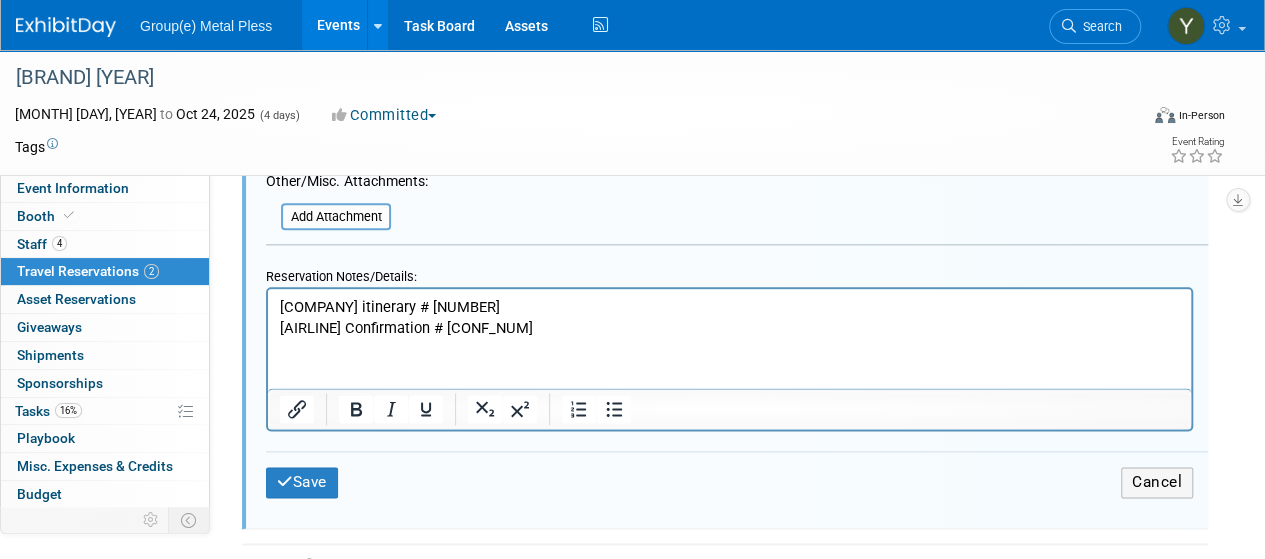 click on "[BRAND] itinerary # [NUMBER] [BRAND] Confirmation # [CODE]" at bounding box center (730, 317) 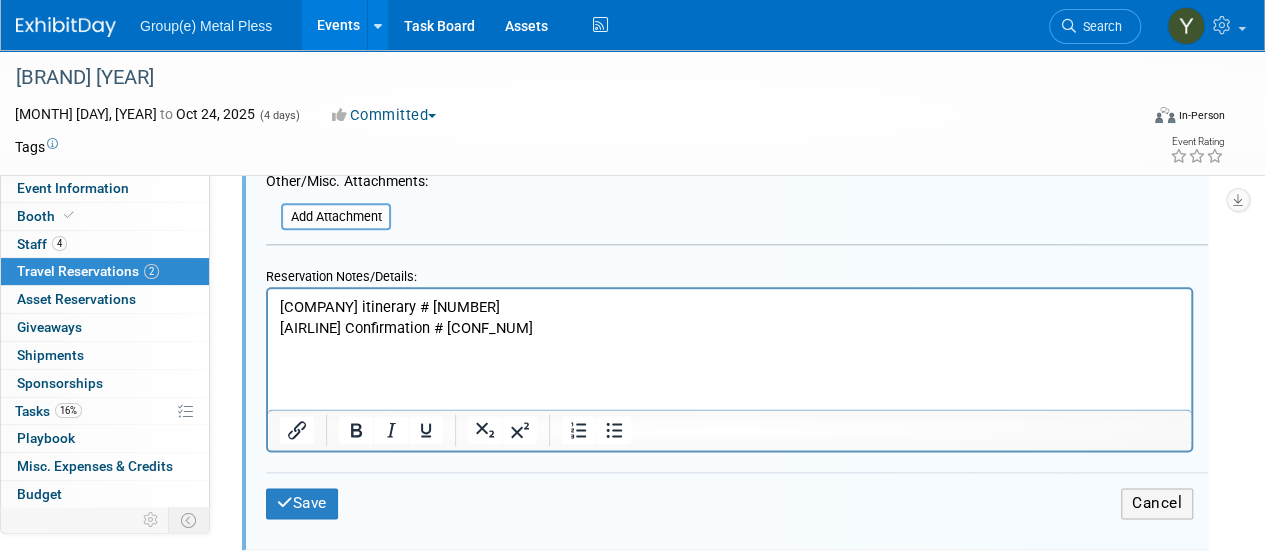 type 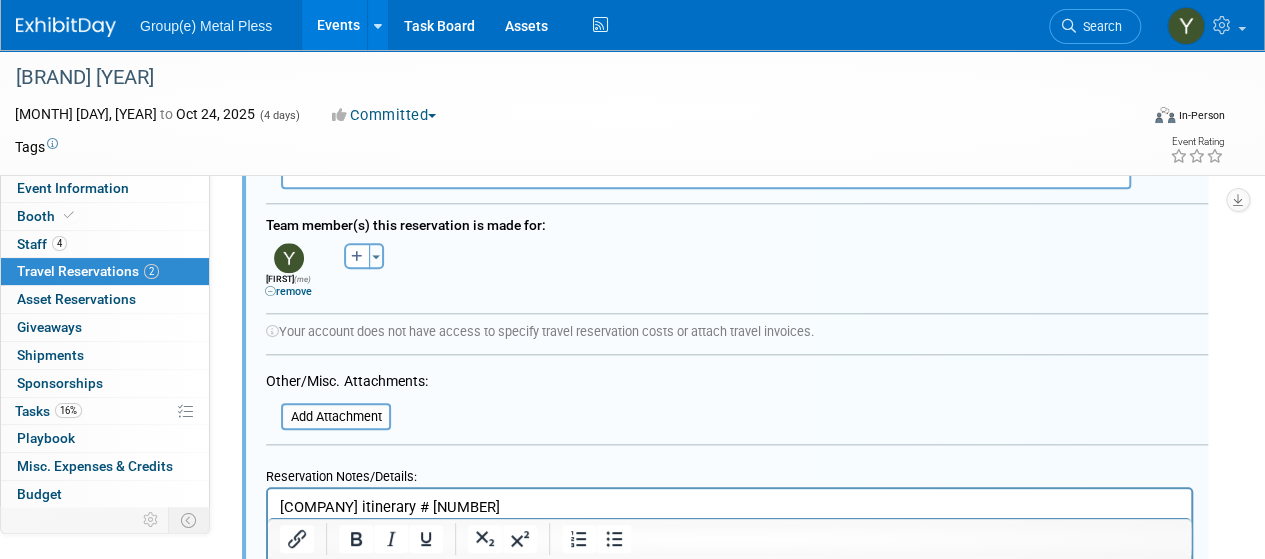 scroll, scrollTop: 1000, scrollLeft: 0, axis: vertical 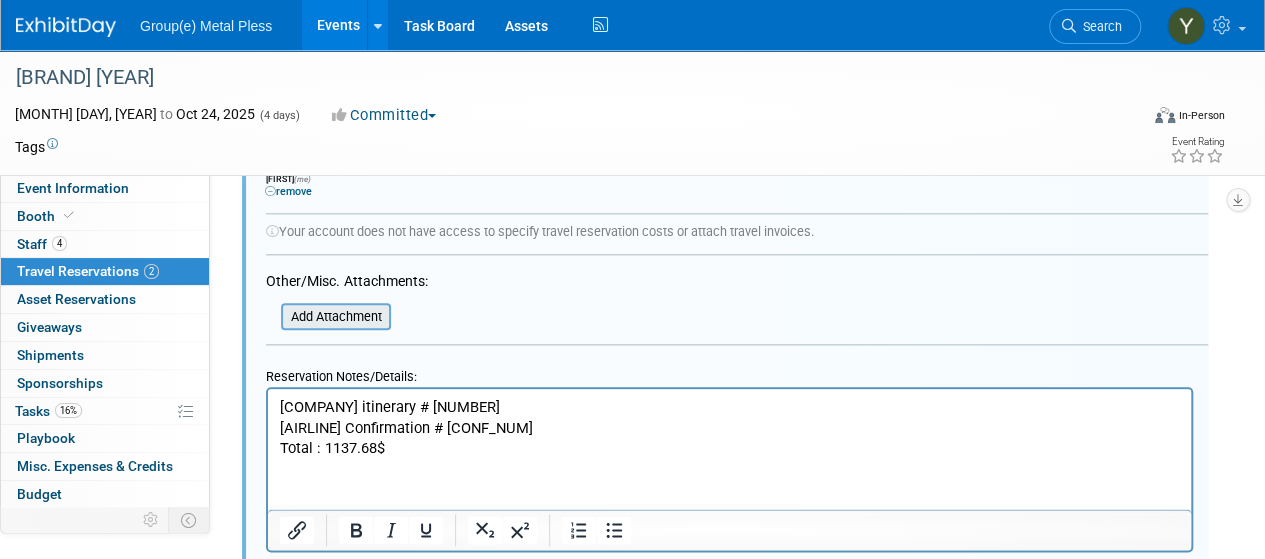 click at bounding box center (270, 316) 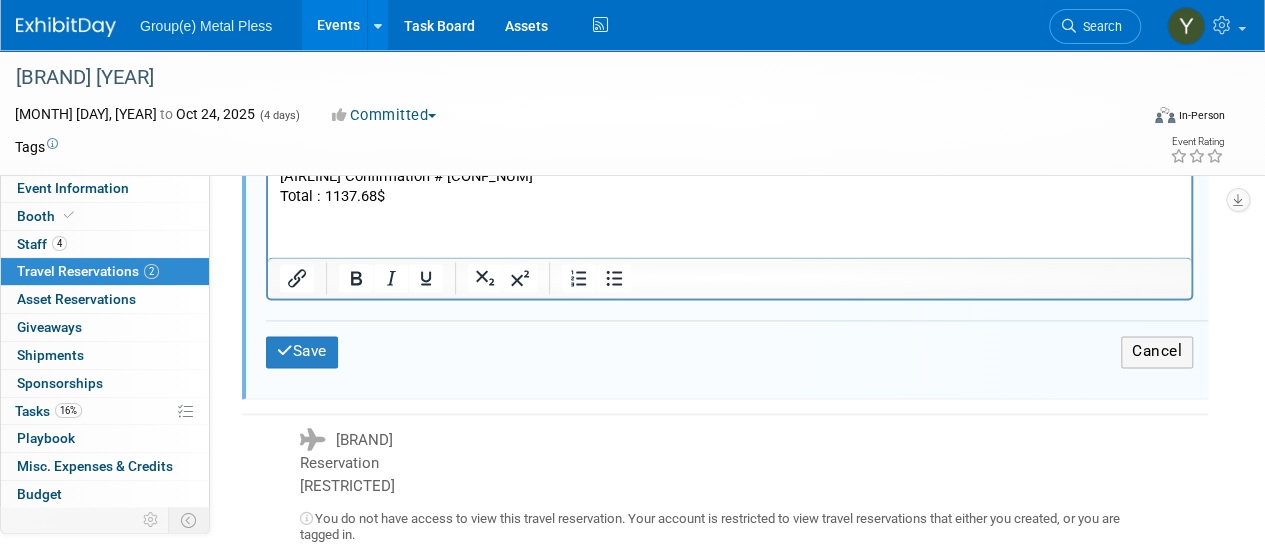 scroll, scrollTop: 1300, scrollLeft: 0, axis: vertical 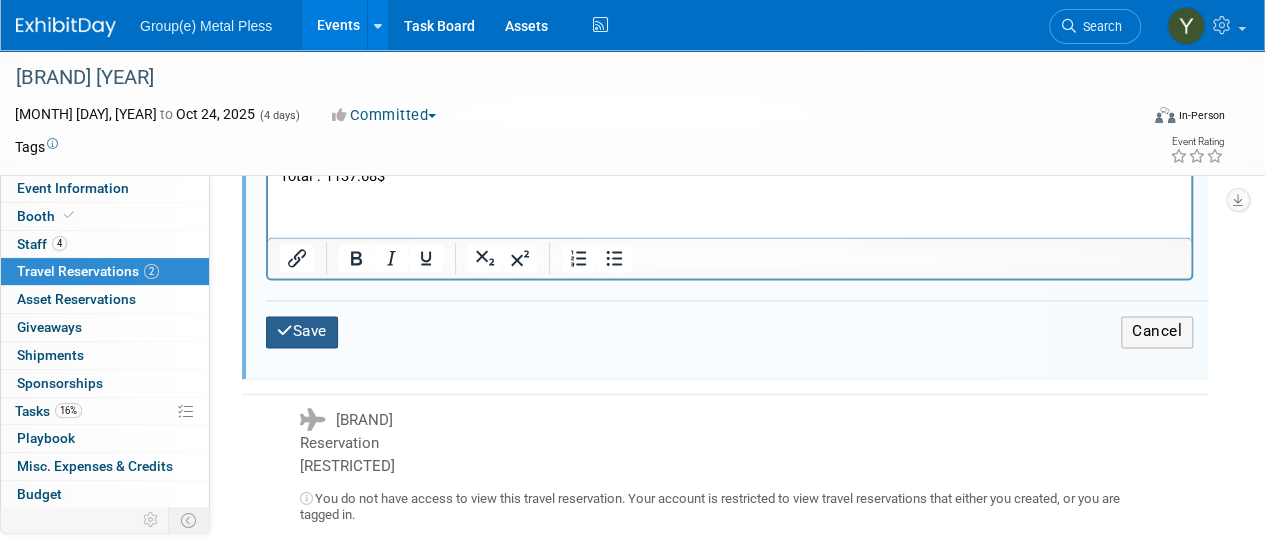 click on "Save" at bounding box center [302, 331] 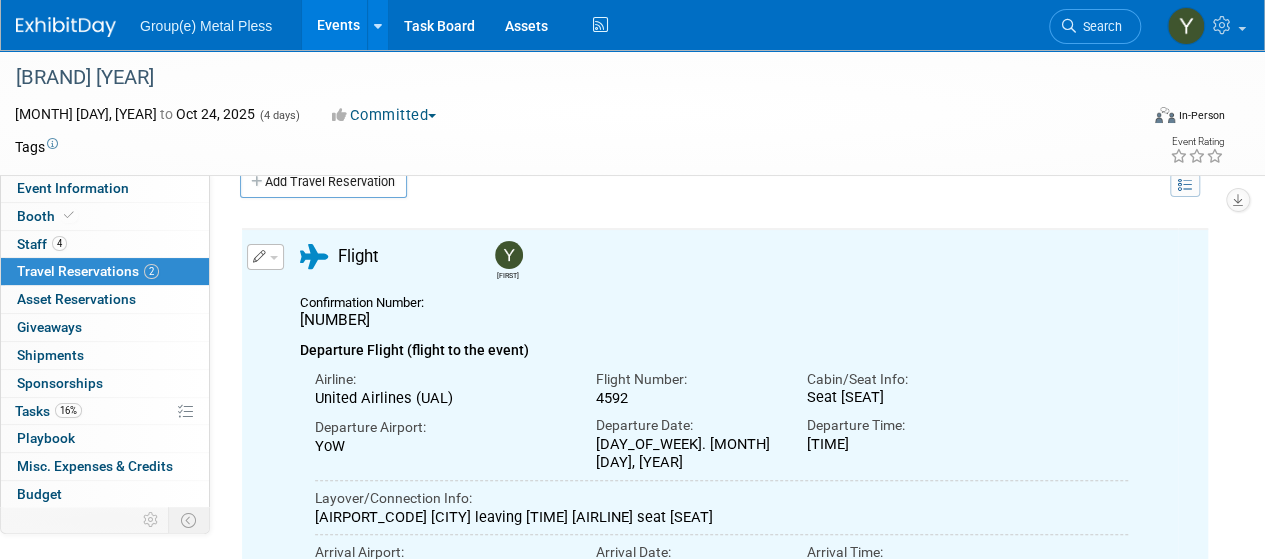 scroll, scrollTop: 0, scrollLeft: 0, axis: both 